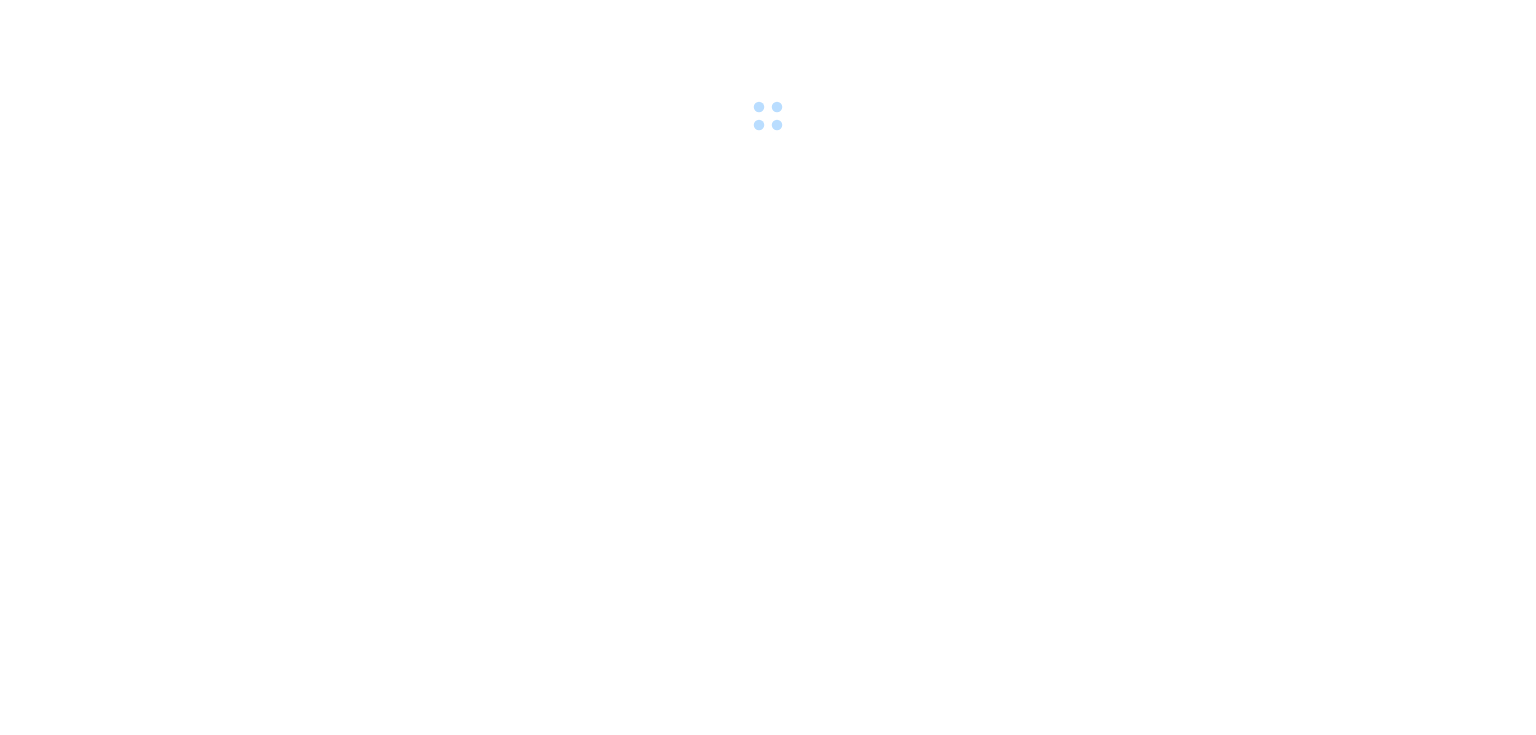 scroll, scrollTop: 0, scrollLeft: 0, axis: both 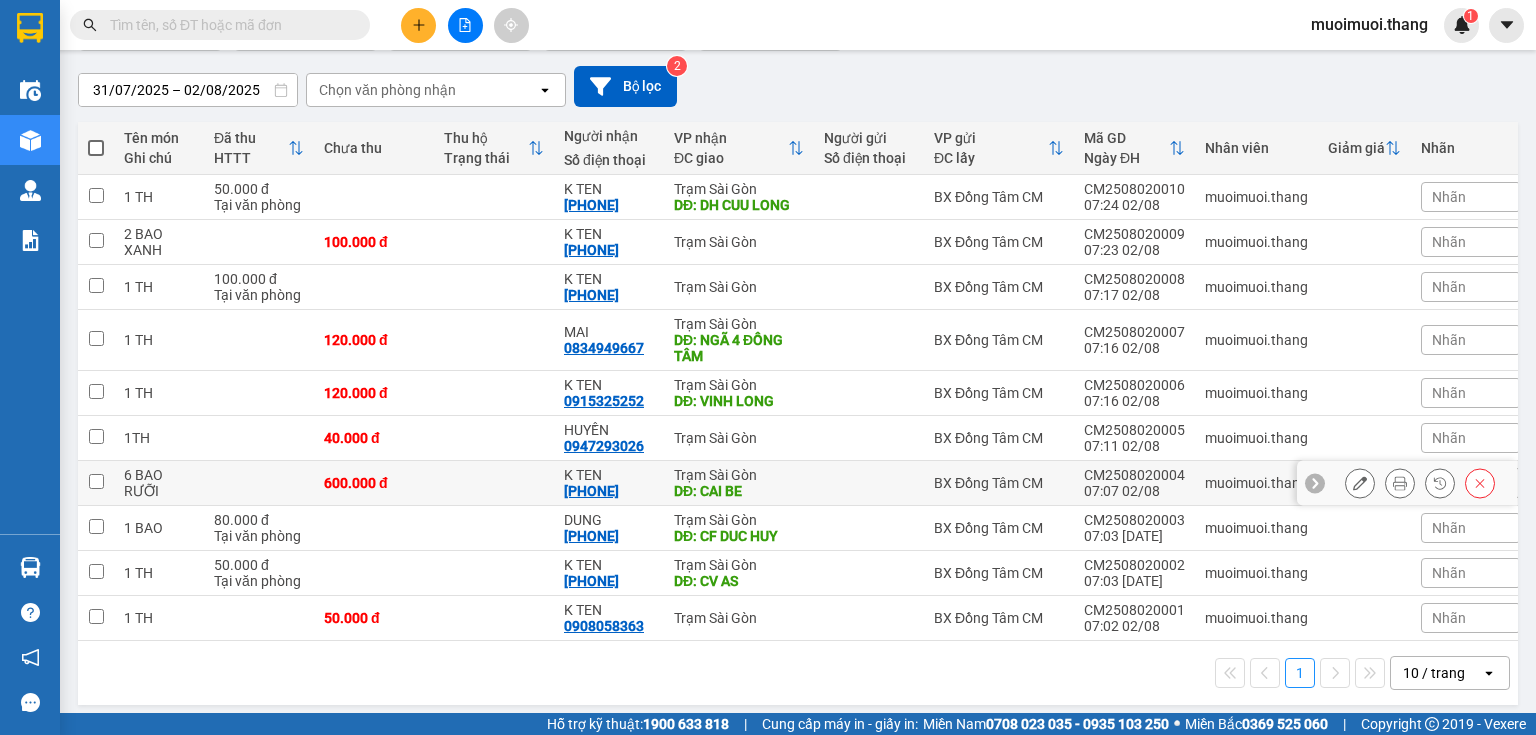 click on "Trạm Sài Gòn DĐ: CAI BE" at bounding box center (739, 483) 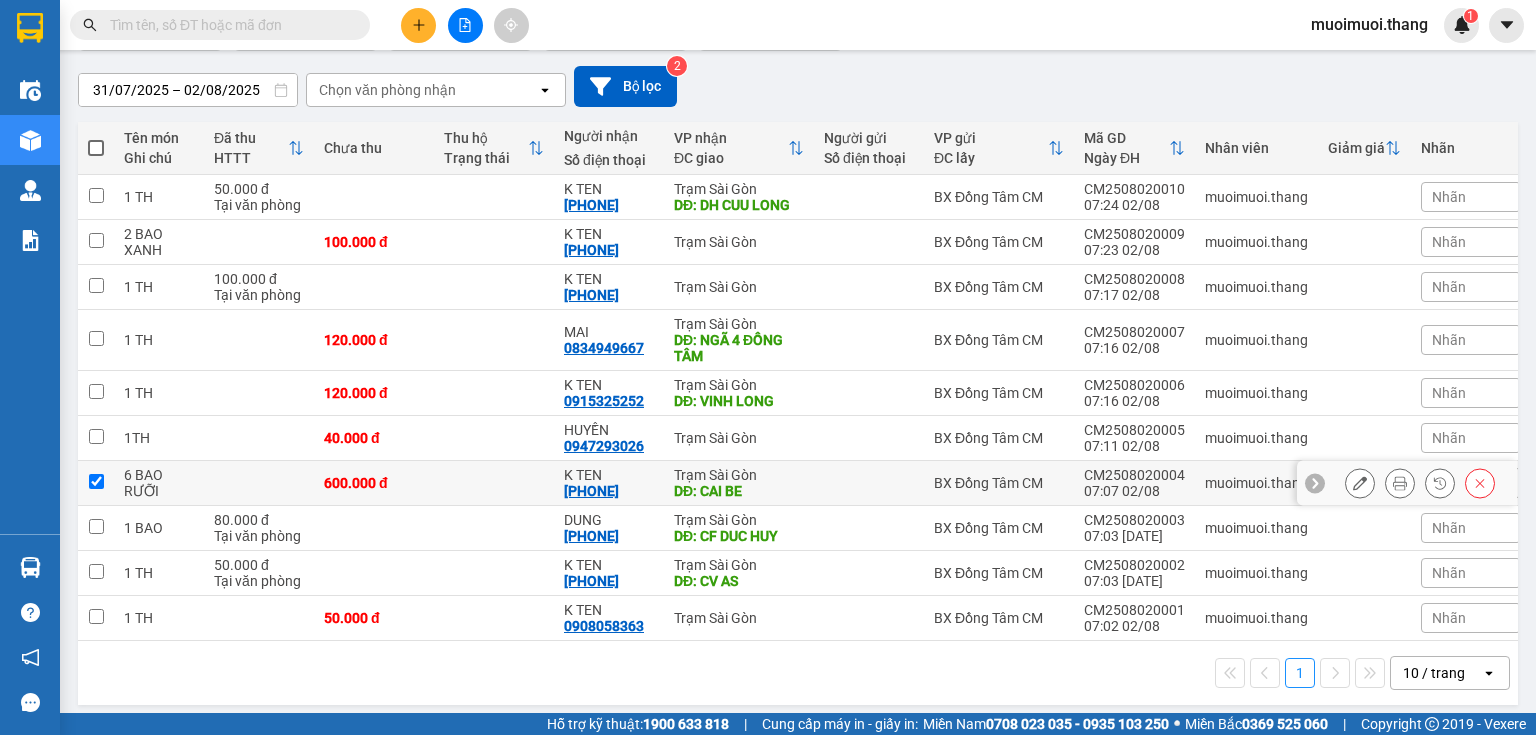 checkbox on "true" 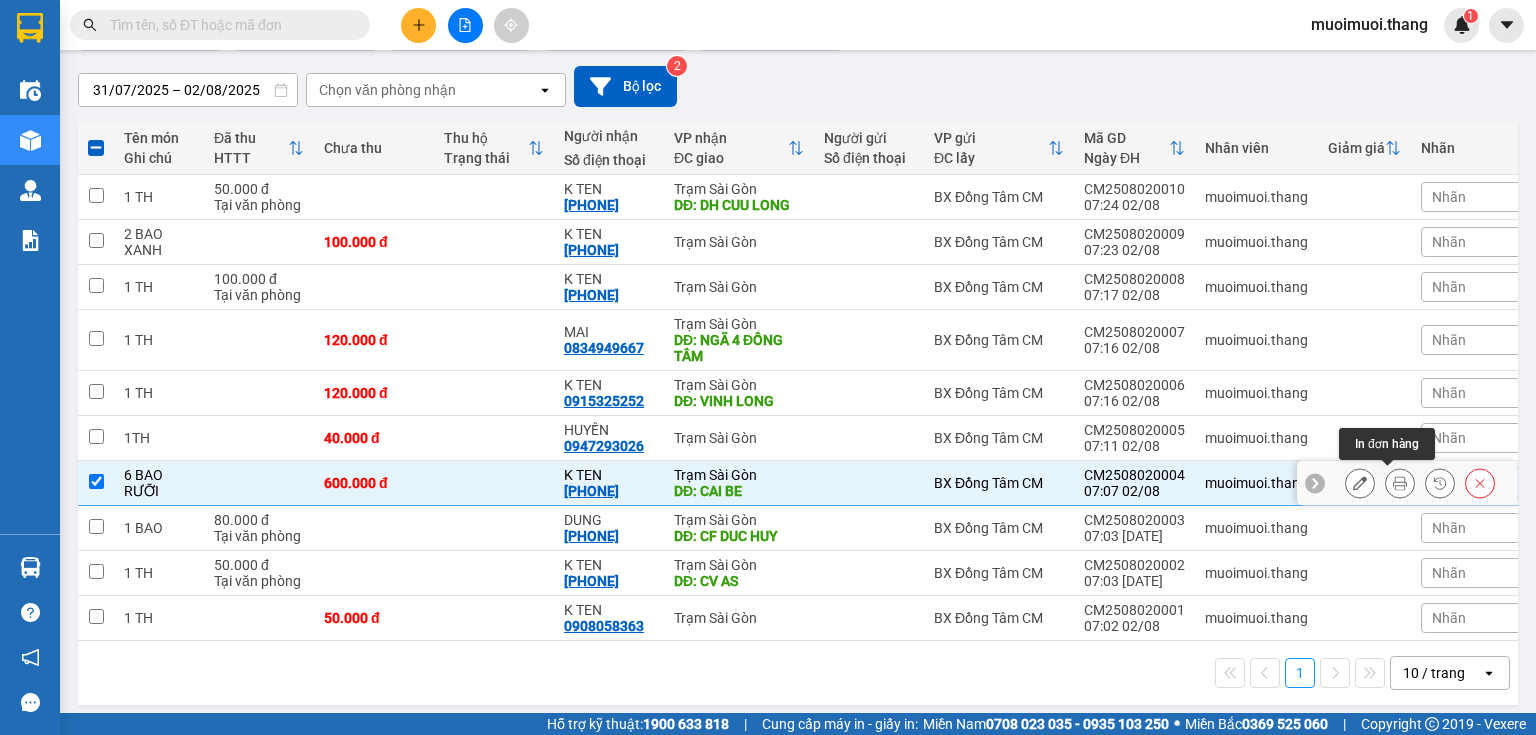 click 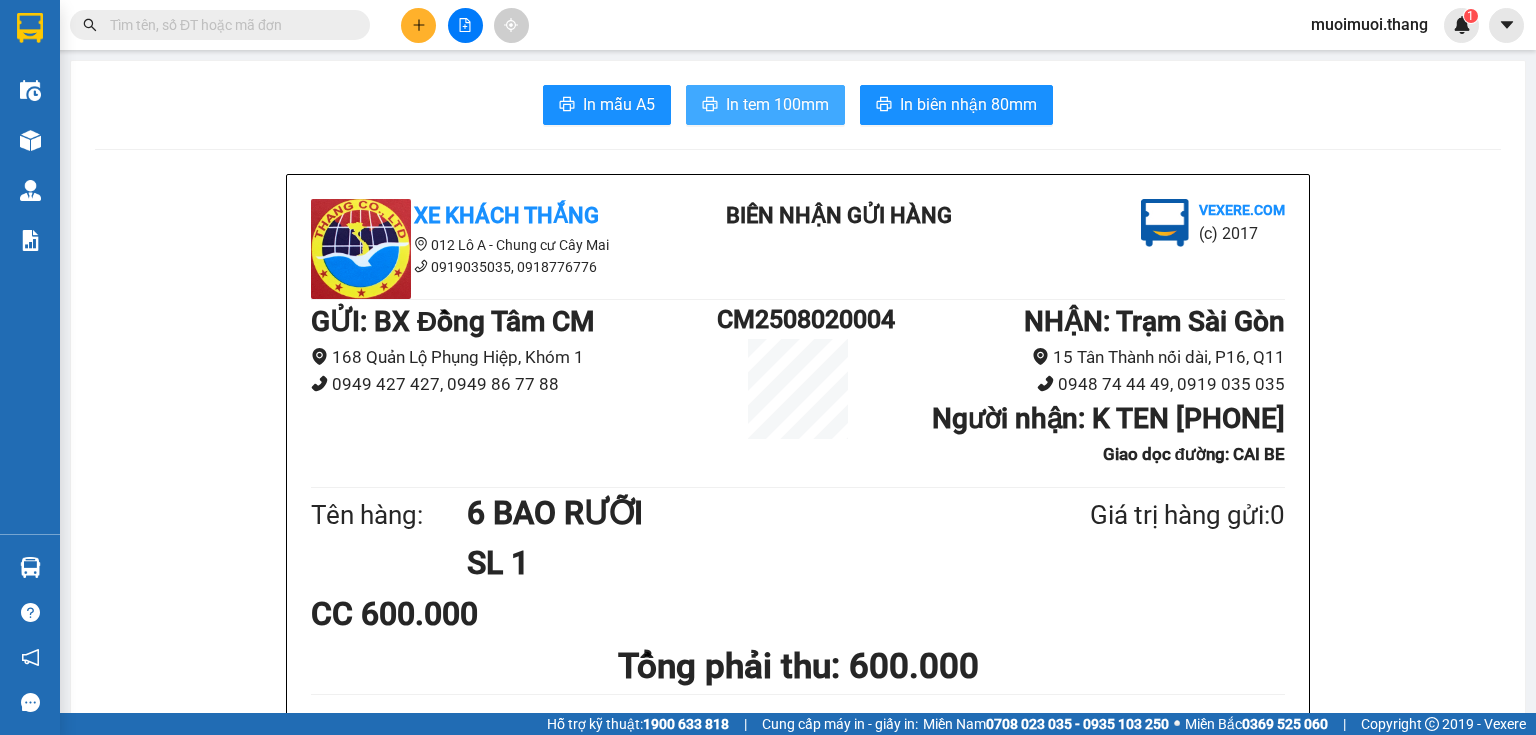 click on "In tem 100mm" at bounding box center (777, 104) 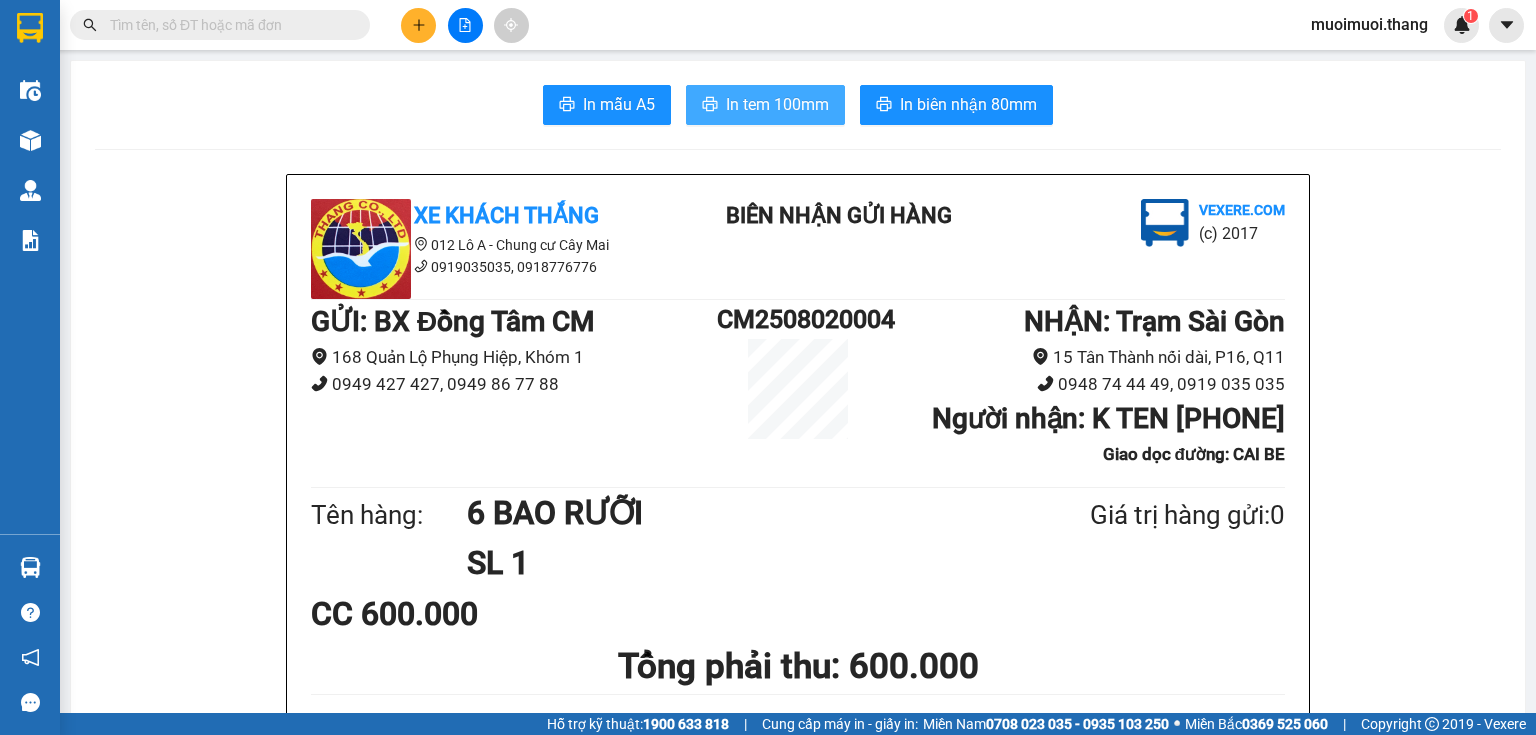 scroll, scrollTop: 0, scrollLeft: 0, axis: both 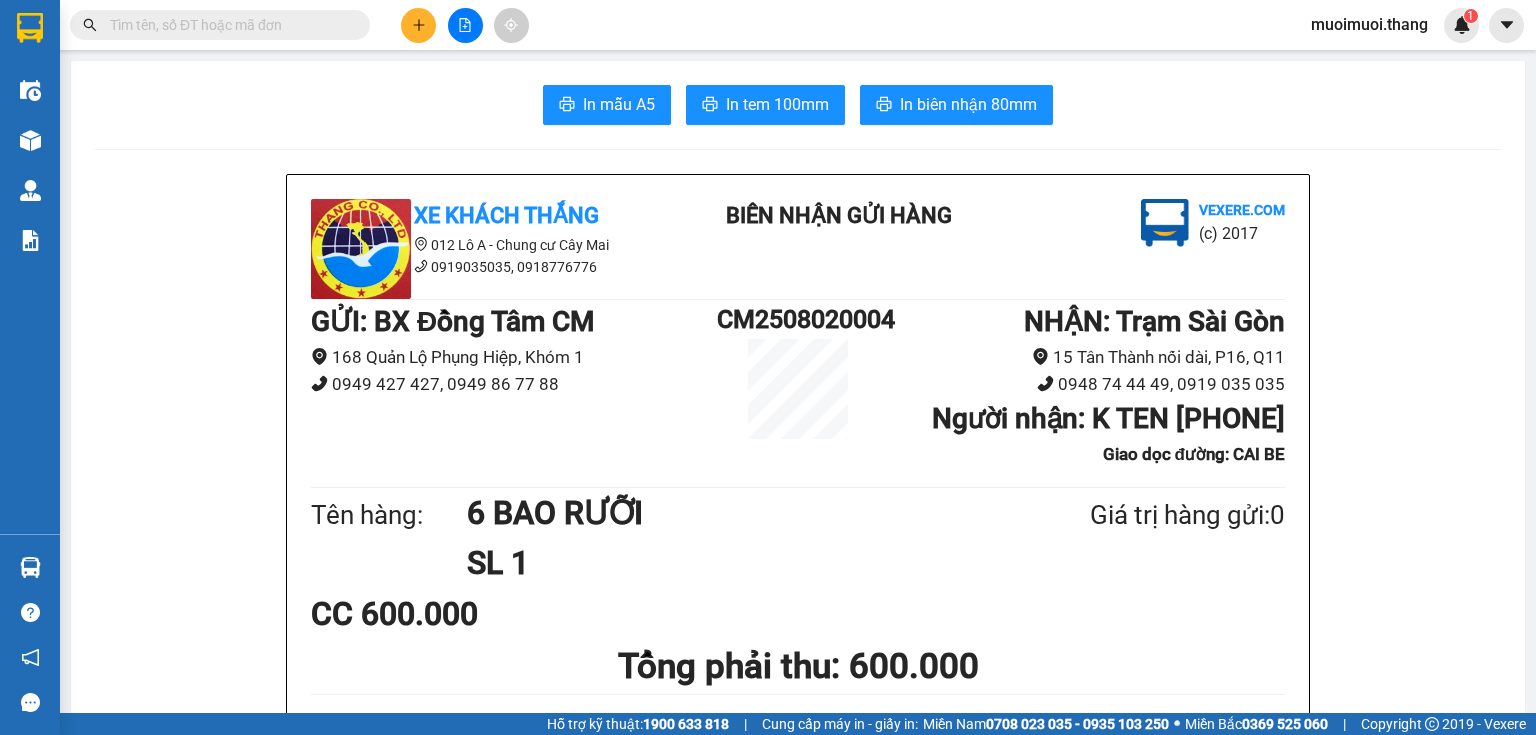 click 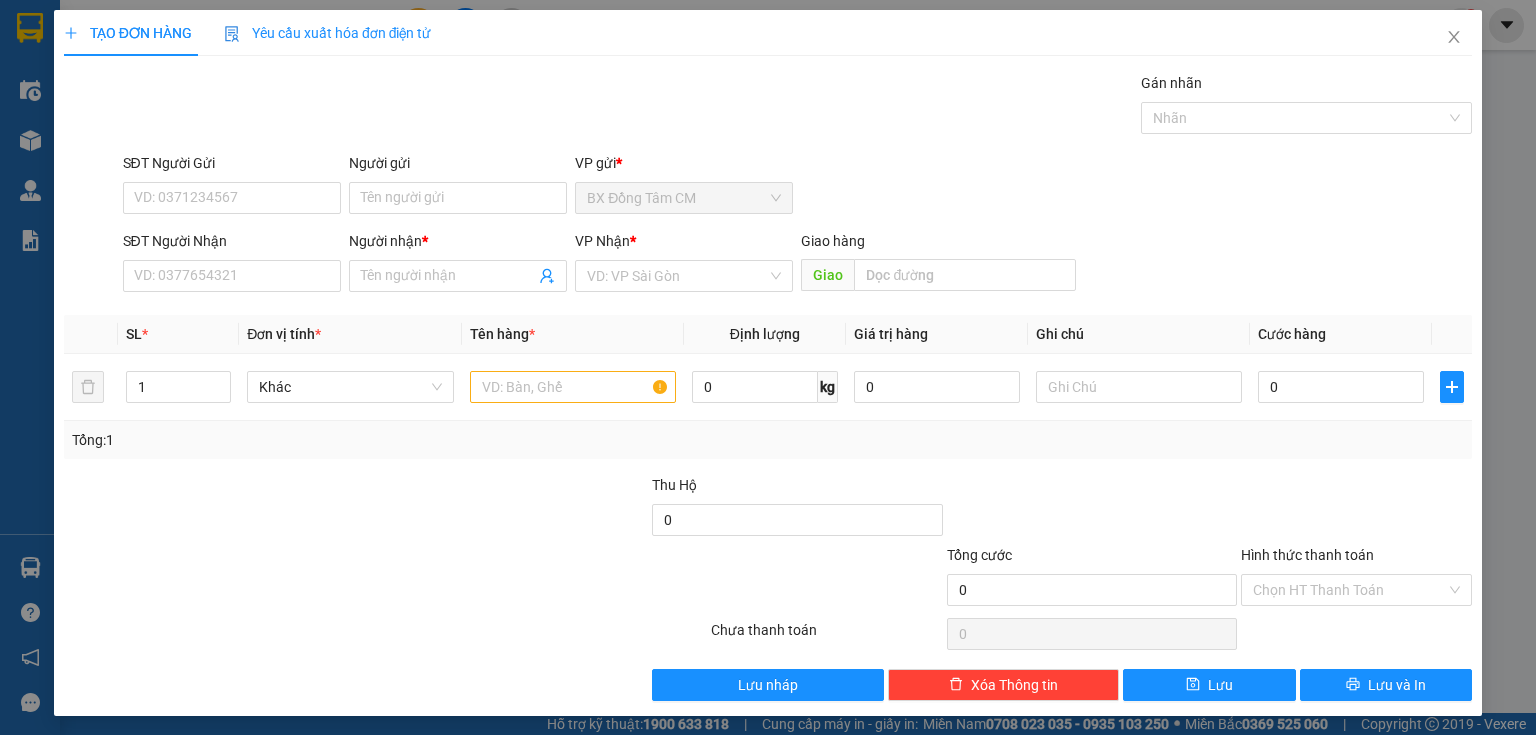 click on "SĐT Người Nhận VD: 0377654321" at bounding box center (232, 265) 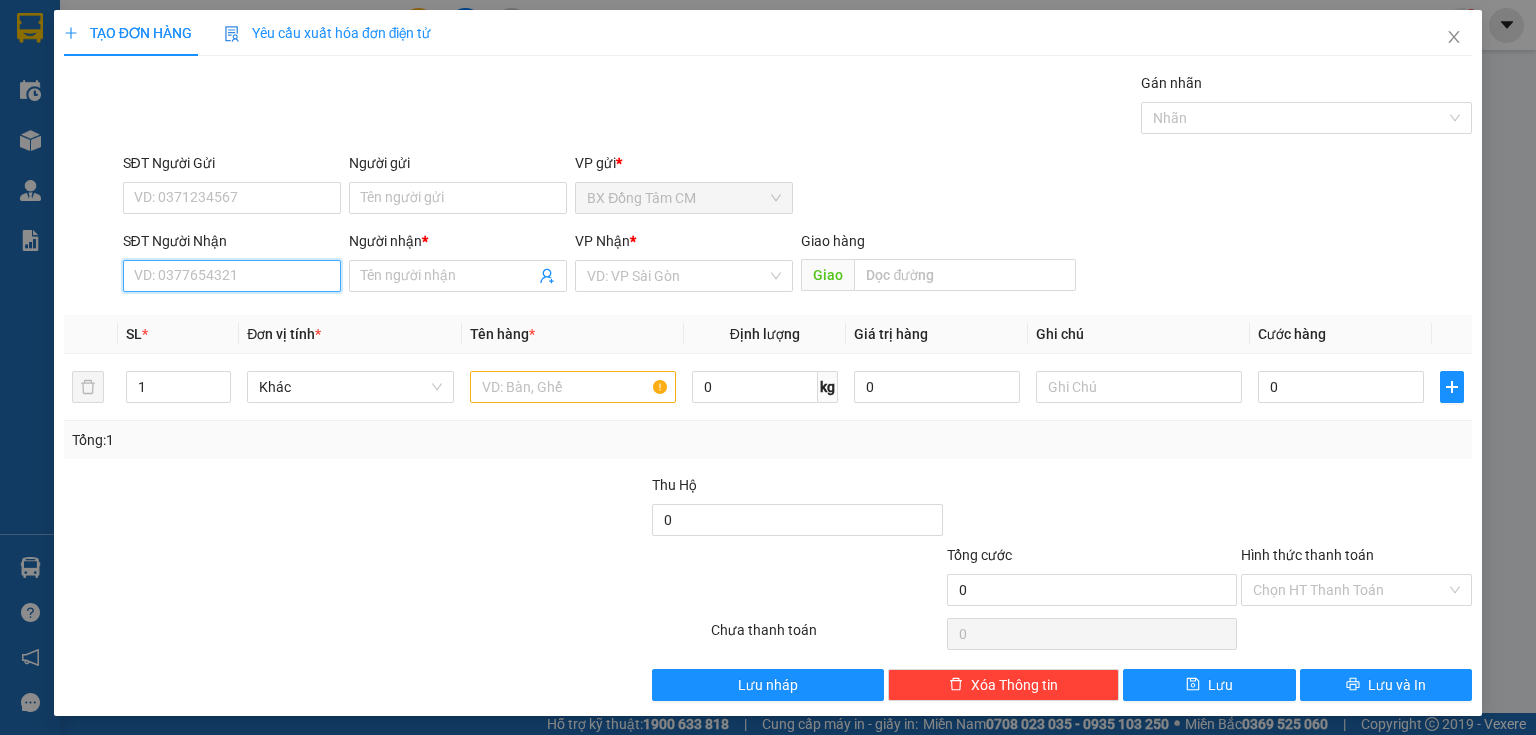 click on "SĐT Người Nhận" at bounding box center (232, 276) 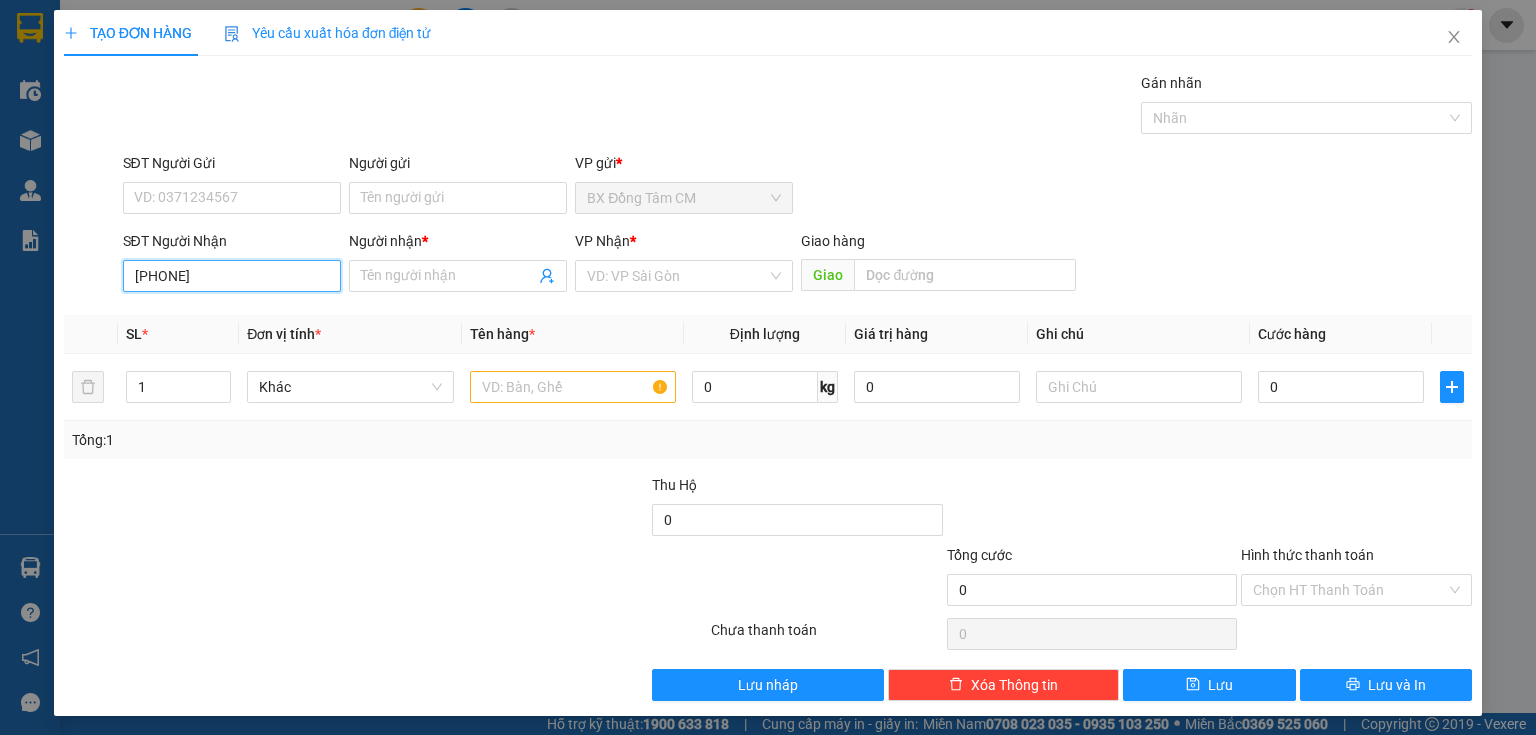 type on "[PHONE]" 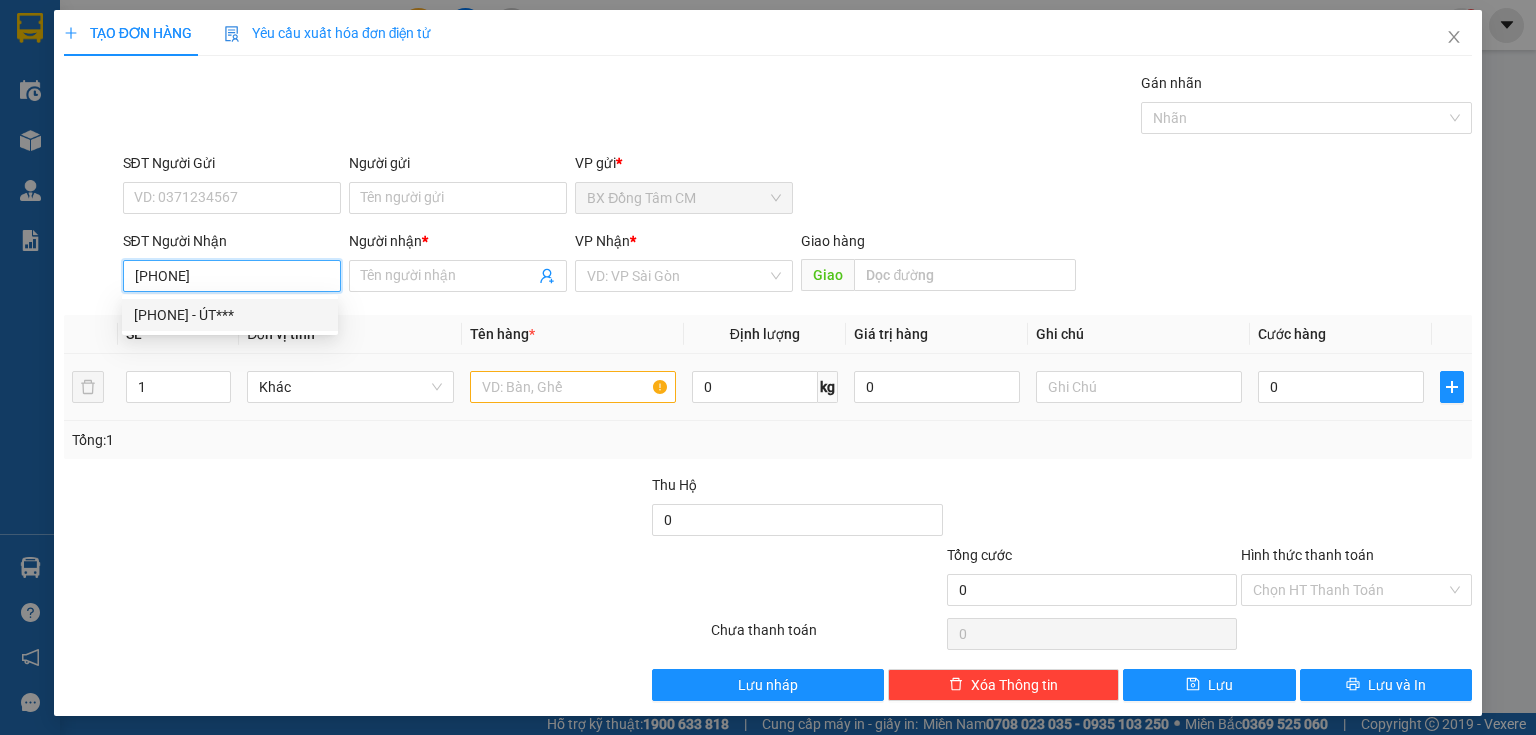 drag, startPoint x: 244, startPoint y: 321, endPoint x: 490, endPoint y: 356, distance: 248.47736 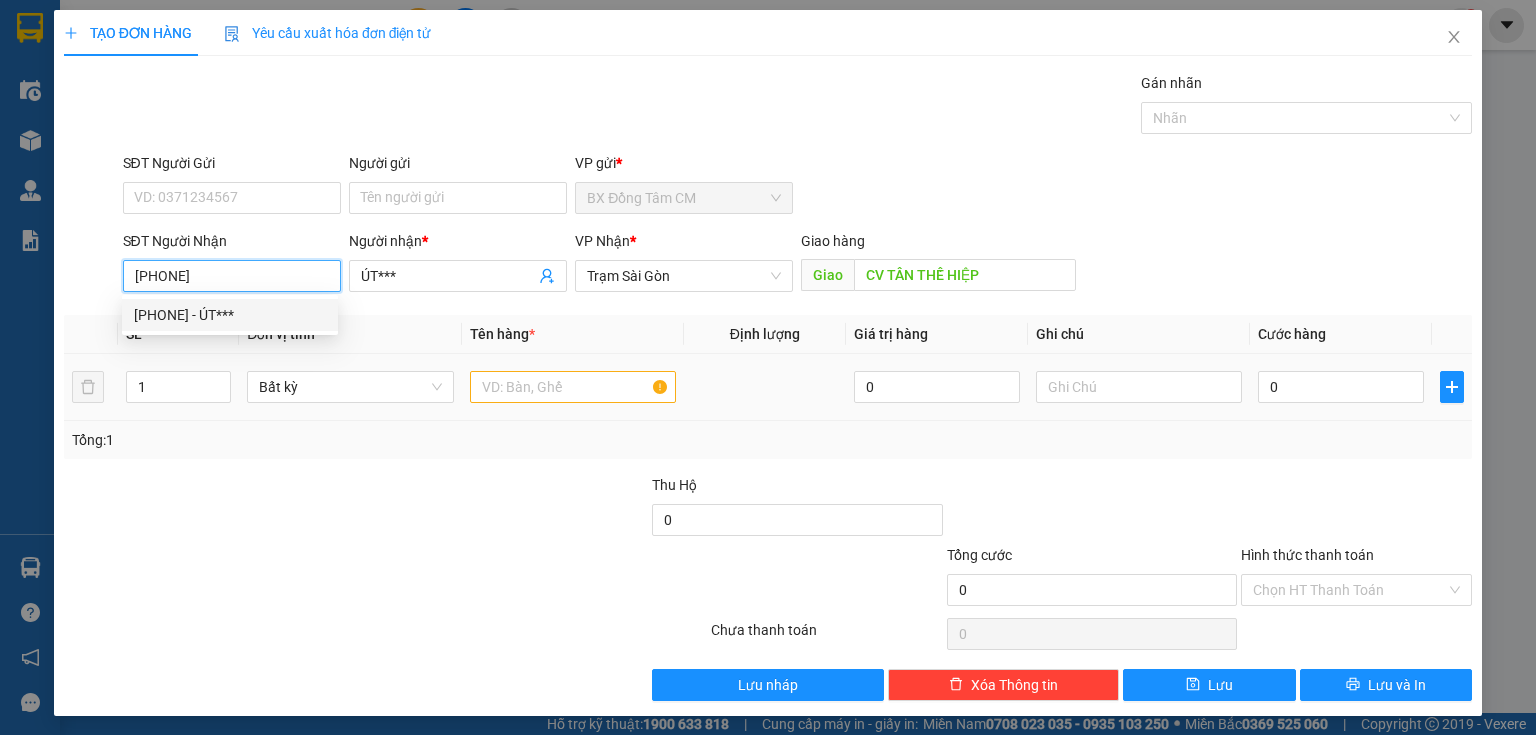 type on "[PHONE]" 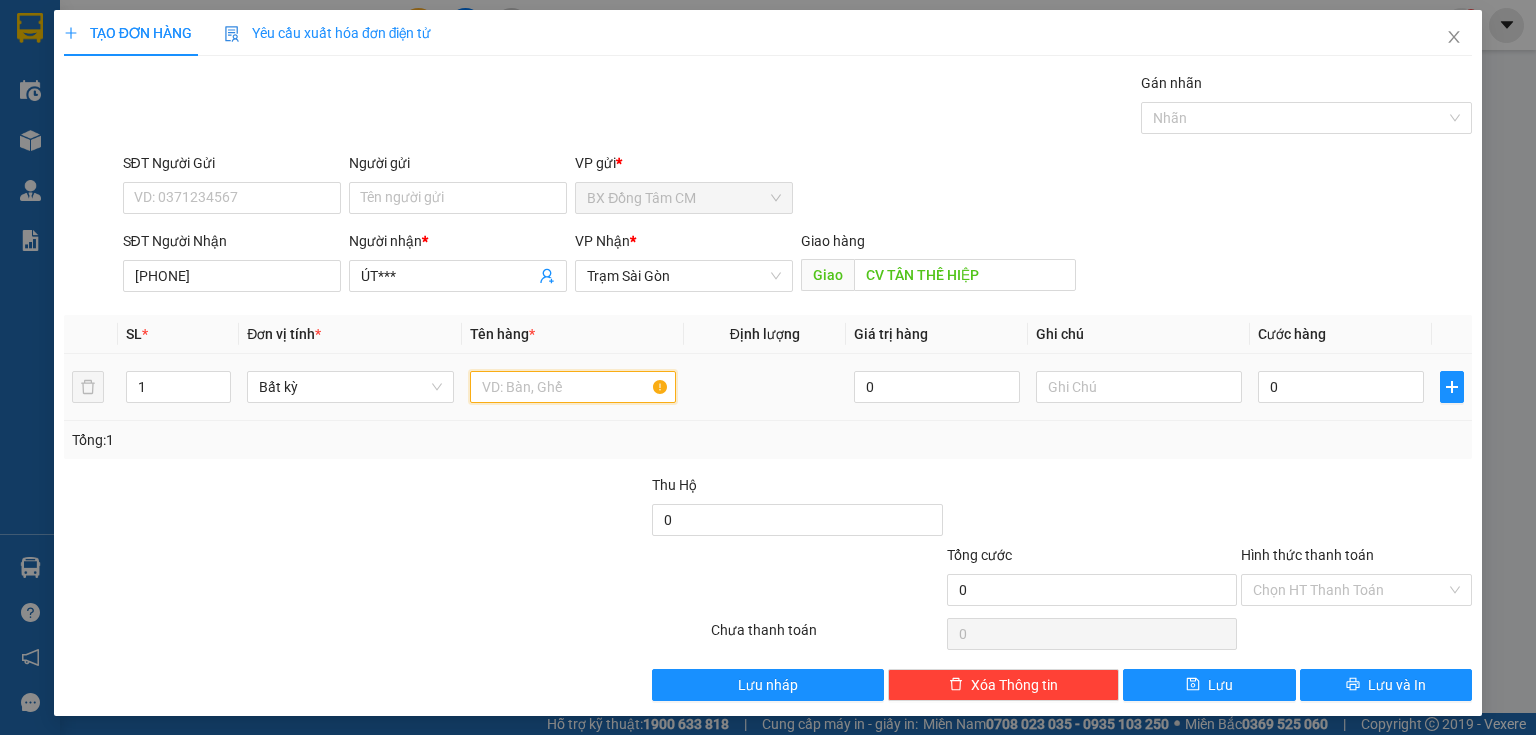 click at bounding box center [573, 387] 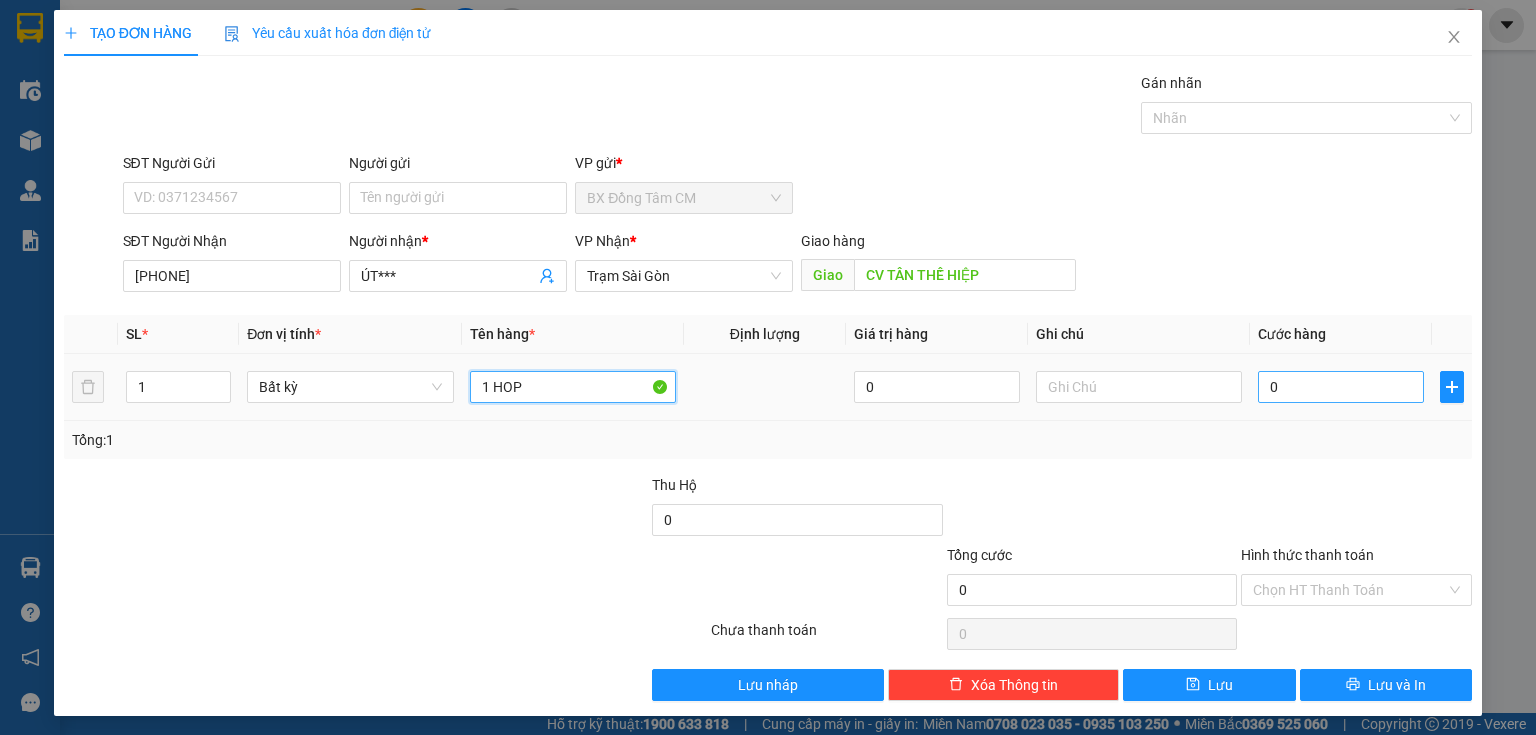 type on "1 HOP" 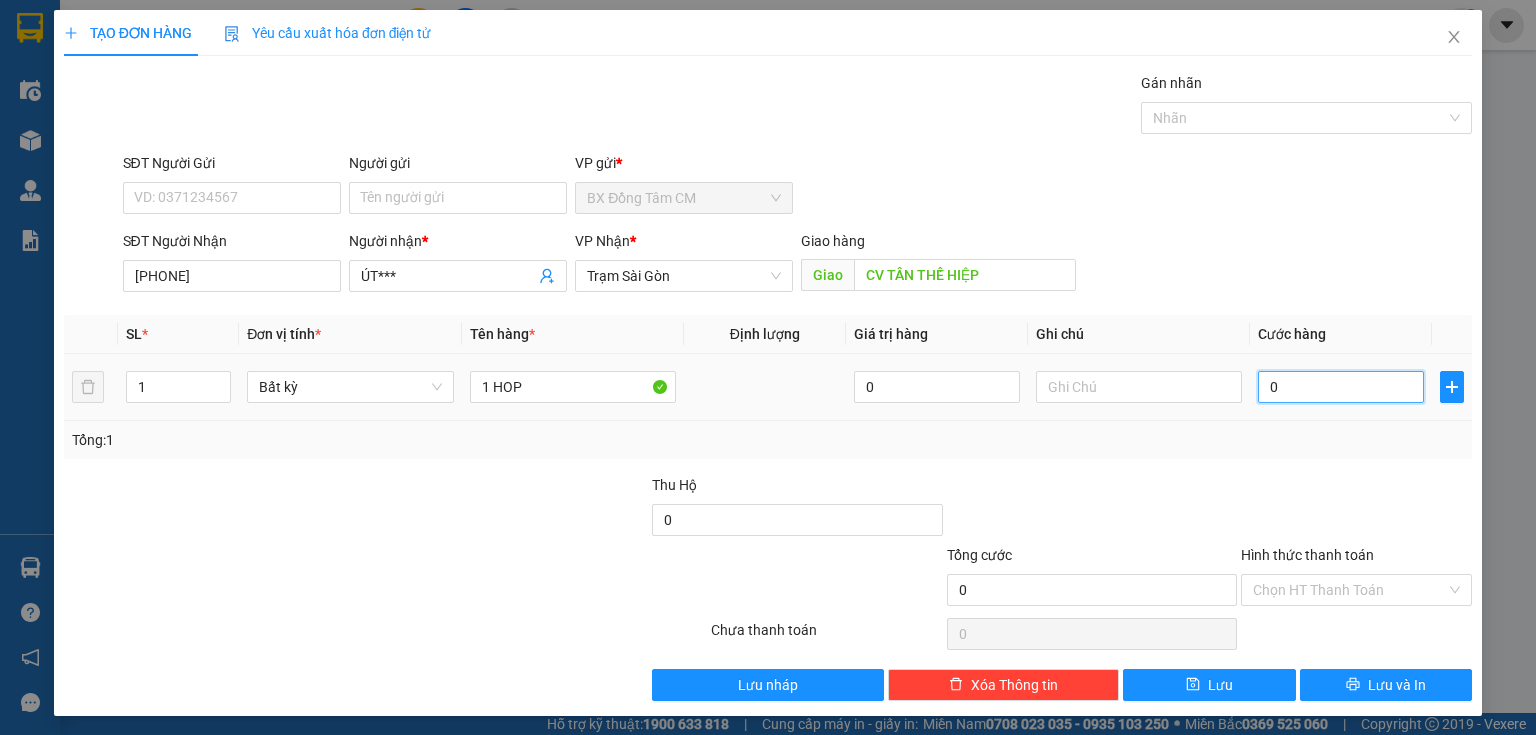 click on "0" at bounding box center (1341, 387) 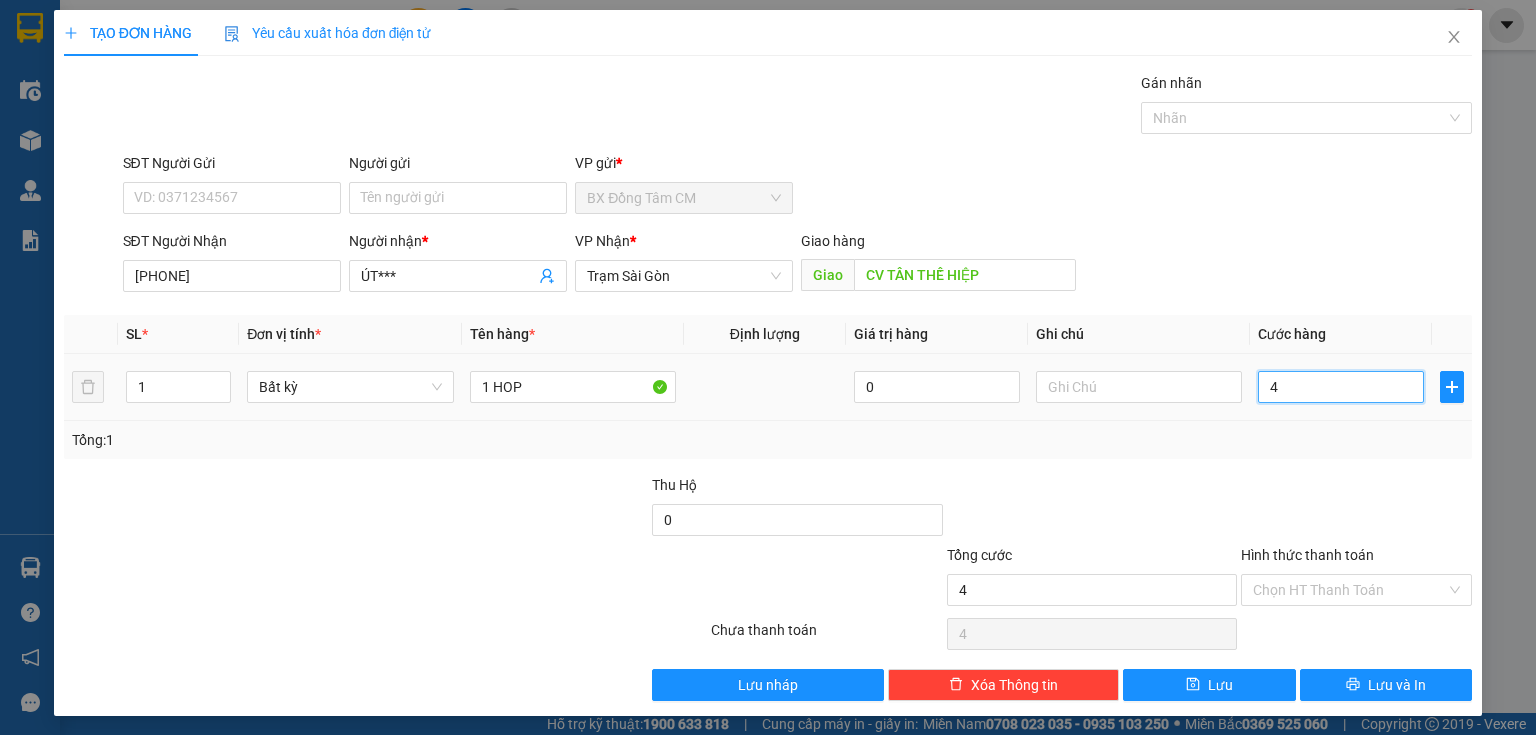type on "40" 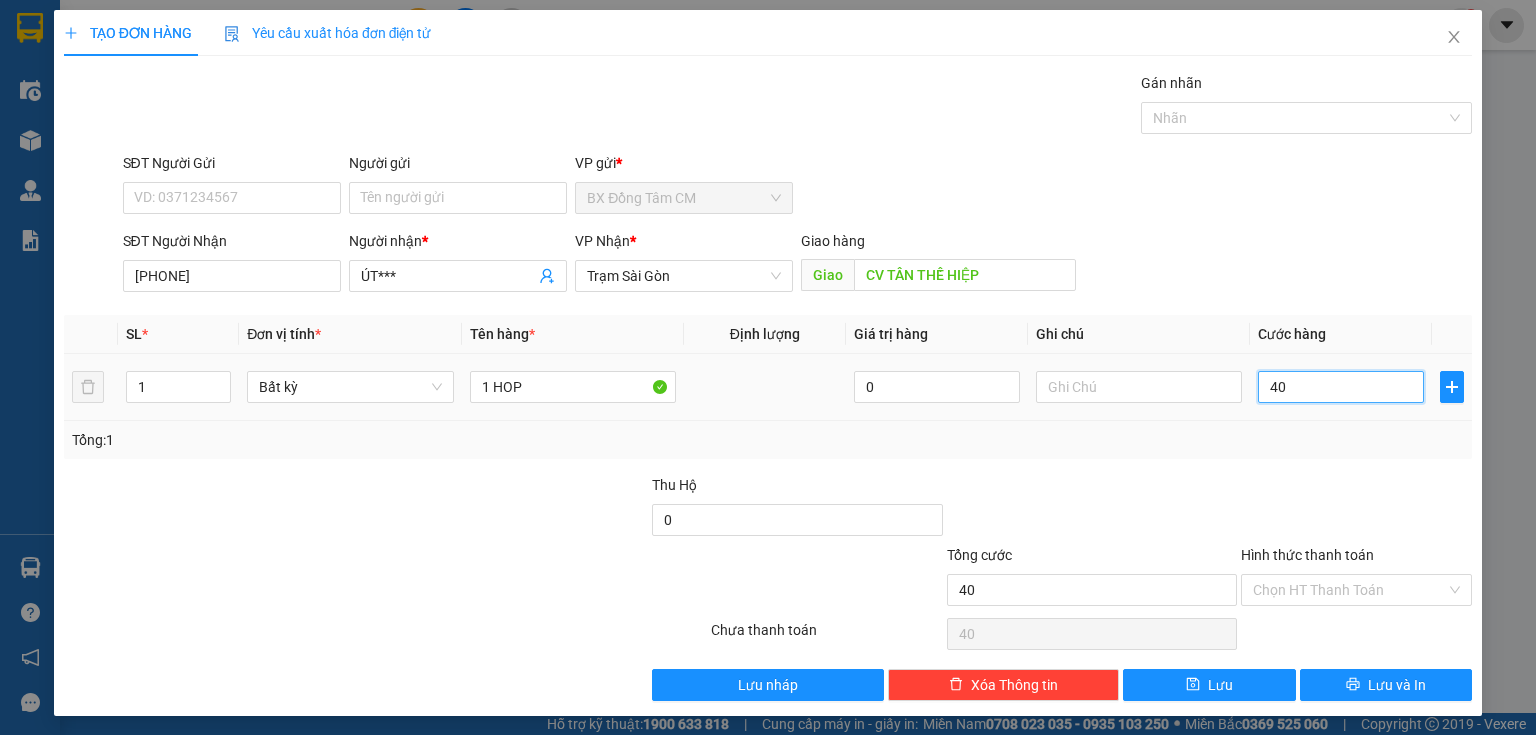 type on "400" 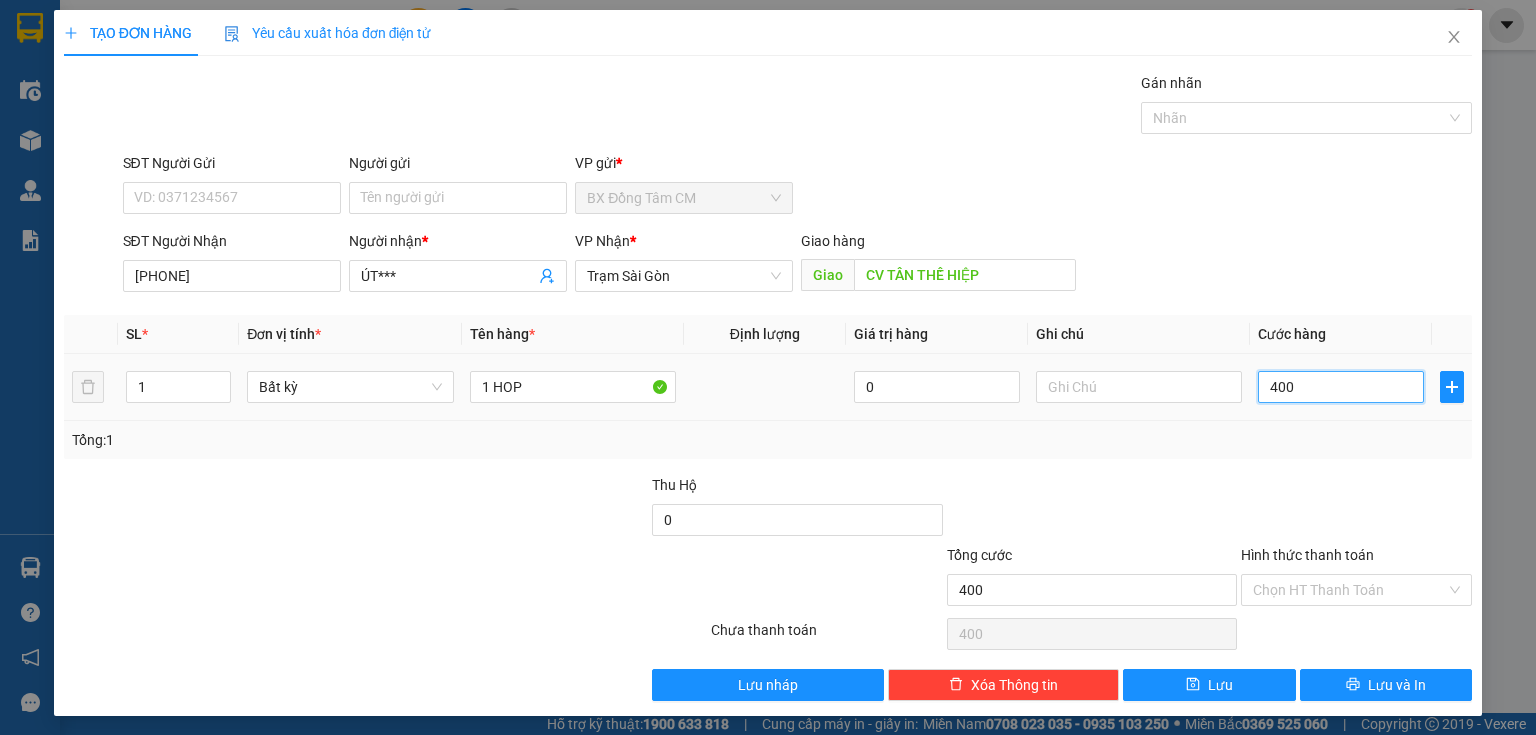type on "4.000" 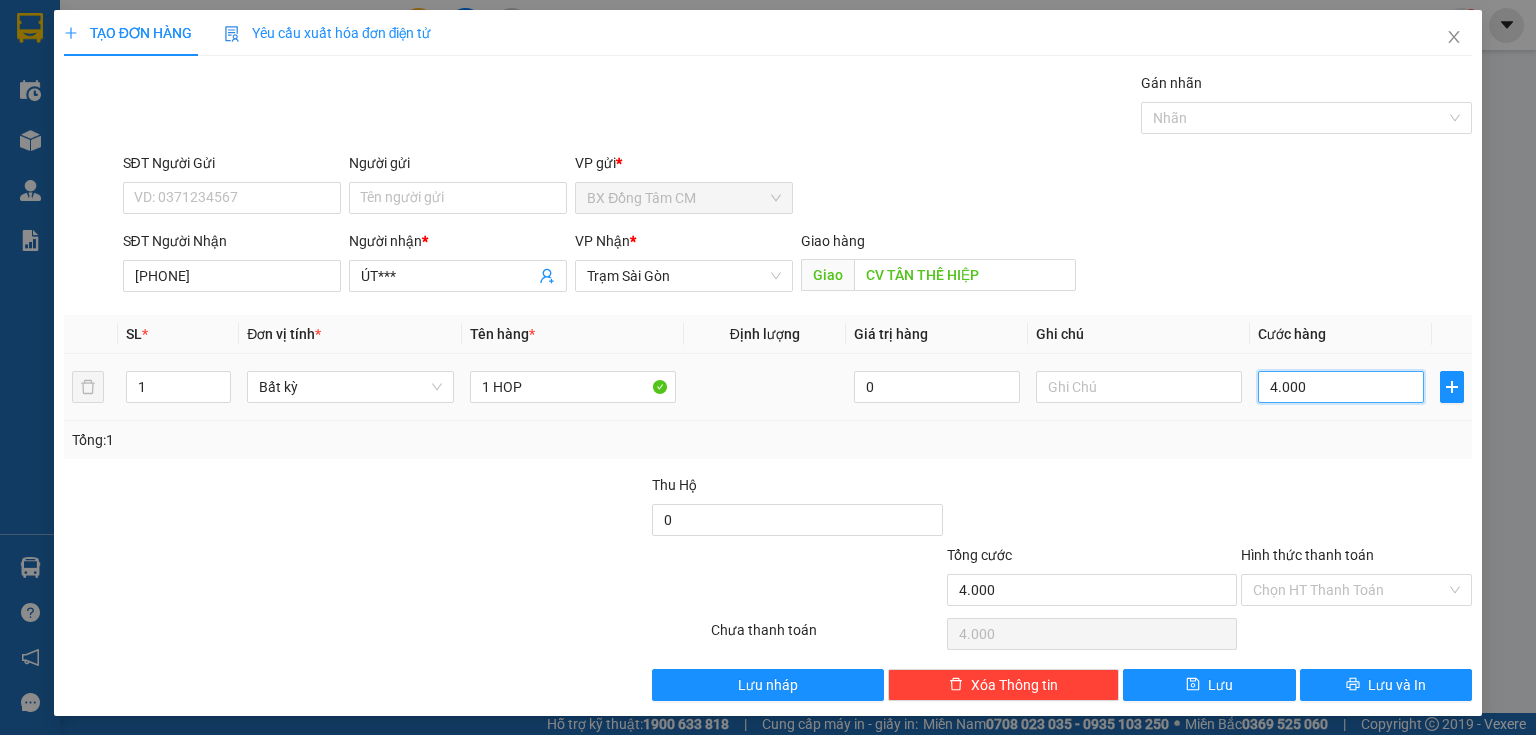 type on "40.000" 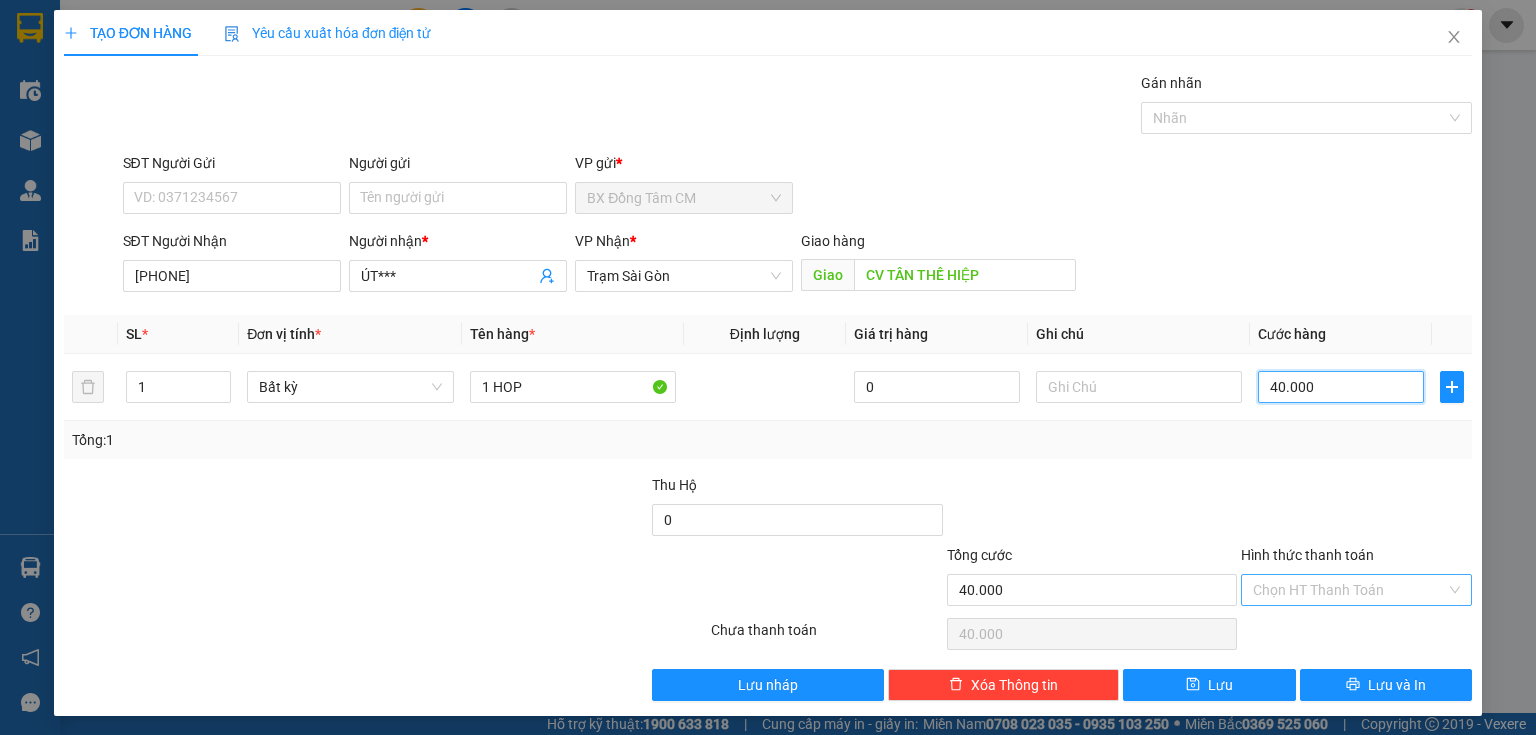 type on "40.000" 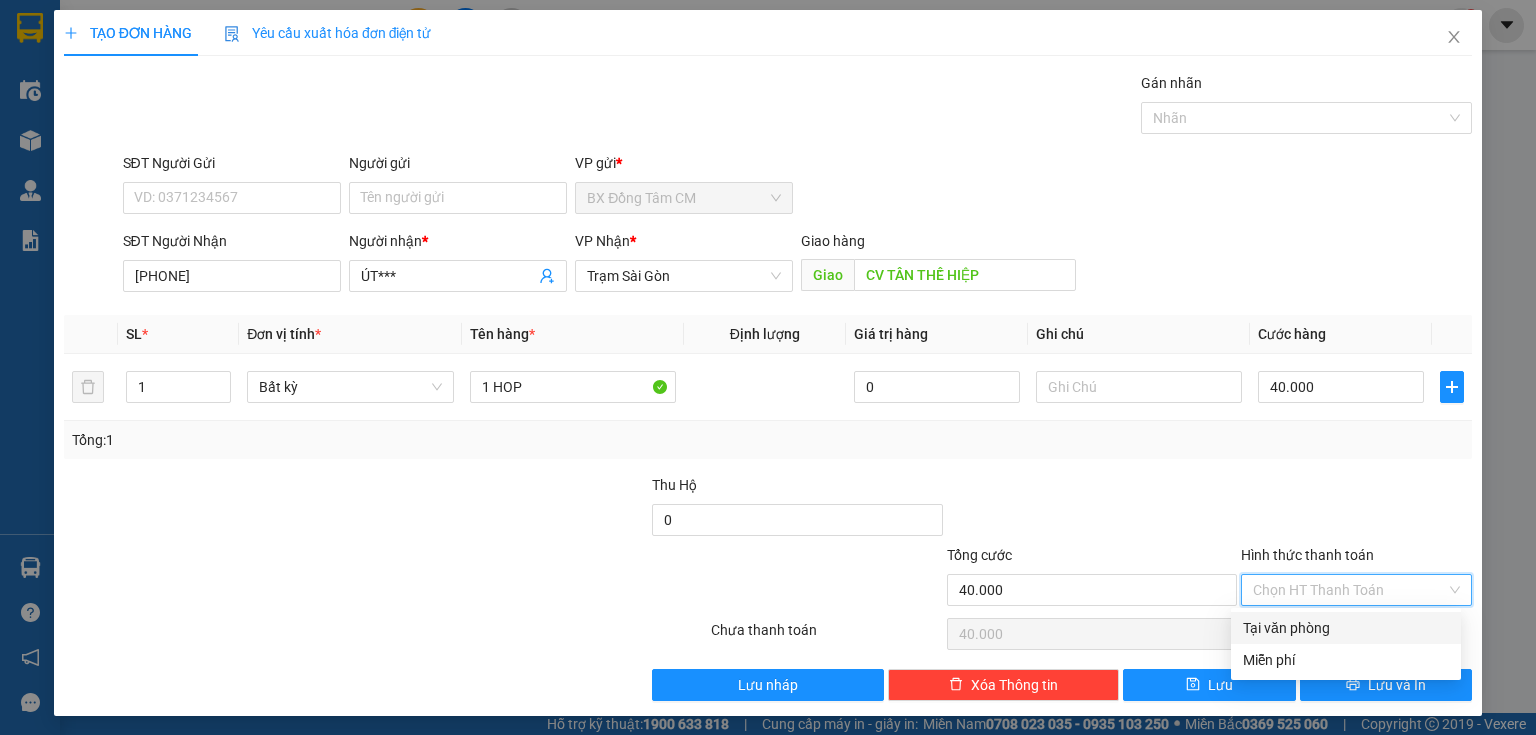 click on "Hình thức thanh toán" at bounding box center (1349, 590) 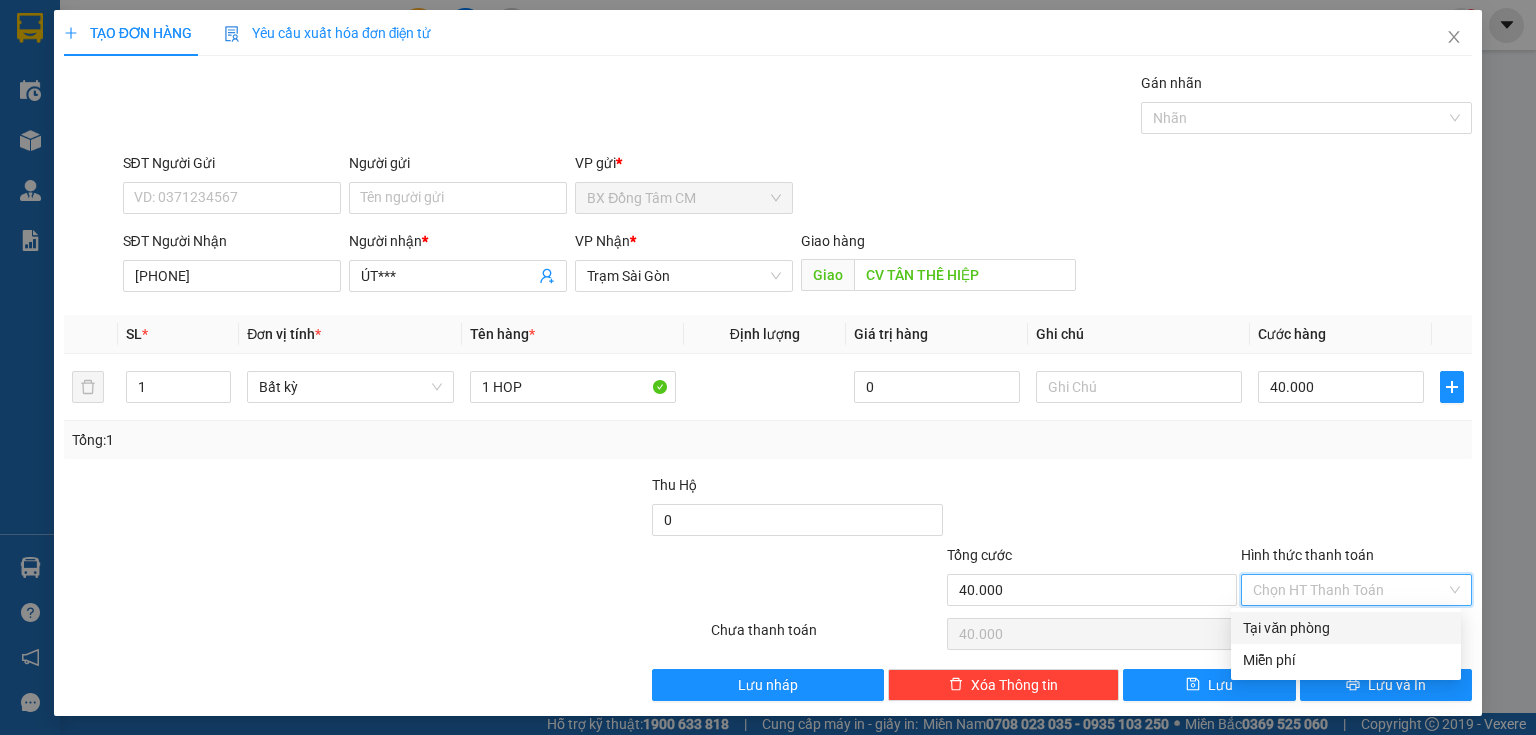 click on "Tại văn phòng" at bounding box center (1346, 628) 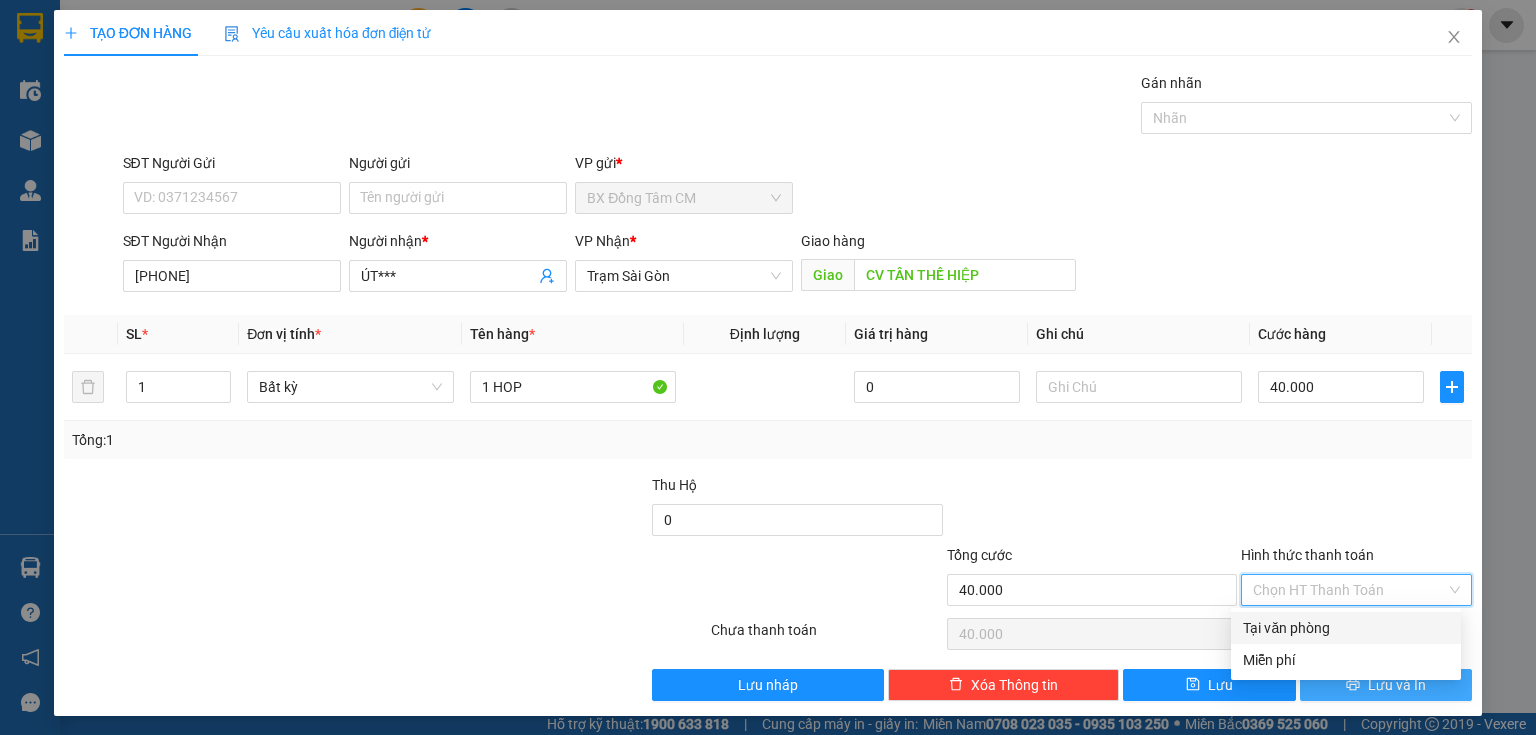 type on "0" 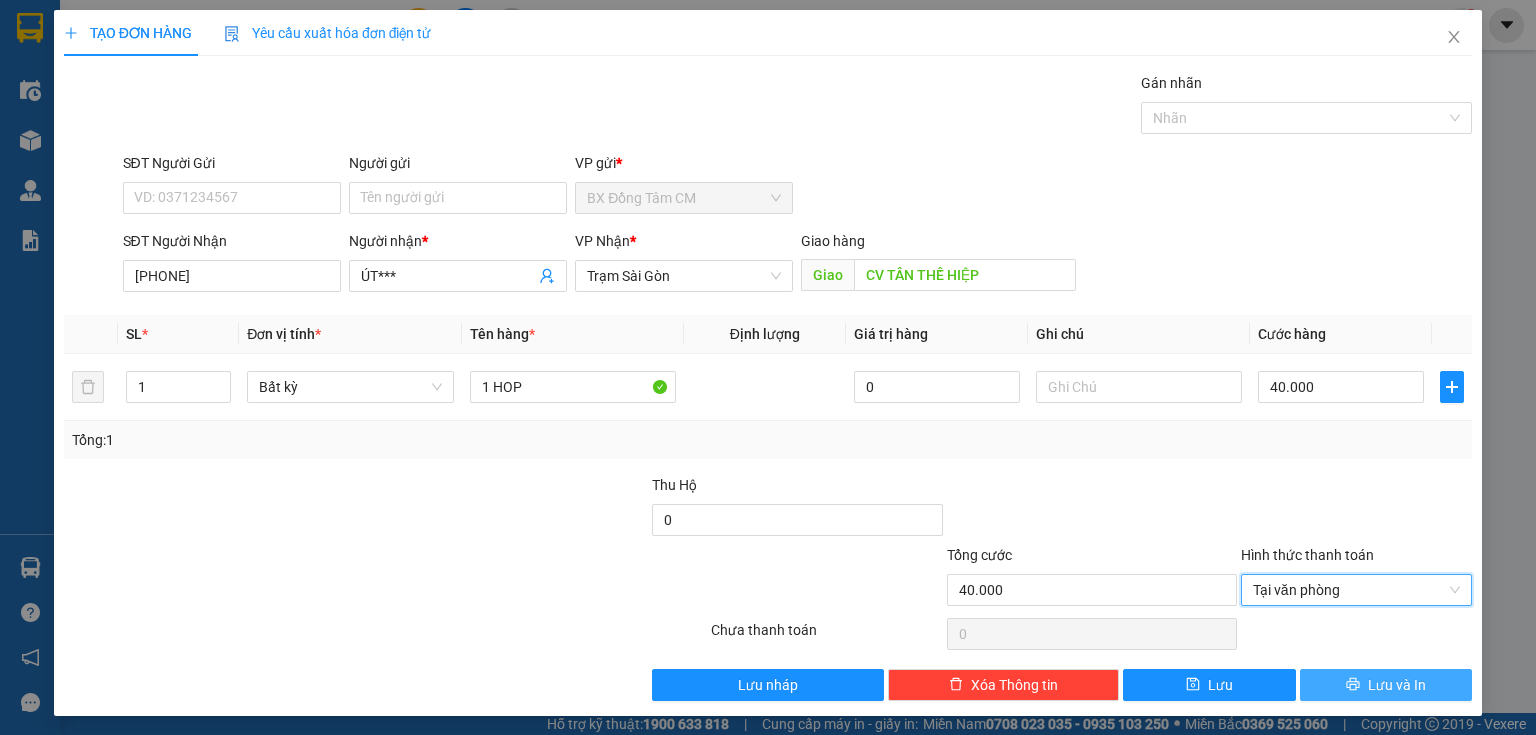 click on "Lưu và In" at bounding box center (1386, 685) 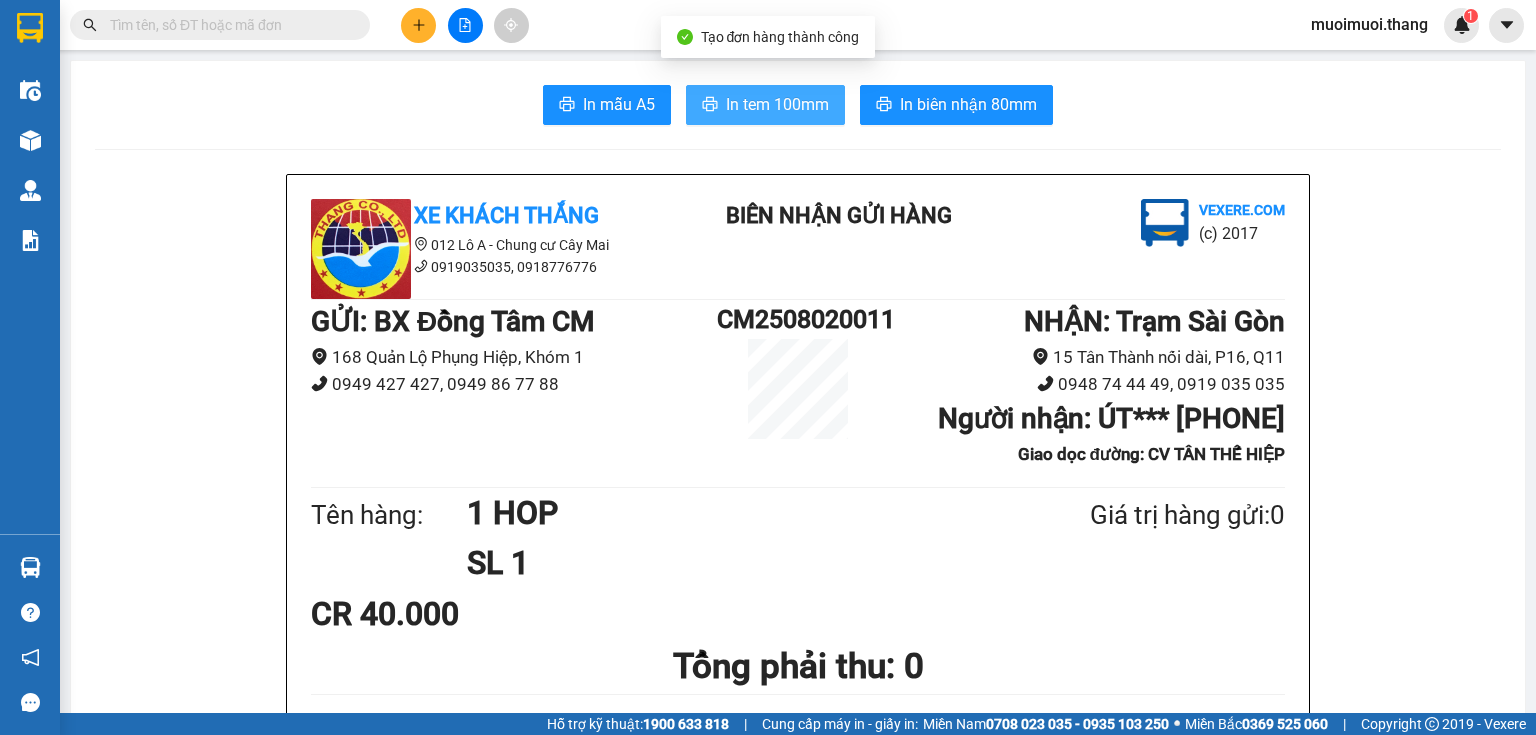 click on "In tem 100mm" at bounding box center (777, 104) 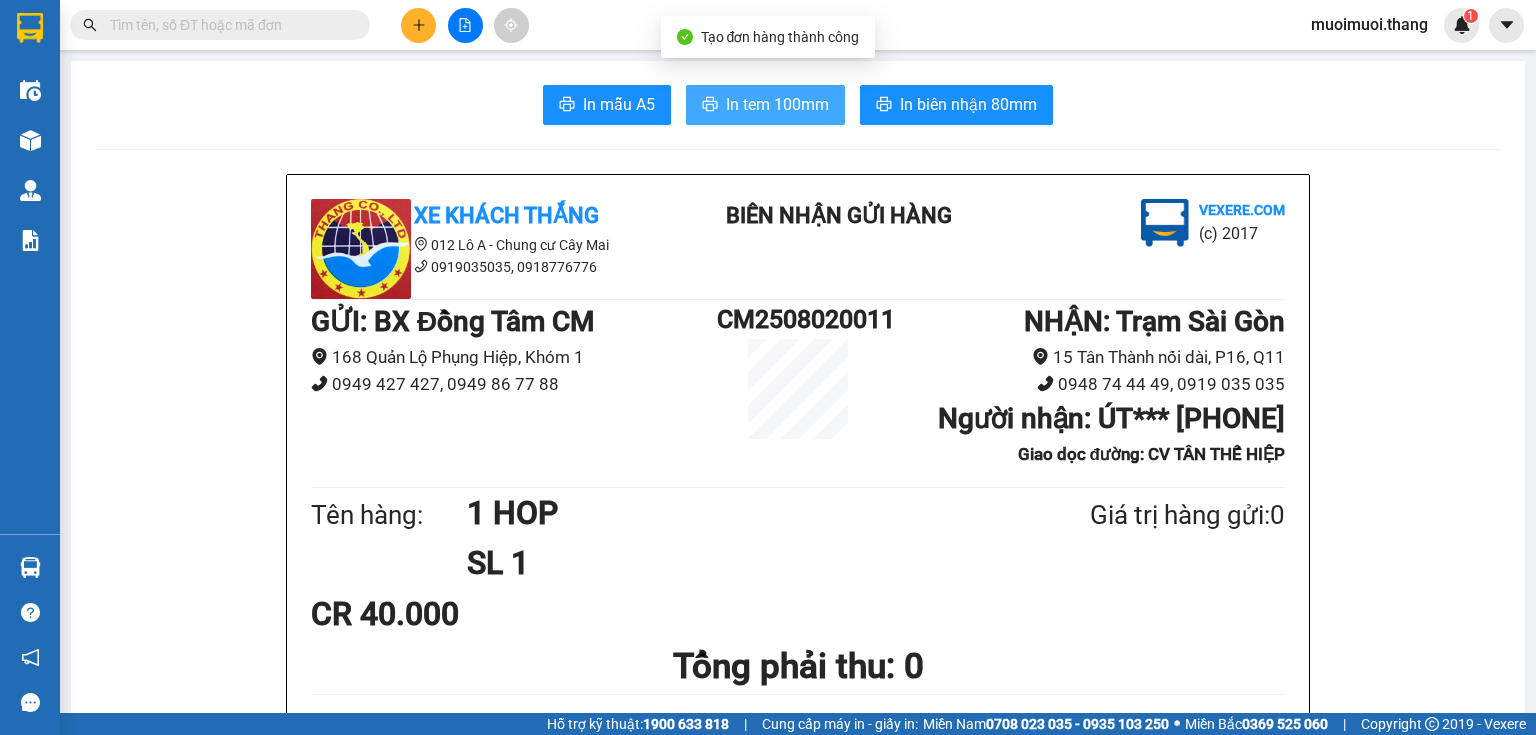 scroll, scrollTop: 0, scrollLeft: 0, axis: both 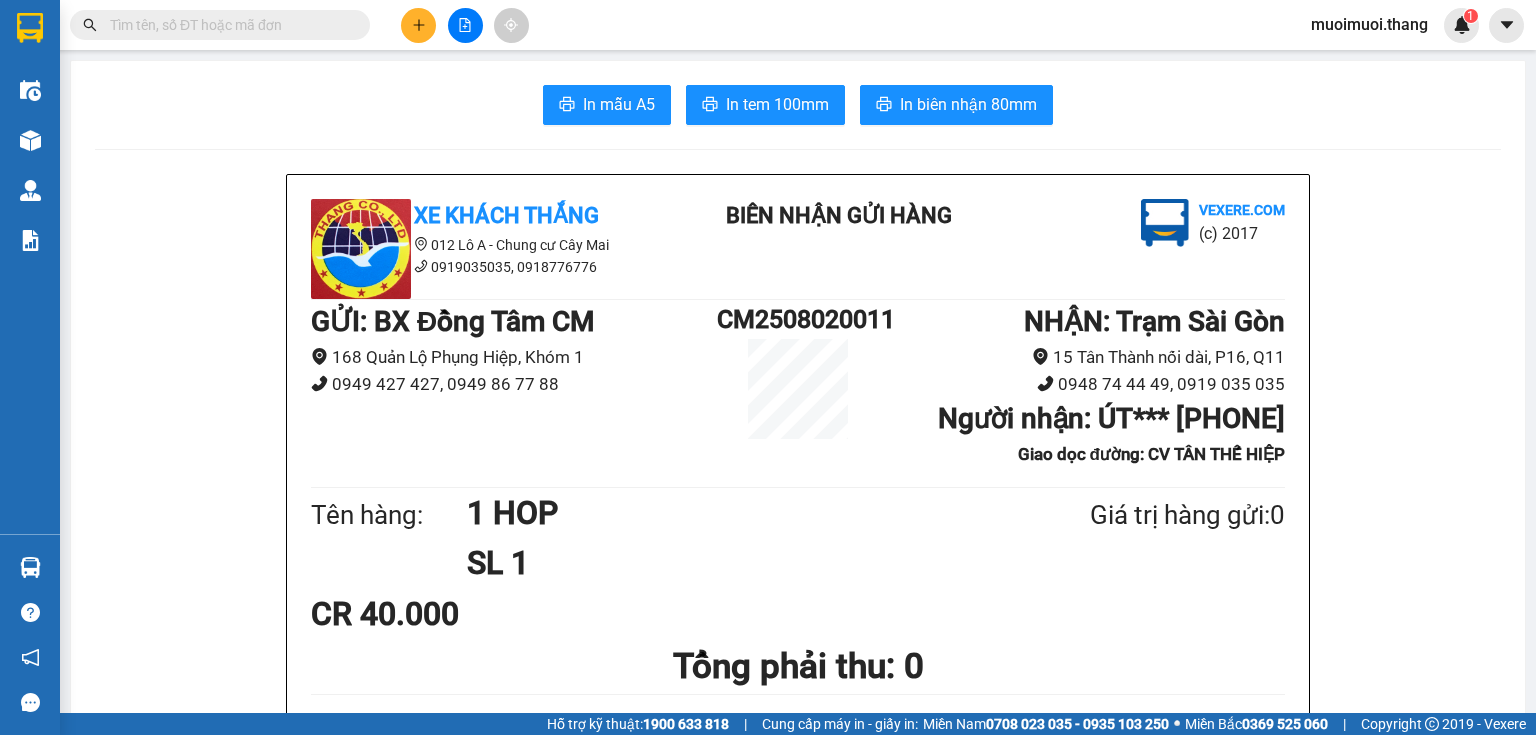 click at bounding box center [418, 25] 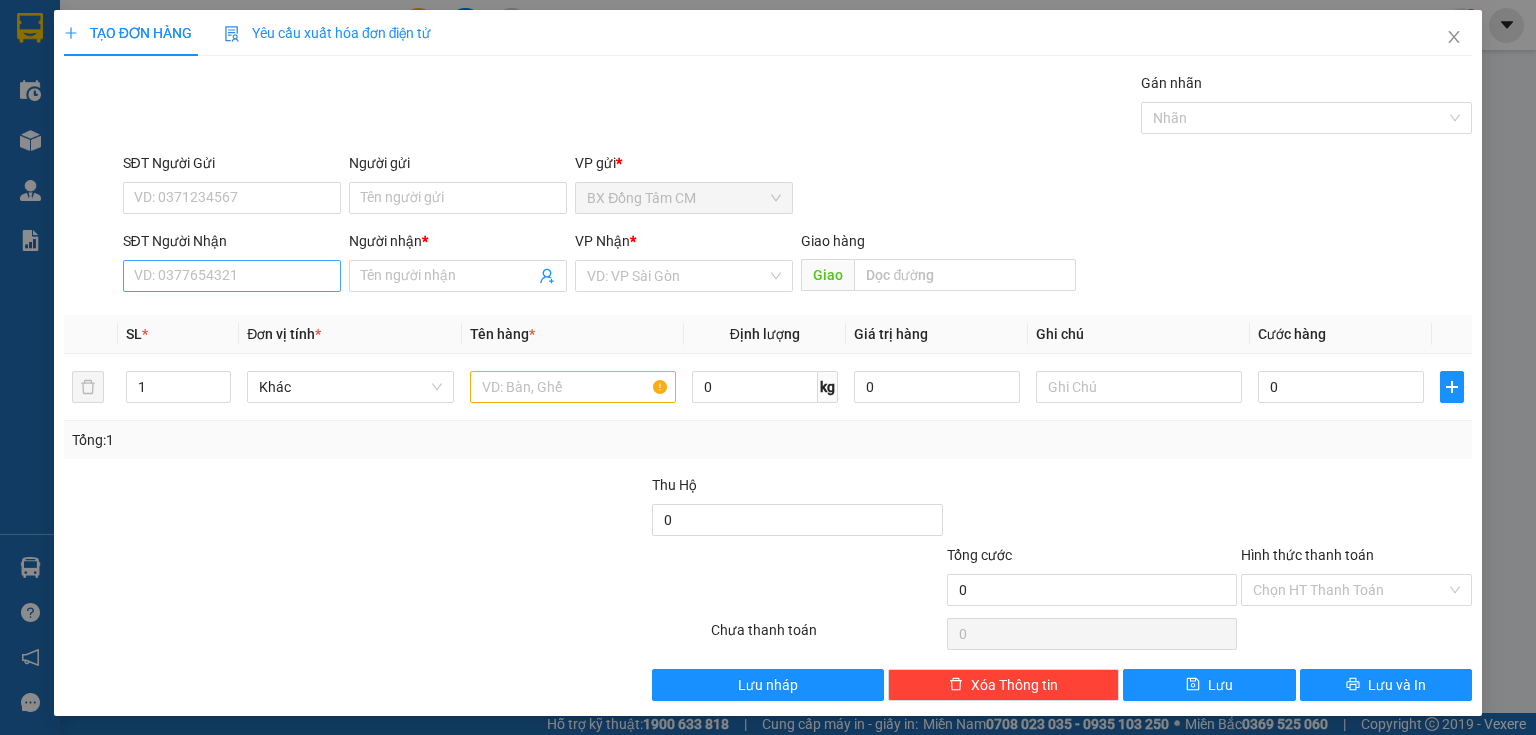 click on "SĐT Người Nhận VD: 0377654321" at bounding box center (232, 265) 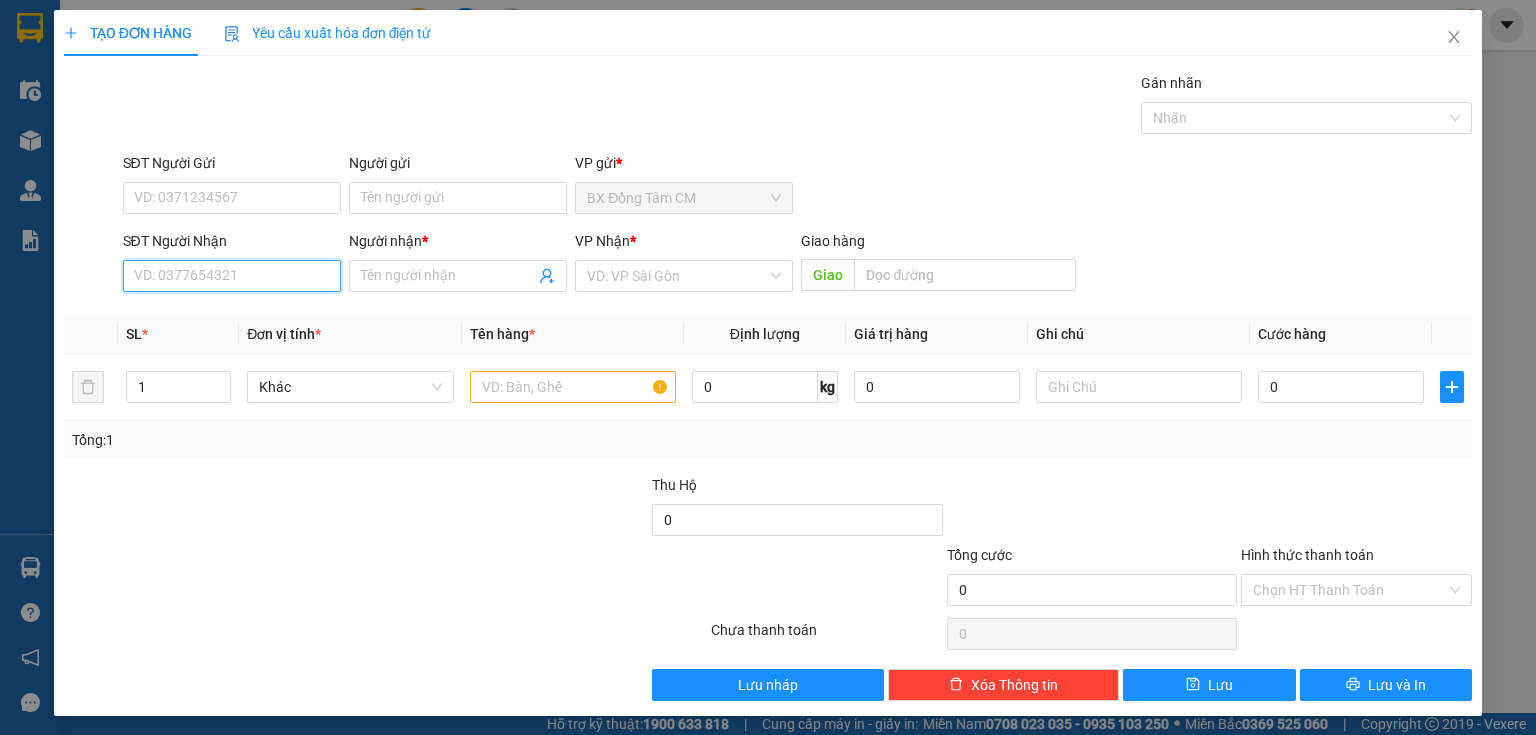 click on "SĐT Người Nhận" at bounding box center [232, 276] 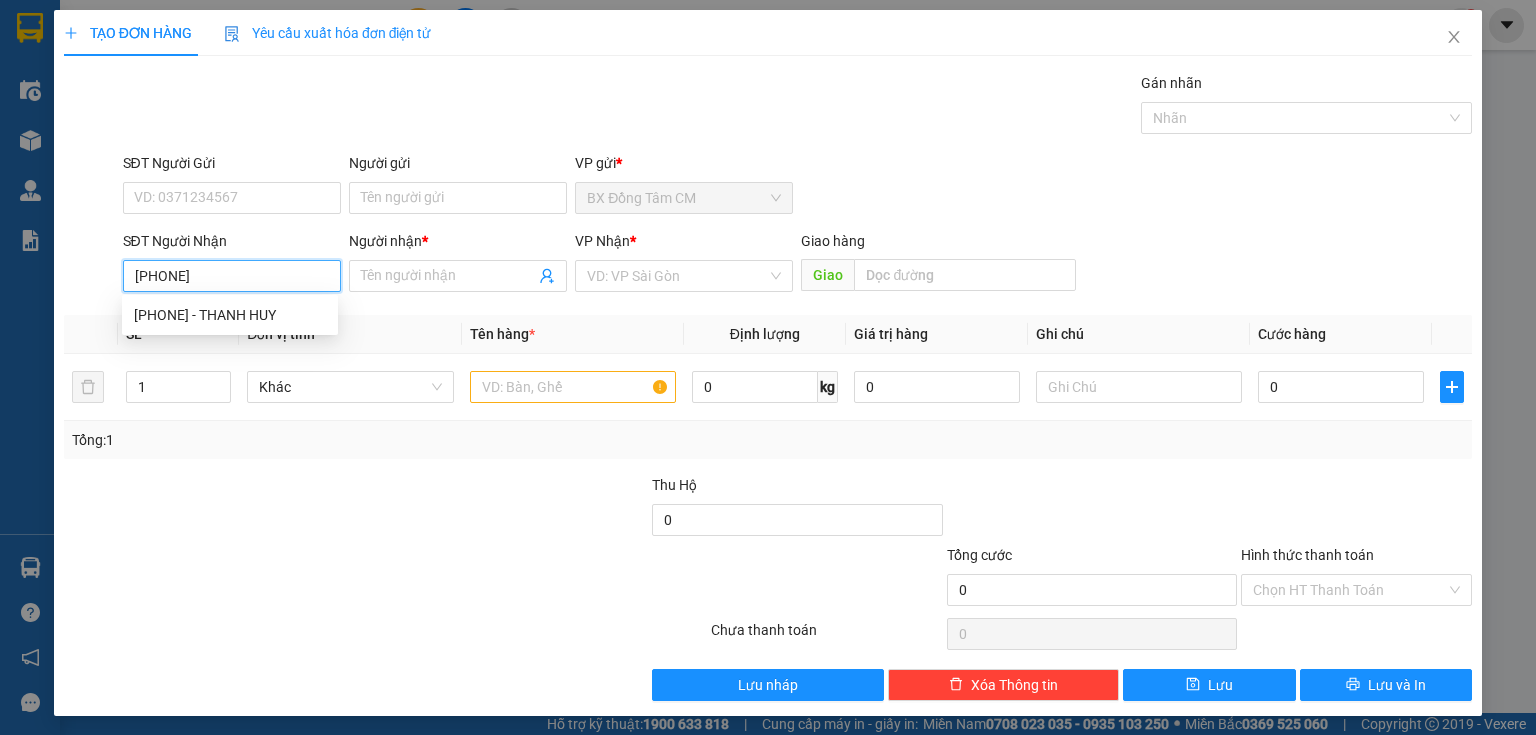type on "[PHONE]" 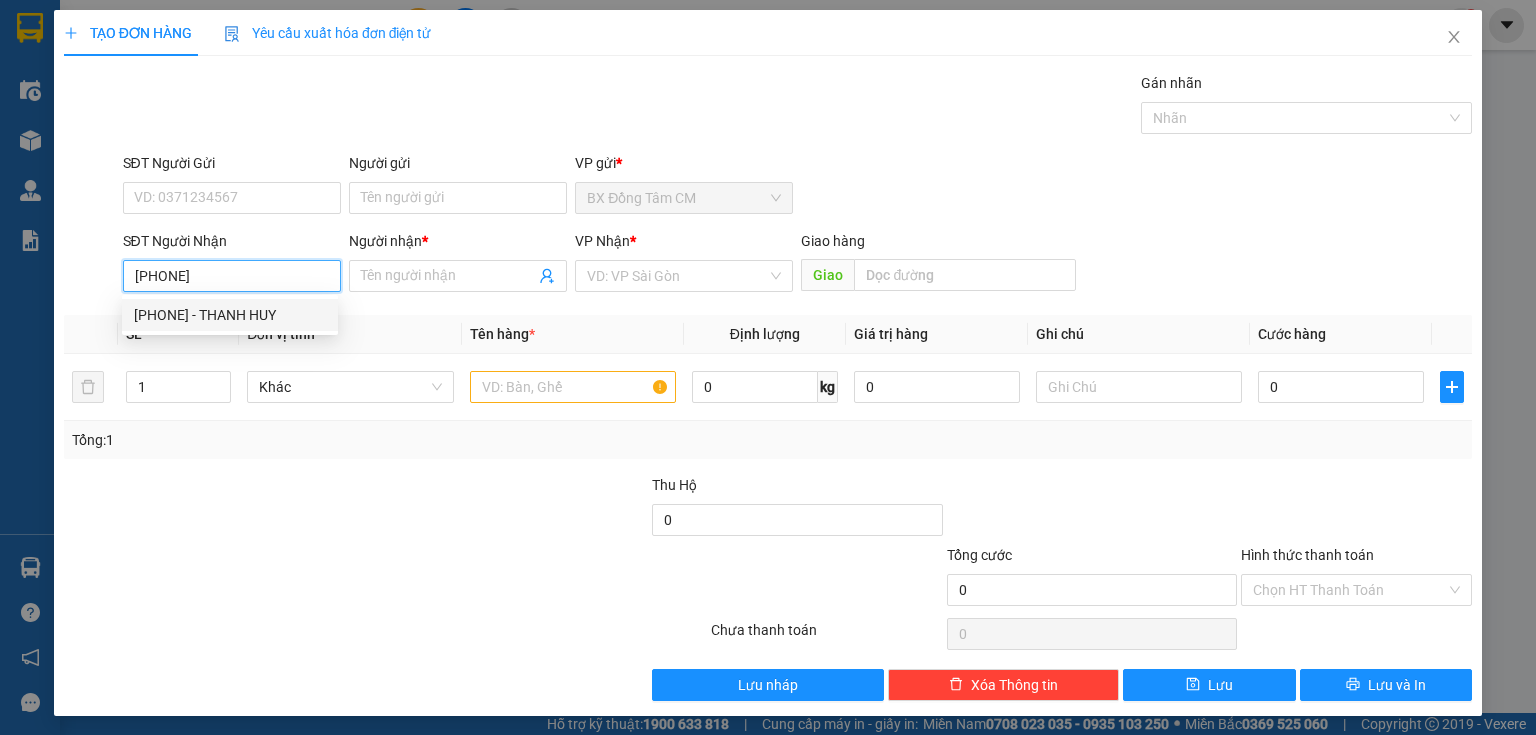 drag, startPoint x: 290, startPoint y: 318, endPoint x: 310, endPoint y: 319, distance: 20.024984 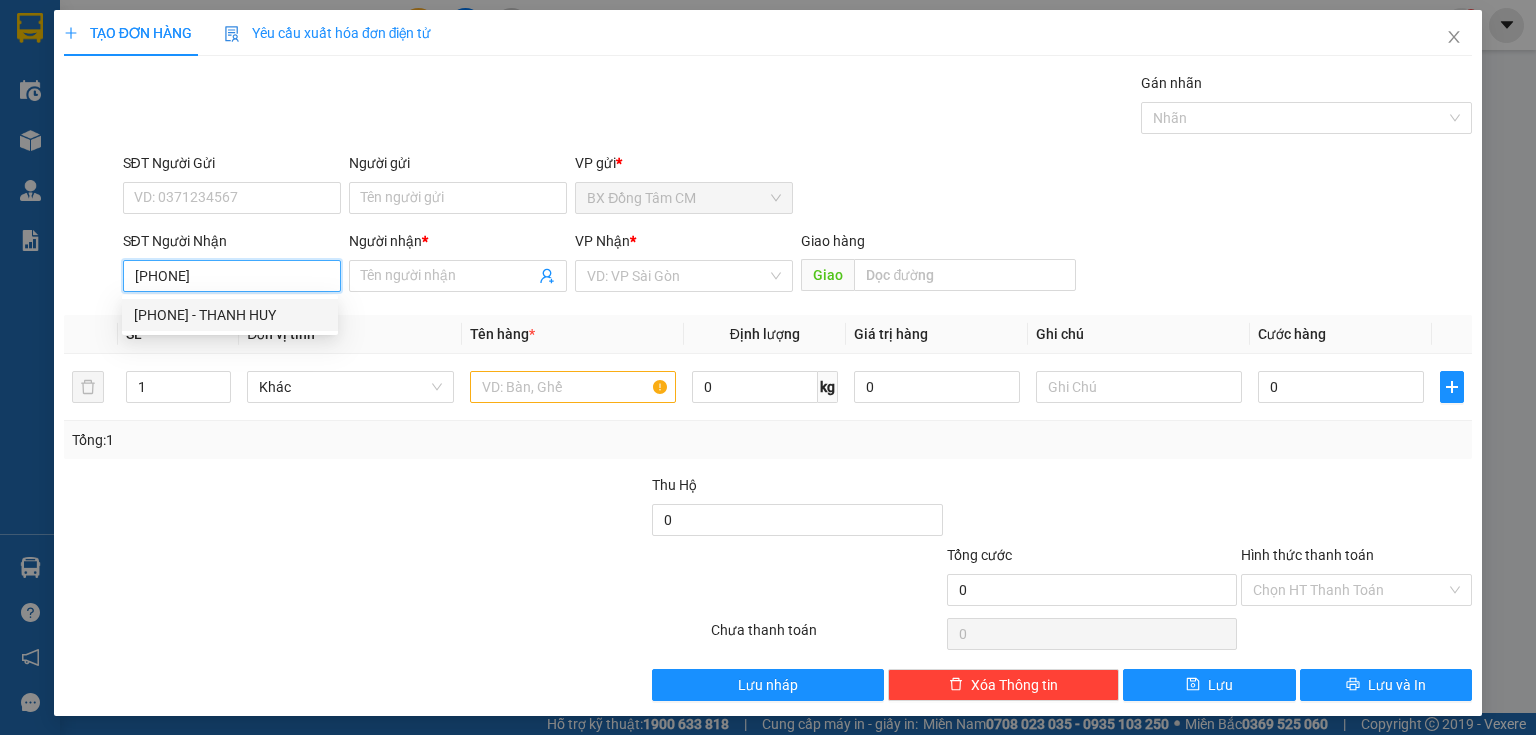 click on "[PHONE] - THANH HUY" at bounding box center [230, 315] 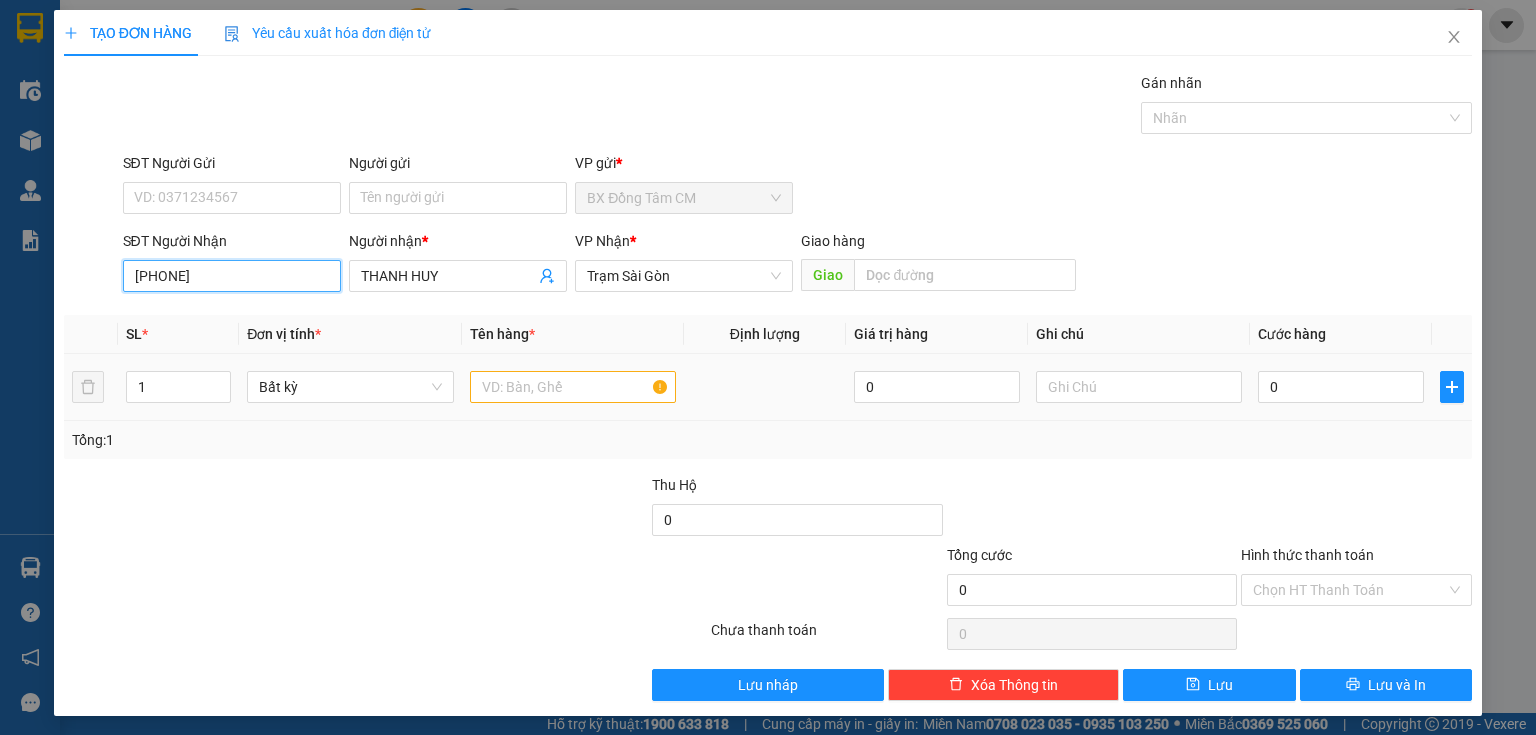 type on "[PHONE]" 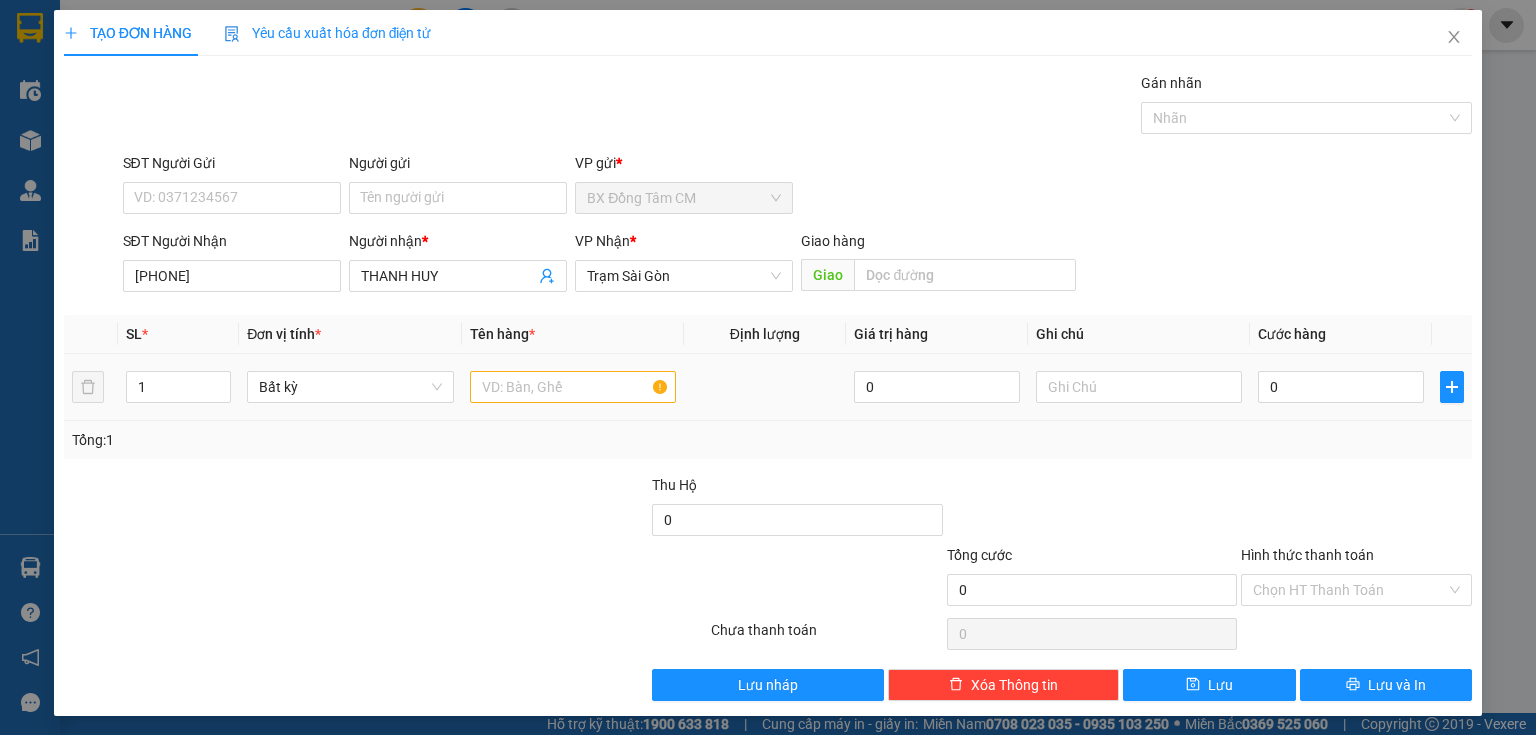 click at bounding box center [573, 387] 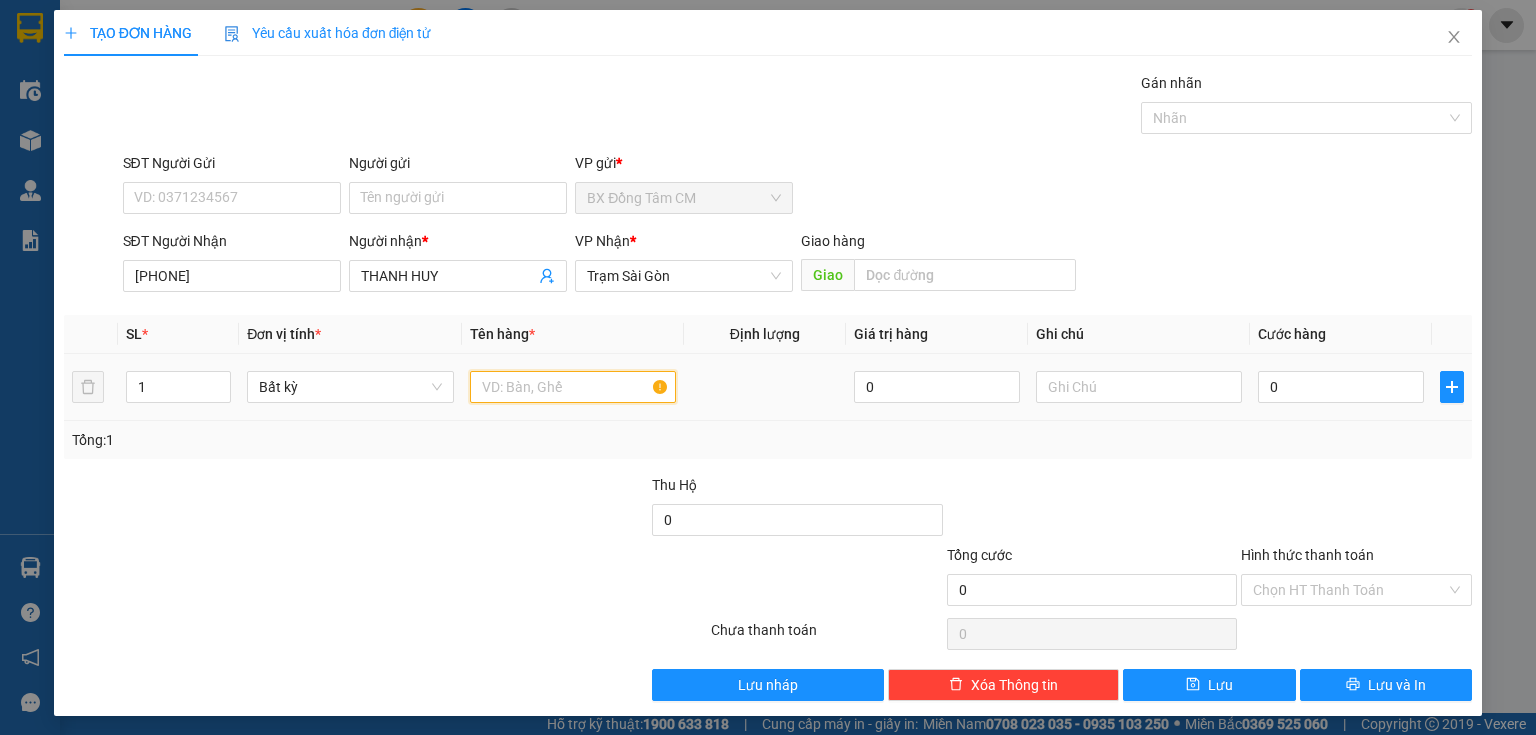 click at bounding box center (573, 387) 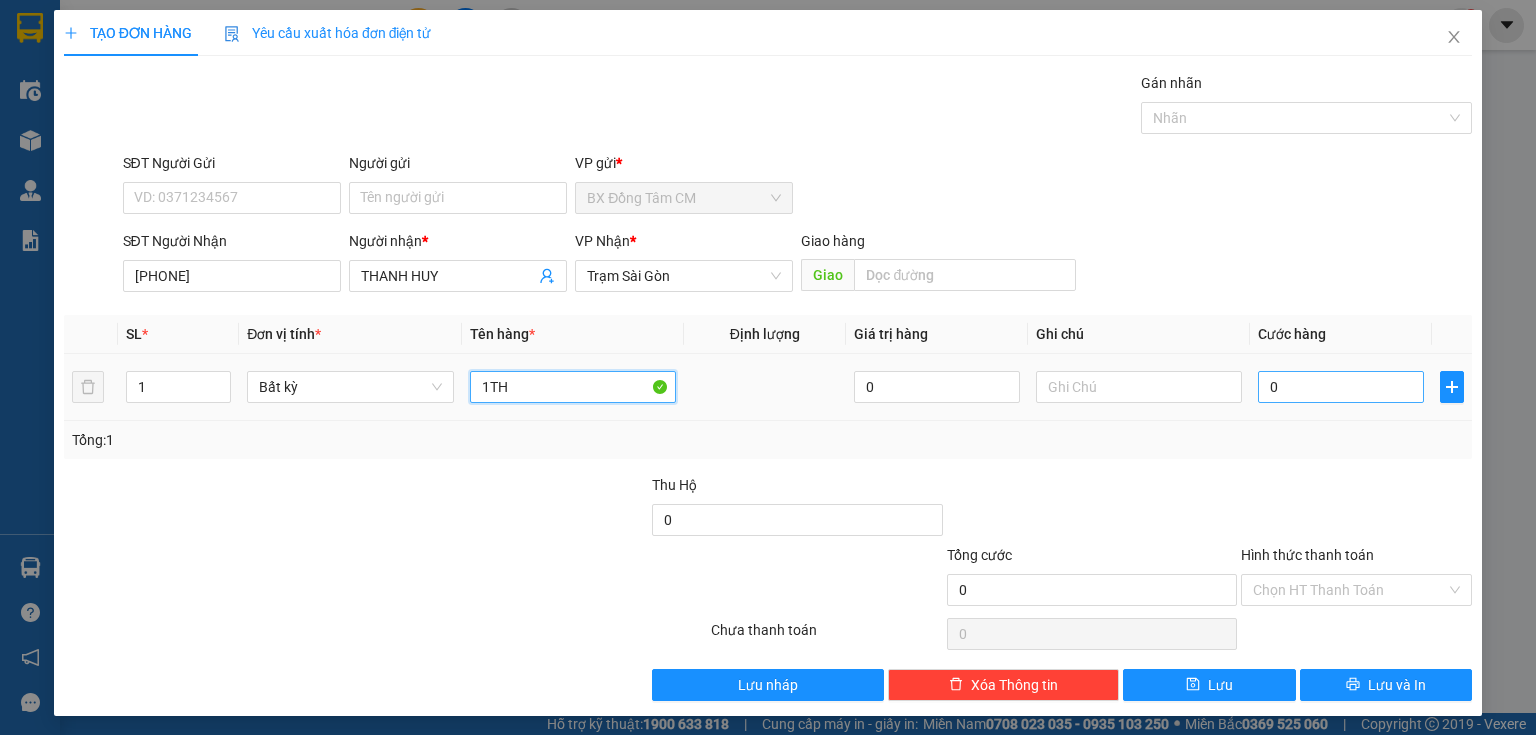 type on "1TH" 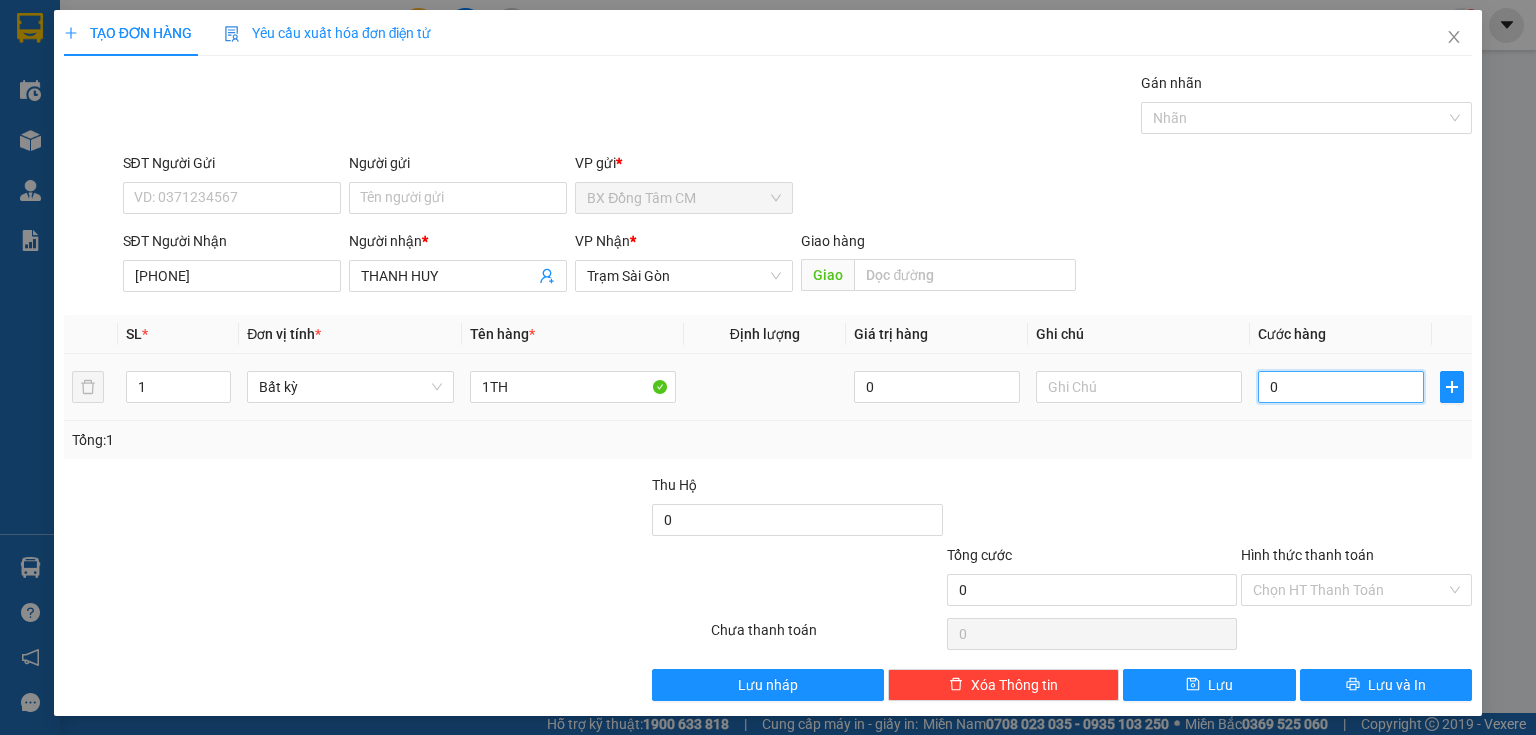 click on "0" at bounding box center (1341, 387) 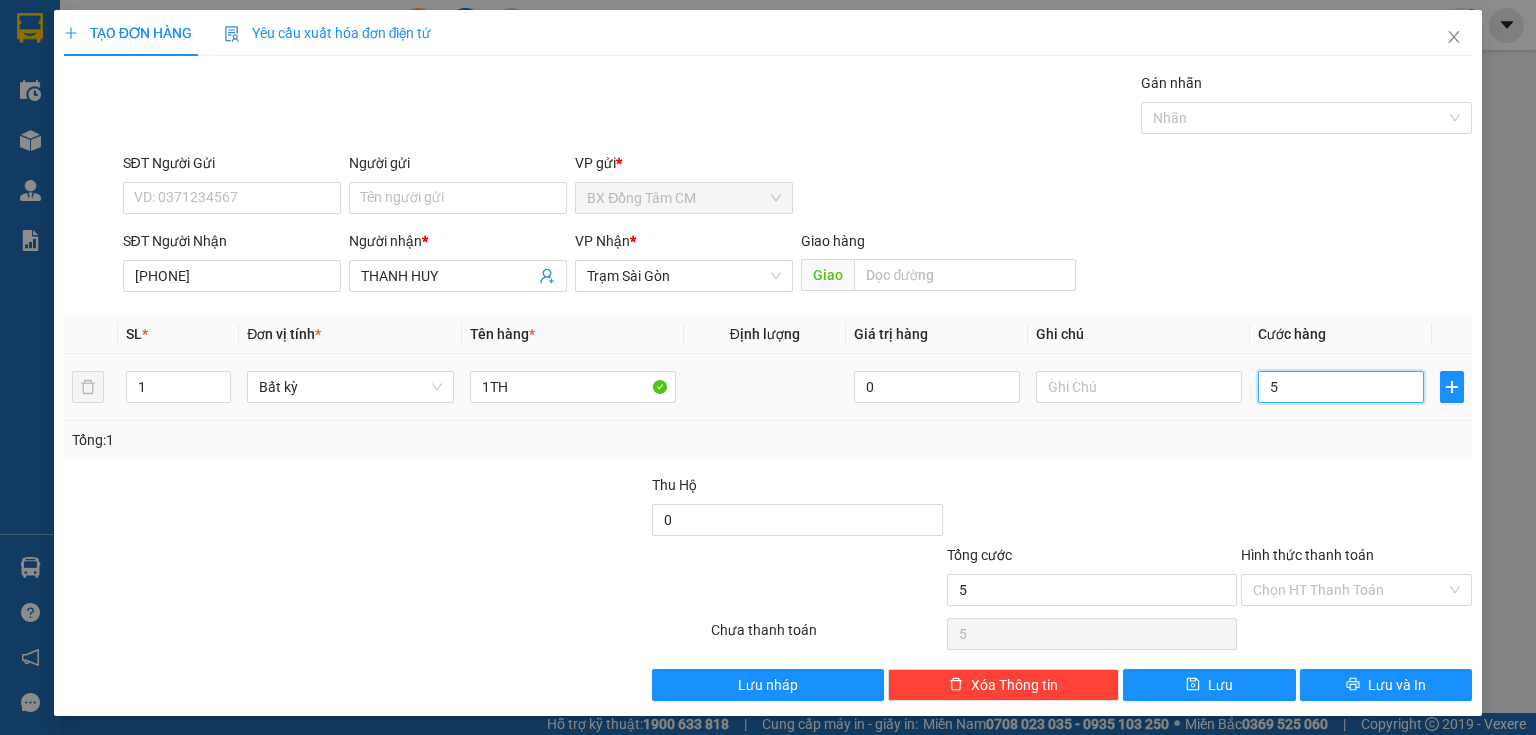 type on "50" 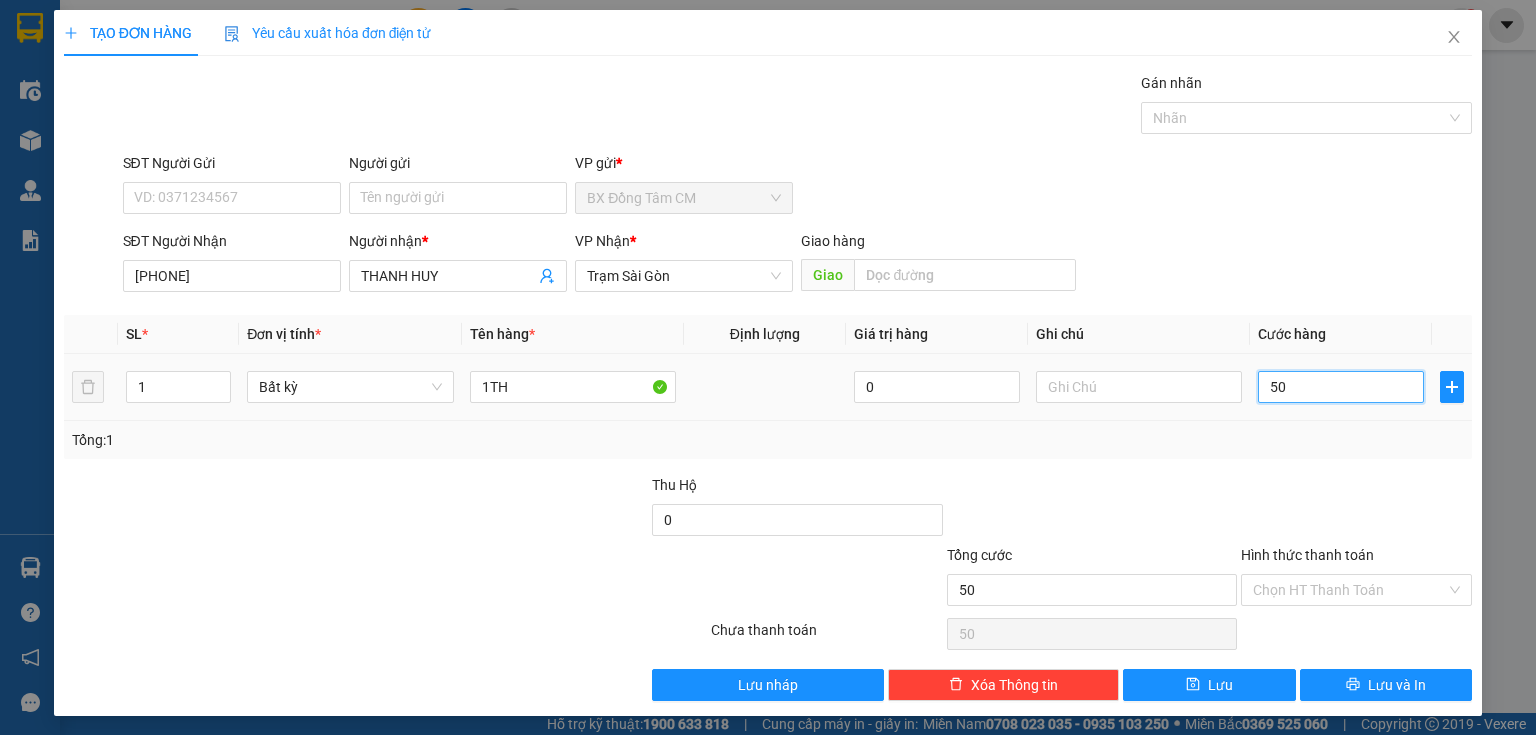 type on "500" 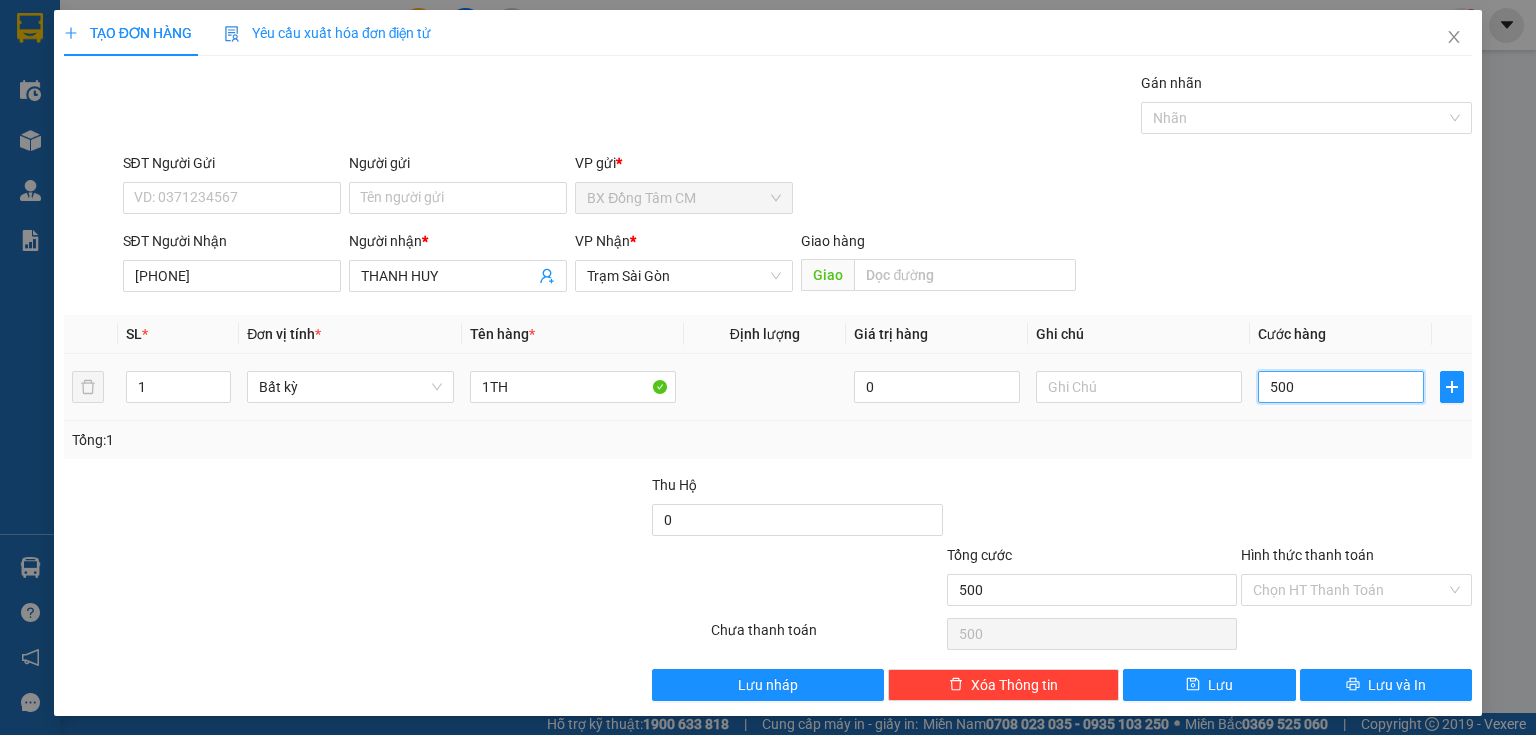 type on "5.000" 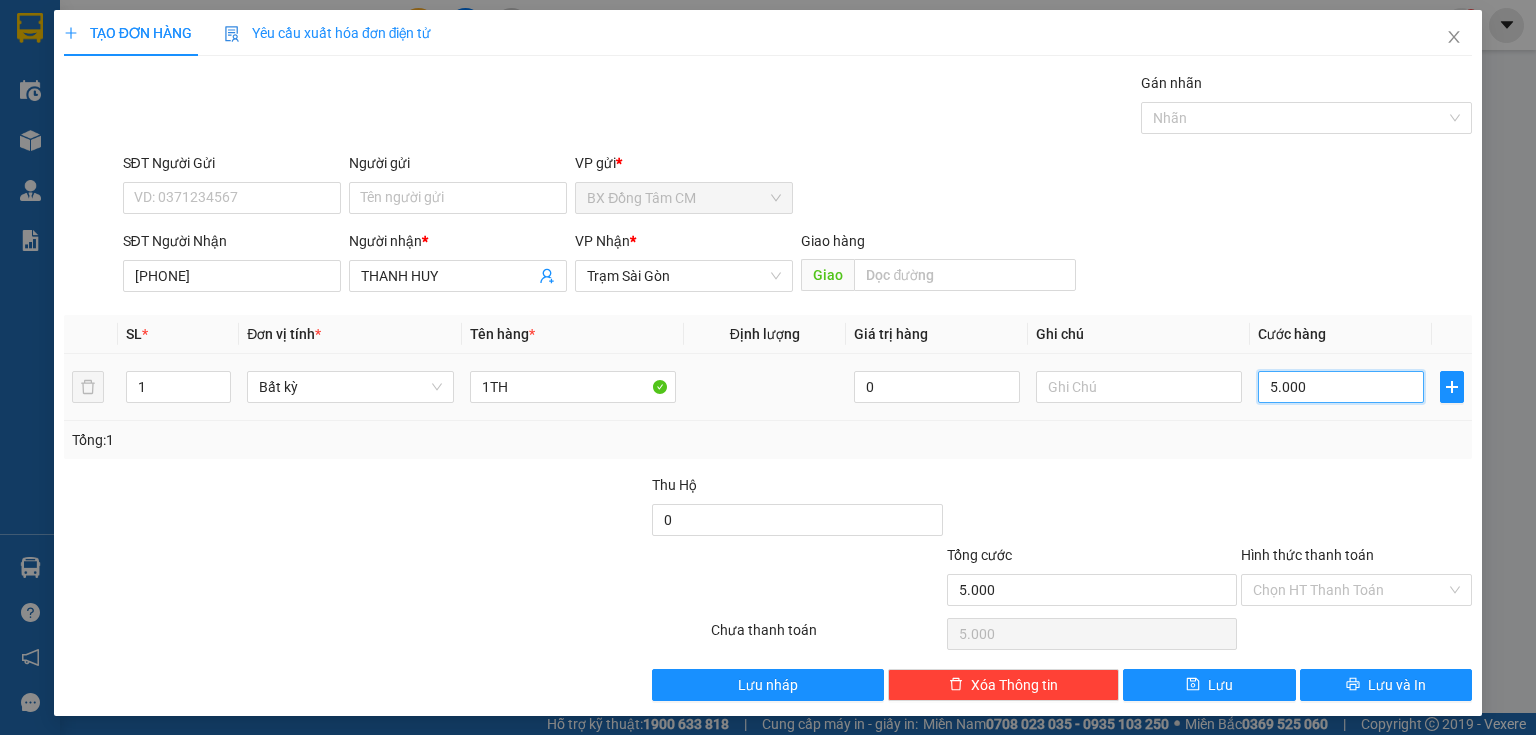 type on "50.000" 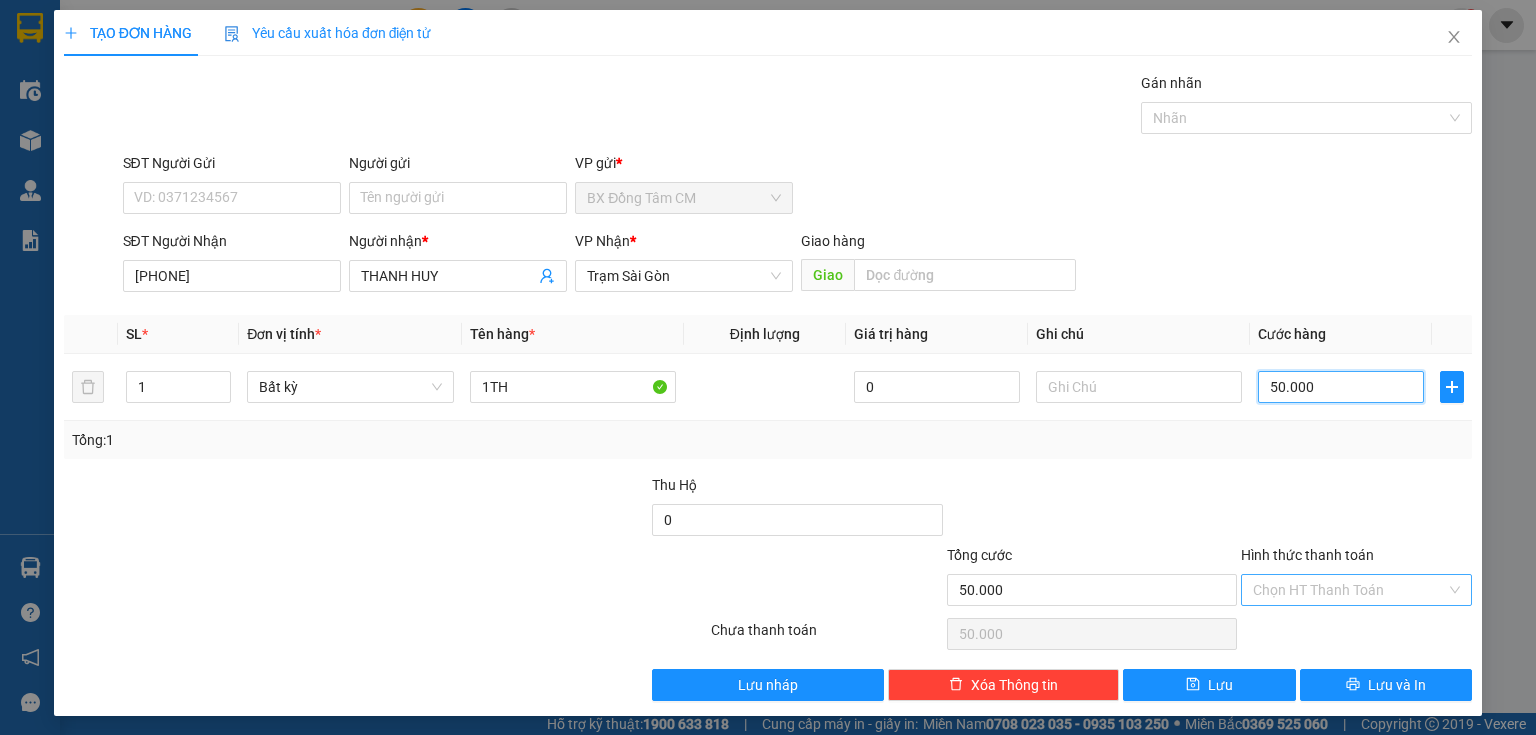 type on "50.000" 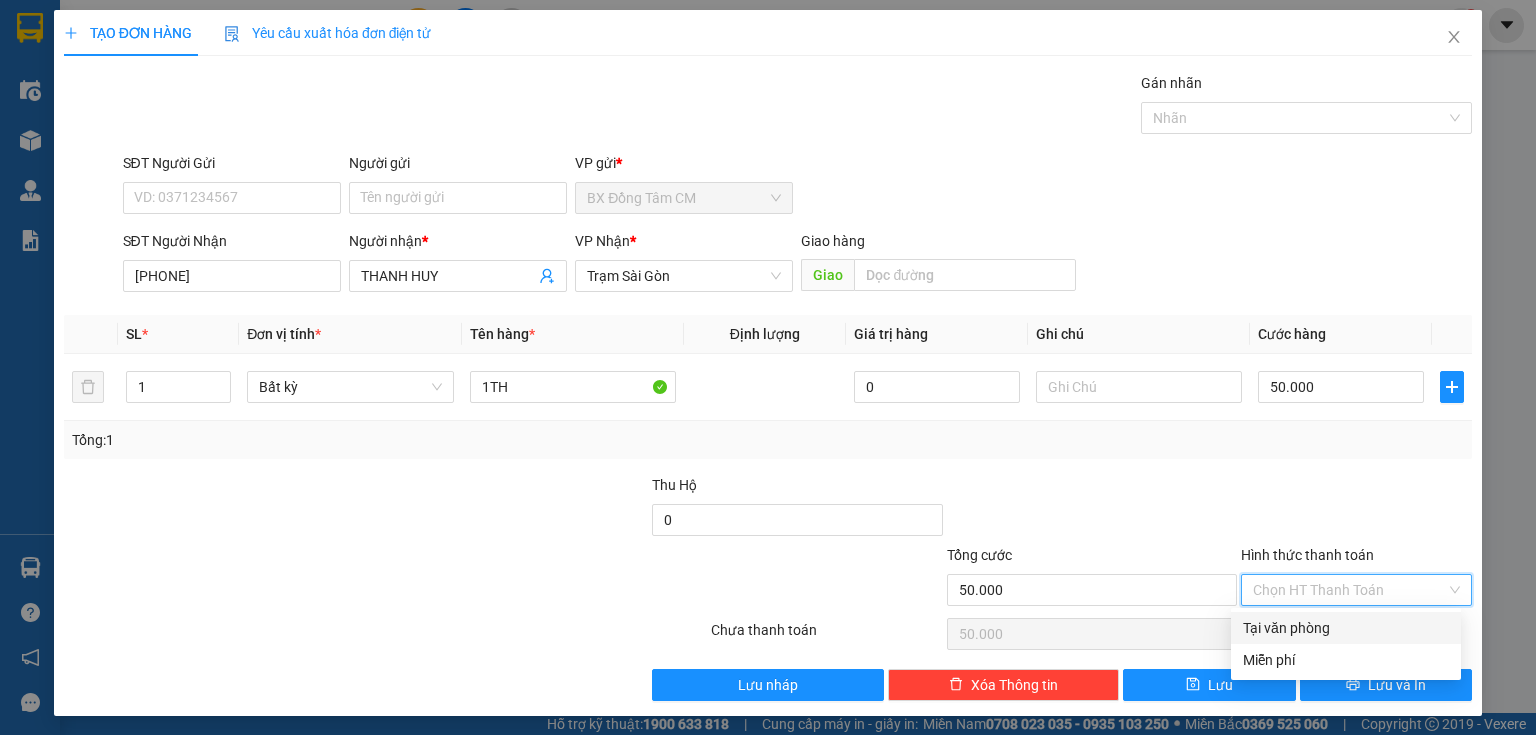 drag, startPoint x: 1335, startPoint y: 584, endPoint x: 1347, endPoint y: 634, distance: 51.41984 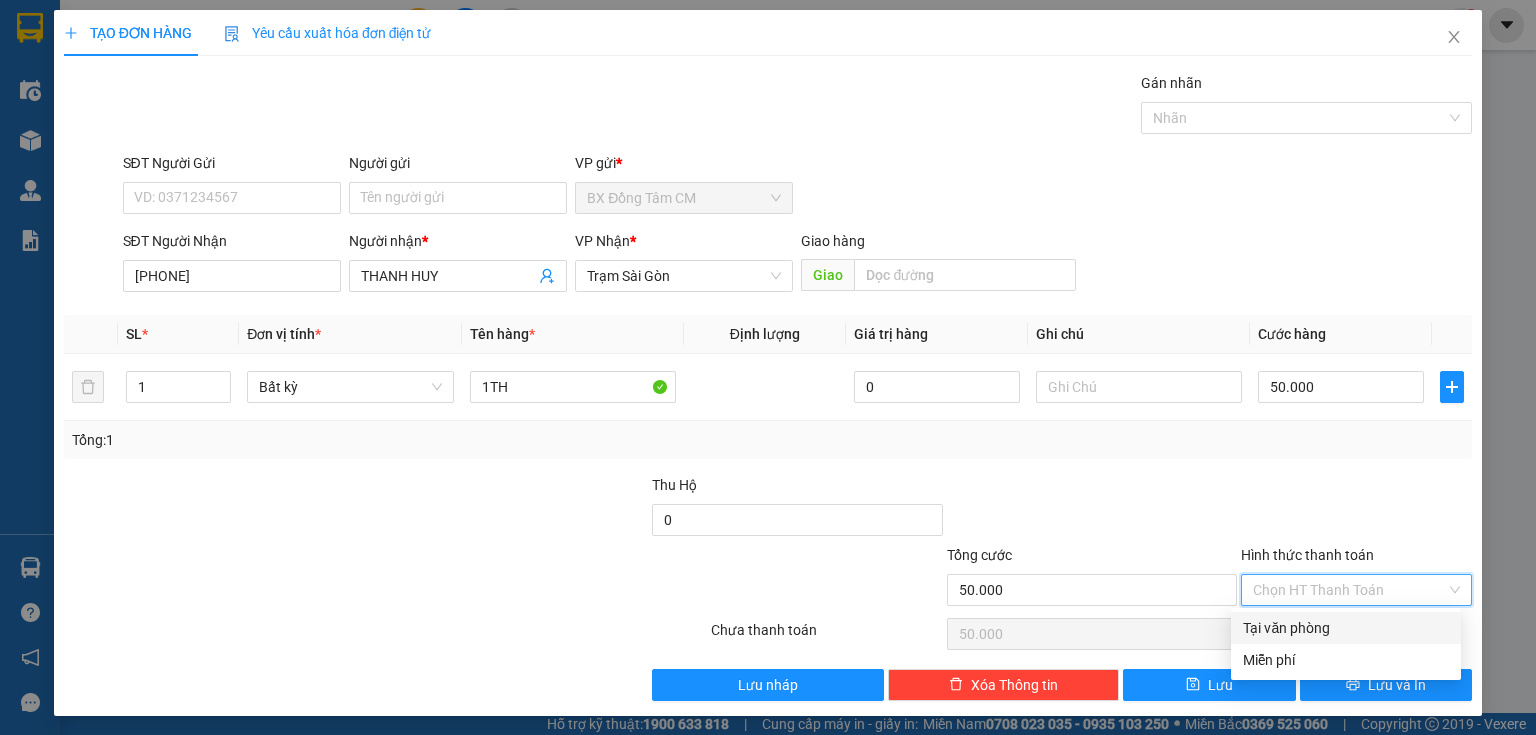 click on "Tại văn phòng" at bounding box center [1346, 628] 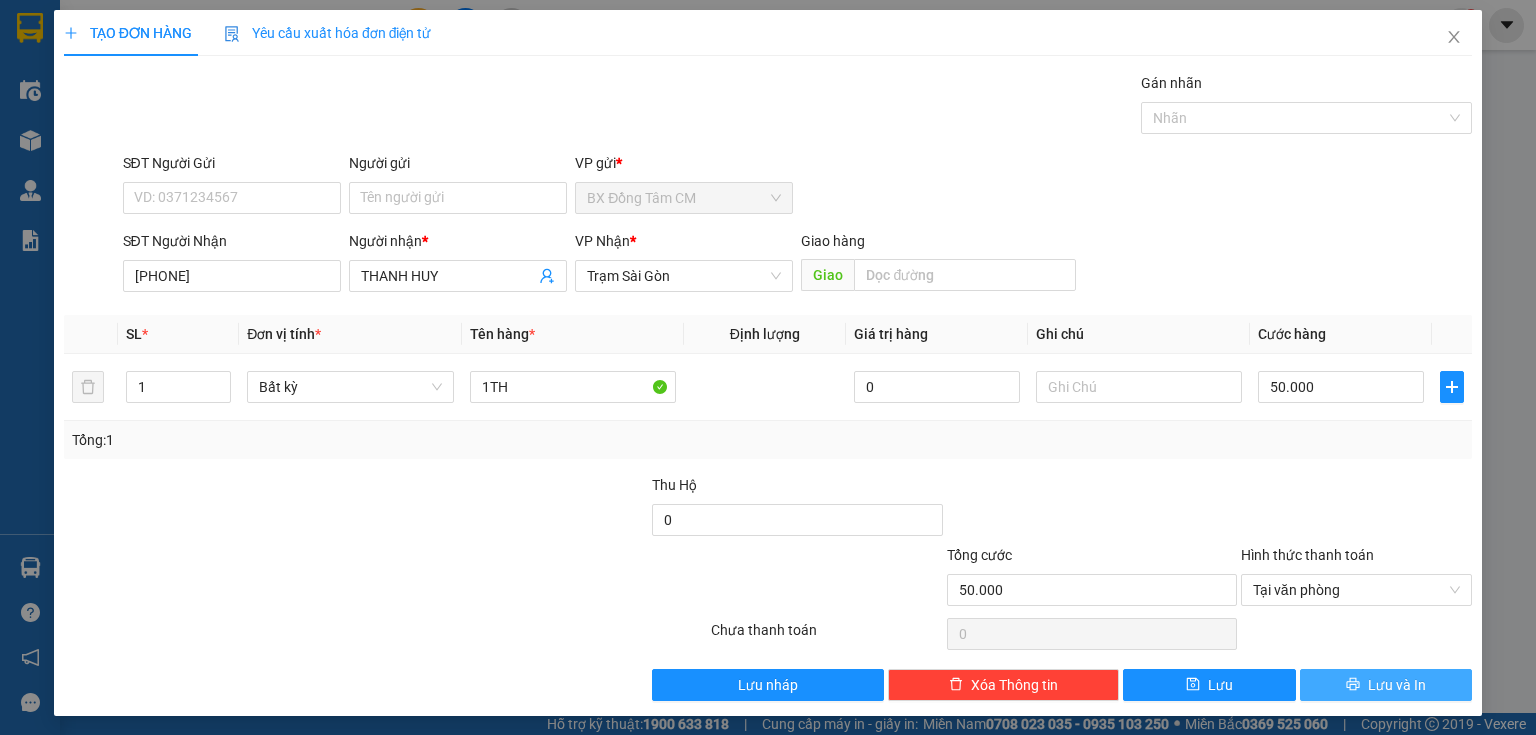click on "Lưu và In" at bounding box center [1386, 685] 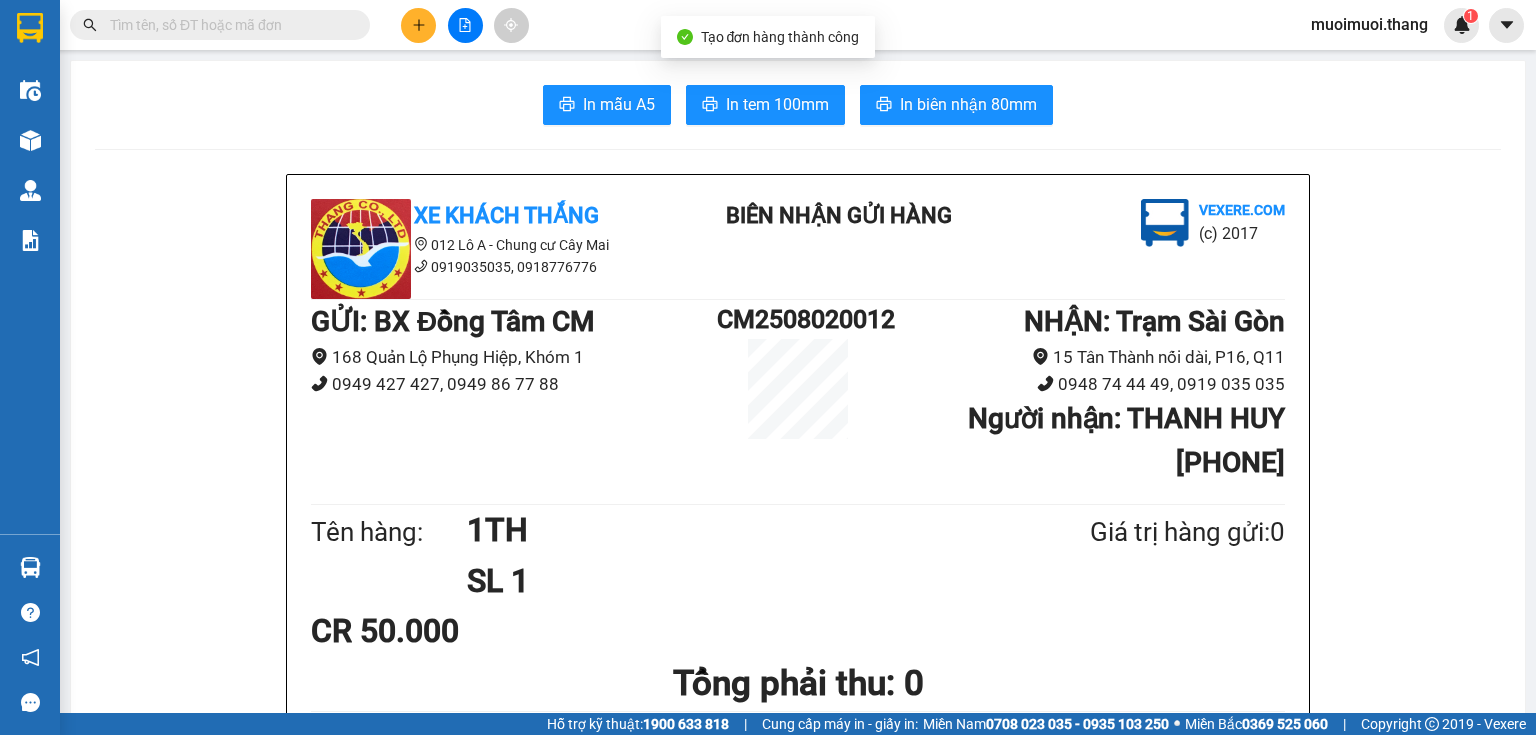 click on "In mẫu A5
In tem 100mm
In biên nhận 80mm Xe Khách THẮNG   012 Lô A - Chung cư Cây Mai   [PHONE], [PHONE] BIÊN NHẬN GỬI HÀNG Vexere.com (c) 2017 GỬI :   BX Đồng Tâm CM   168 Quản Lộ Phụng Hiệp, Khóm 1   [PHONE], [PHONE] CM2508020012 NHẬN :   Trạm Sài Gòn   15 Tân Thành nối dài, P16, Q11   [PHONE], [PHONE] Người nhận :   THANH HUY [PHONE] Tên hàng: 1TH SL 1 Giá trị hàng gửi:  0 CR   50.000 Tổng phải thu:   0 Quy định nhận/gửi hàng : Quý Khách phải báo mã số trên Biên Nhận Gửi Hàng khi nhận hàng, phải trình CMND và giấy giới thiệu đối với hàng gửi bảo đảm, hàng có giá trị. Hàng gửi phải được nhận trong vòng 05 ngày kể từ ngày gửi. Quá thời hạn trên, Công Ty không chịu trách nhiệm. Hàng Kính, Dễ Vỡ,...Công Ty không bồi thường. Tra cứu thông tin đơn hàng tại:  https://vexere.com/vi-VN/tra-cuu-don-hang" at bounding box center (798, 1278) 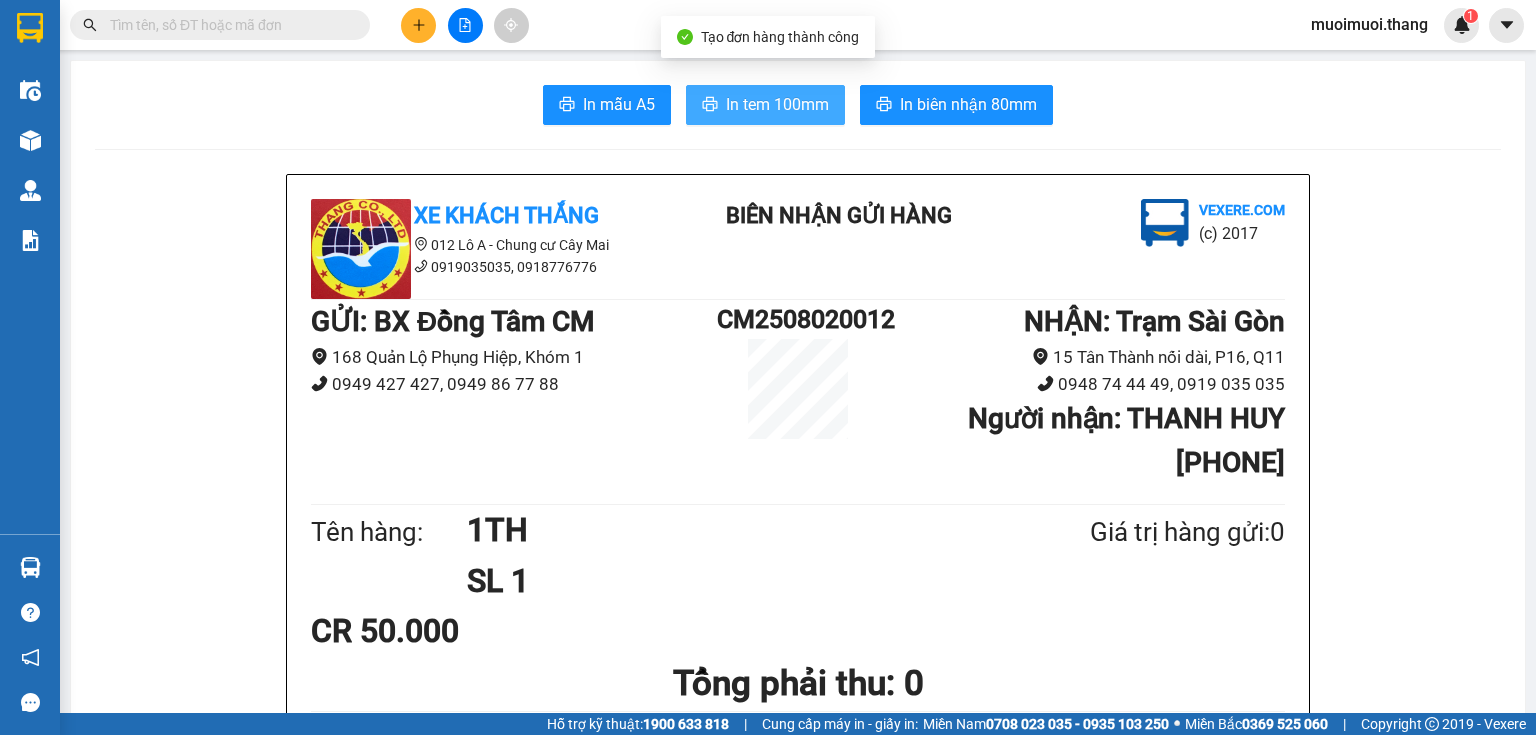 click on "In tem 100mm" at bounding box center [777, 104] 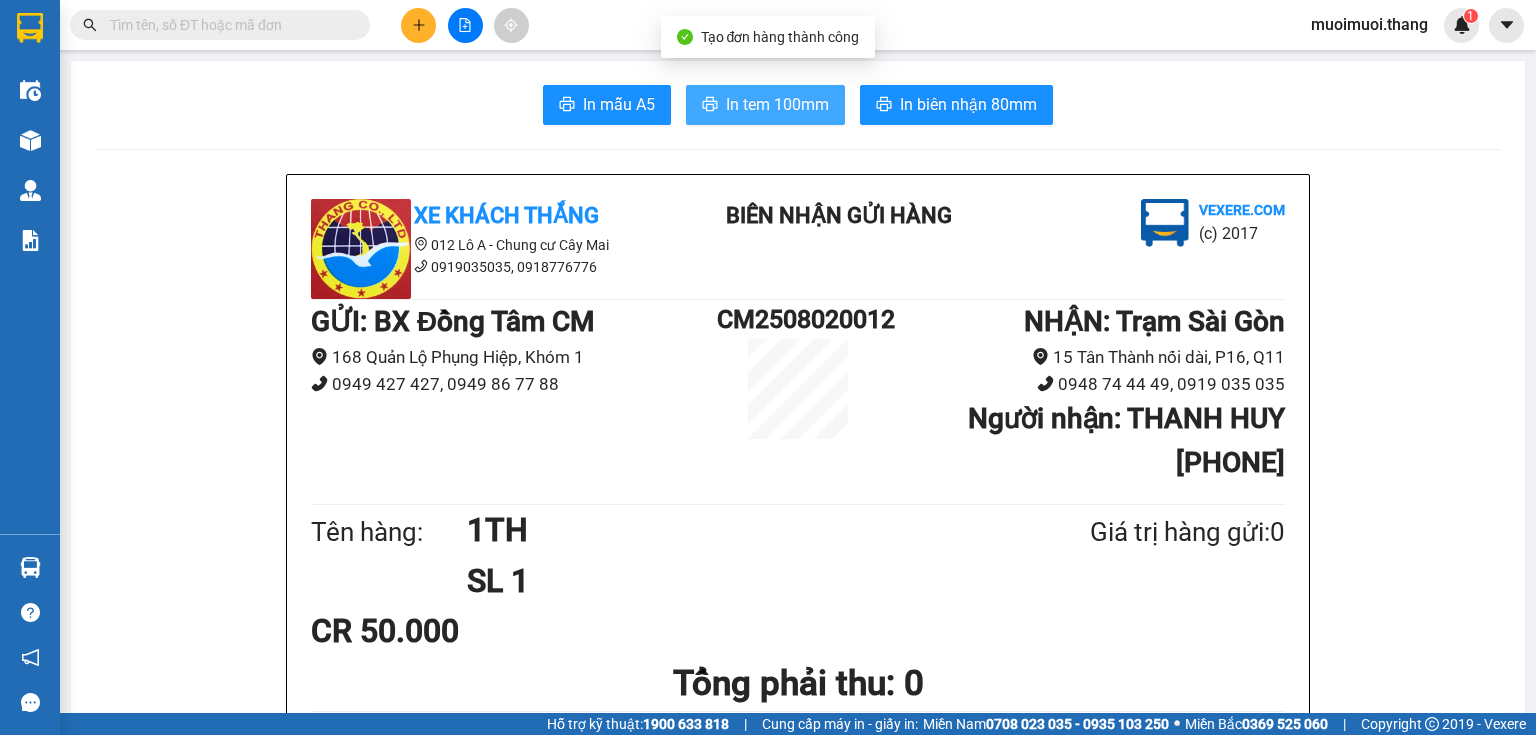 scroll, scrollTop: 0, scrollLeft: 0, axis: both 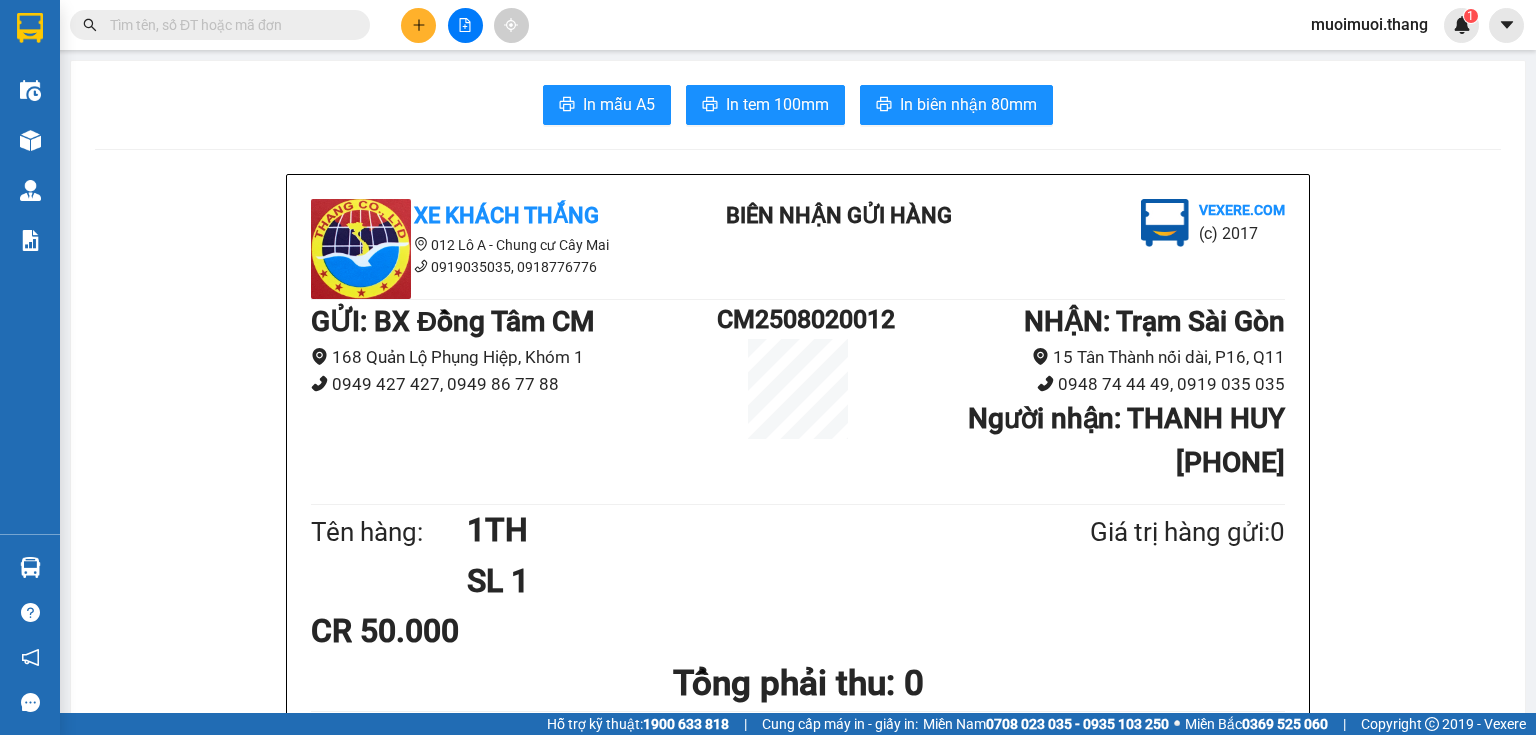 click 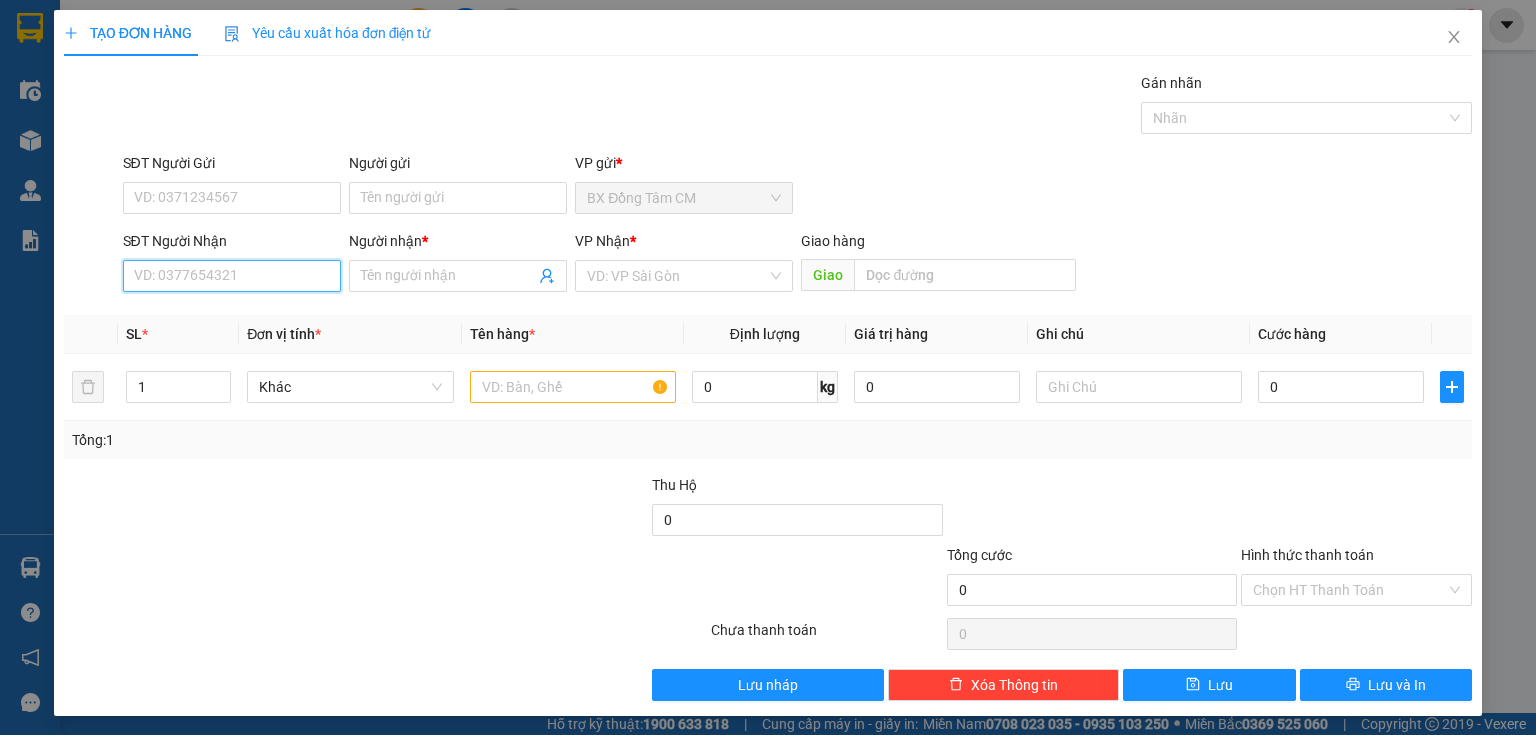 click on "SĐT Người Nhận" at bounding box center [232, 276] 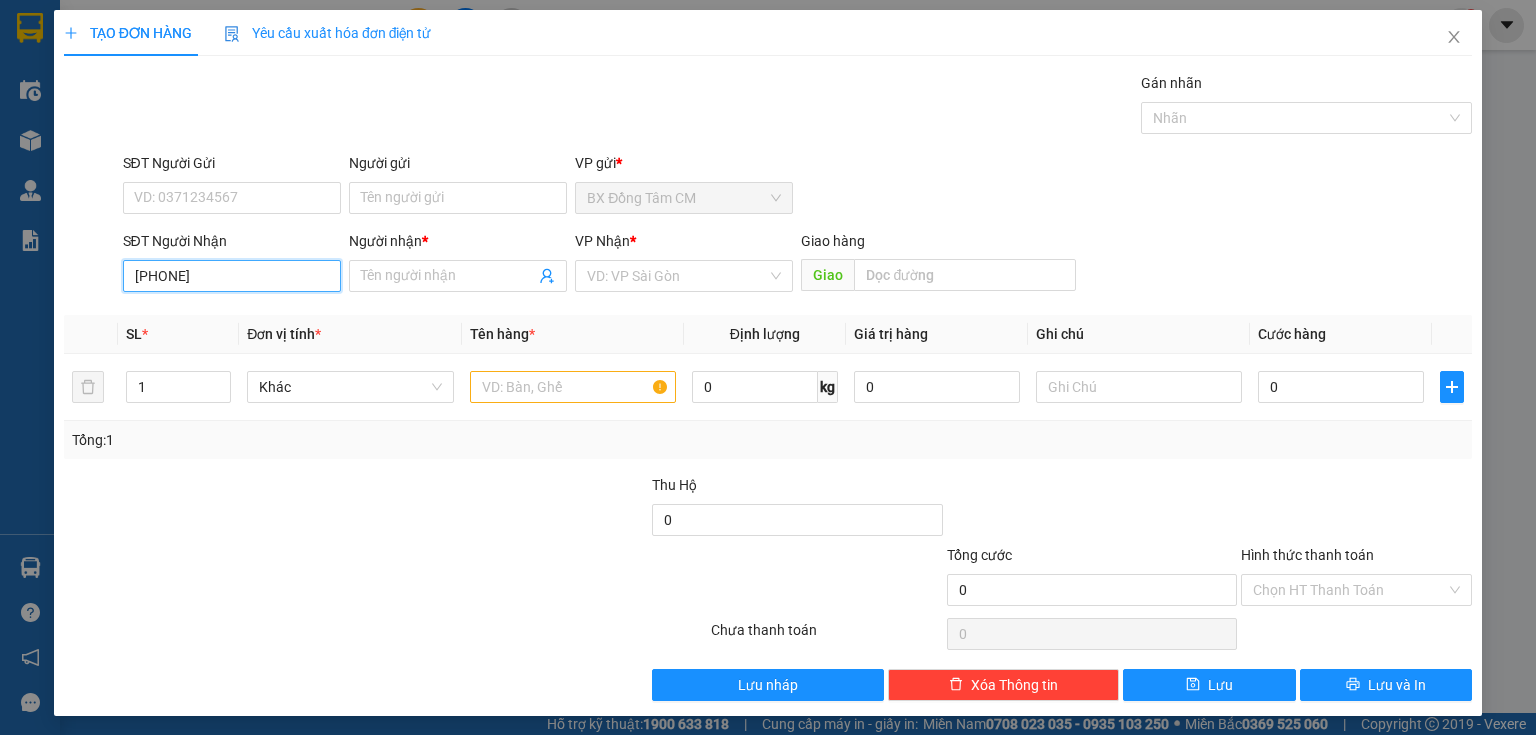 click on "[PHONE]" at bounding box center [232, 276] 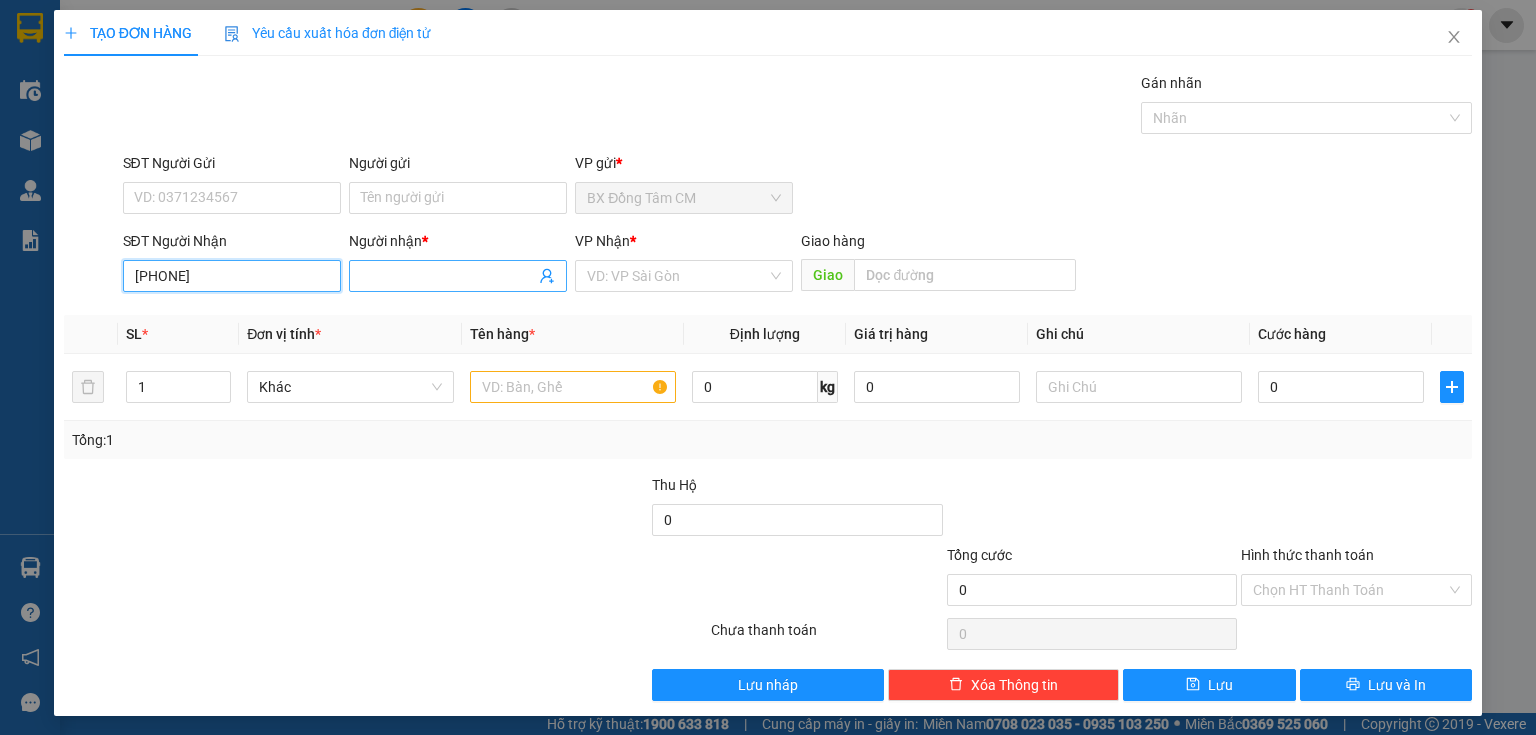type on "[PHONE]" 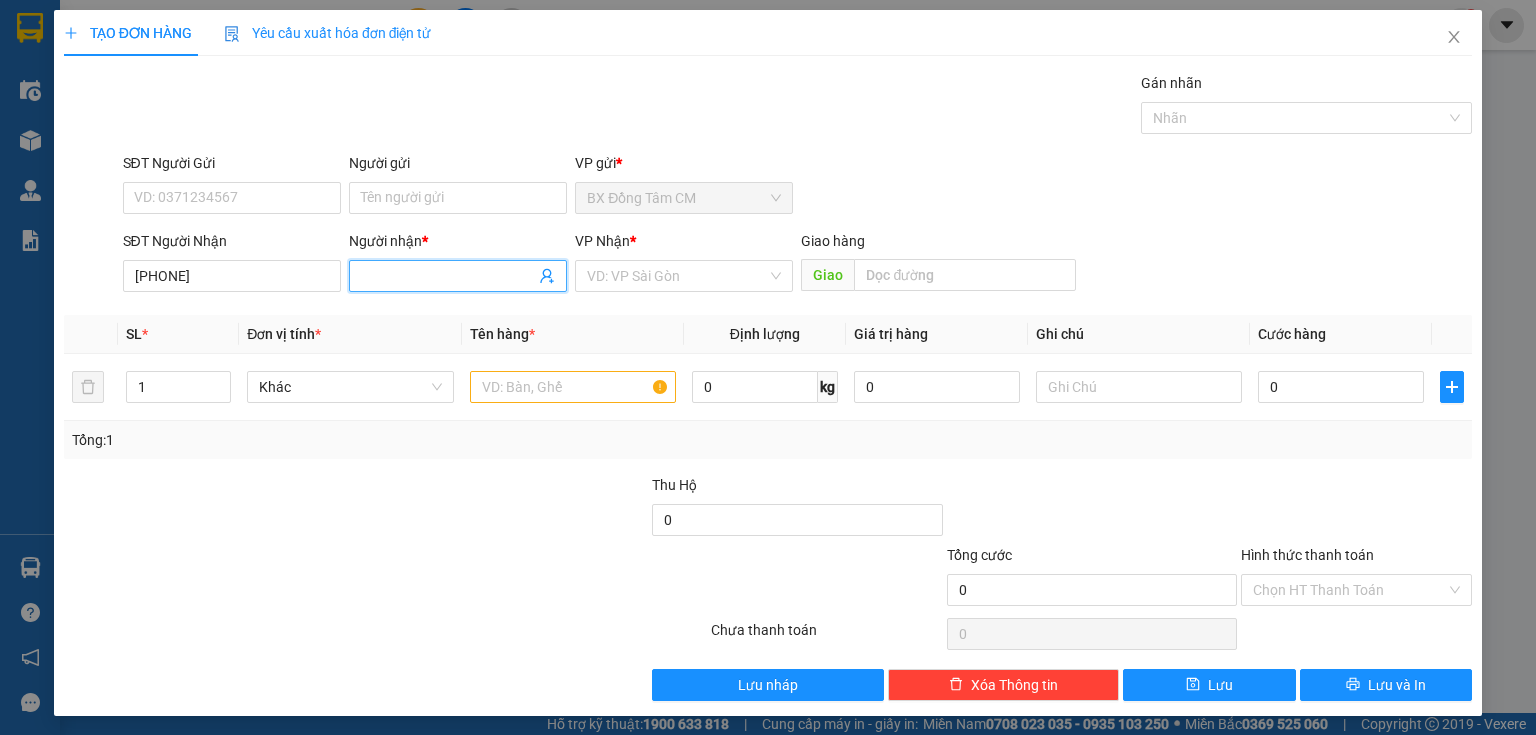 click on "Người nhận  *" at bounding box center (448, 276) 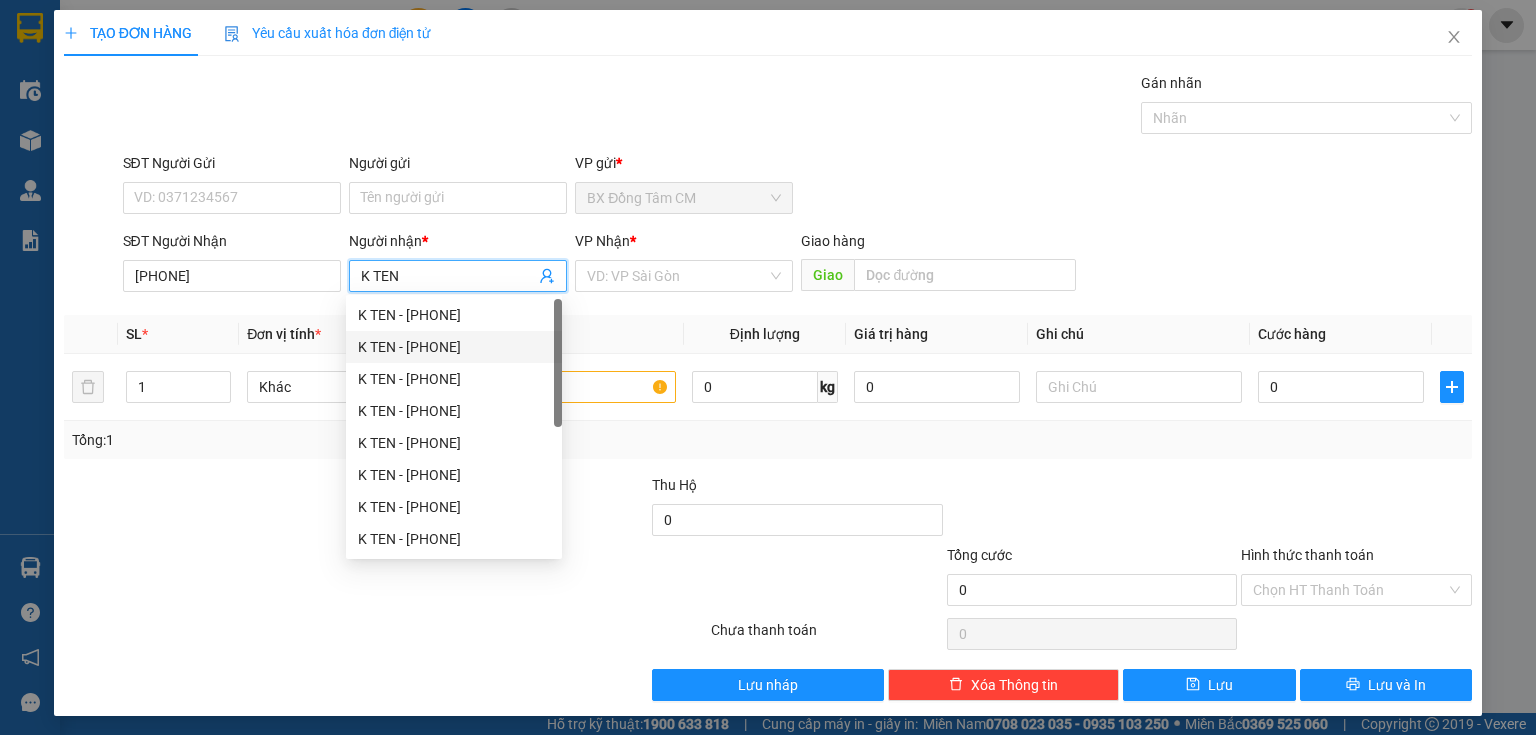 type on "K TEN" 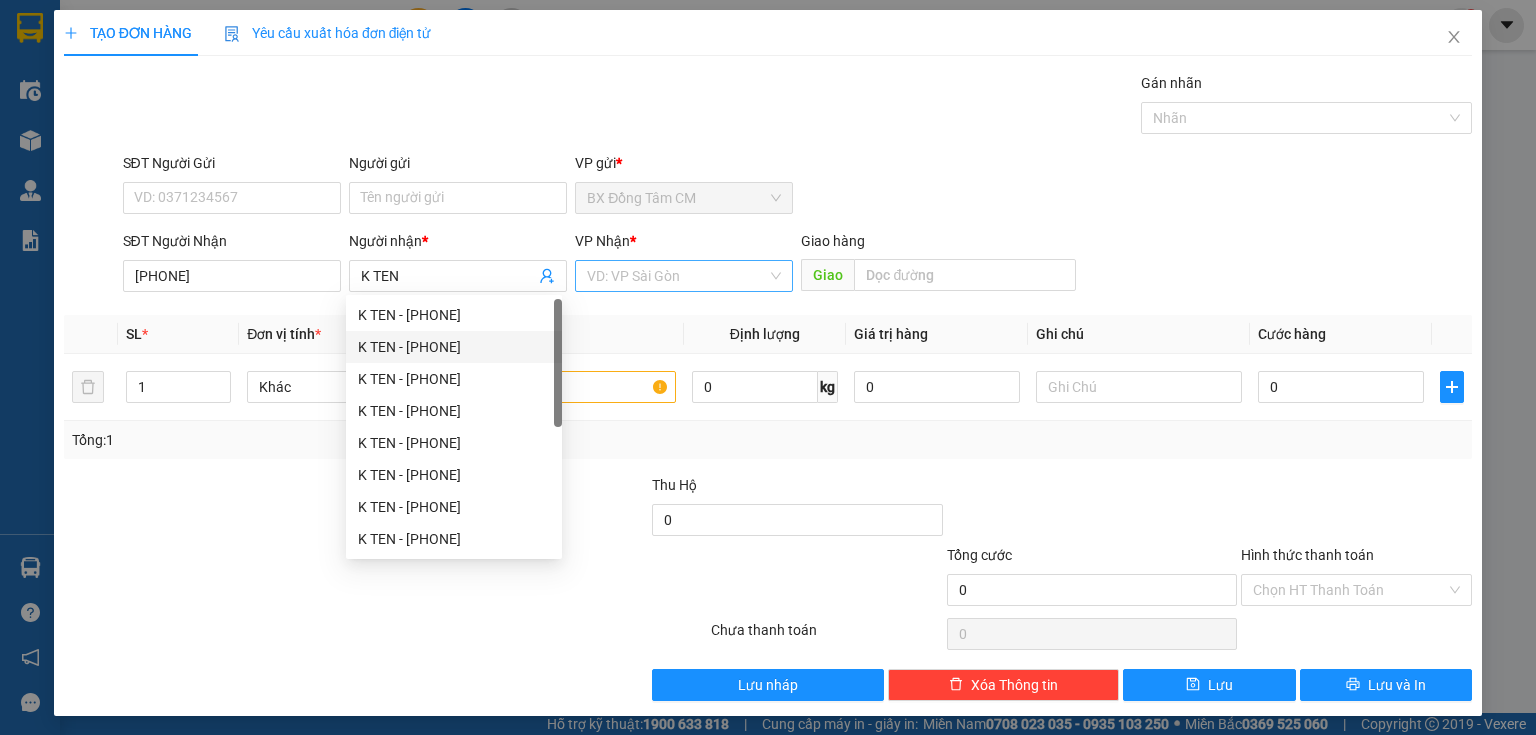 click at bounding box center (677, 276) 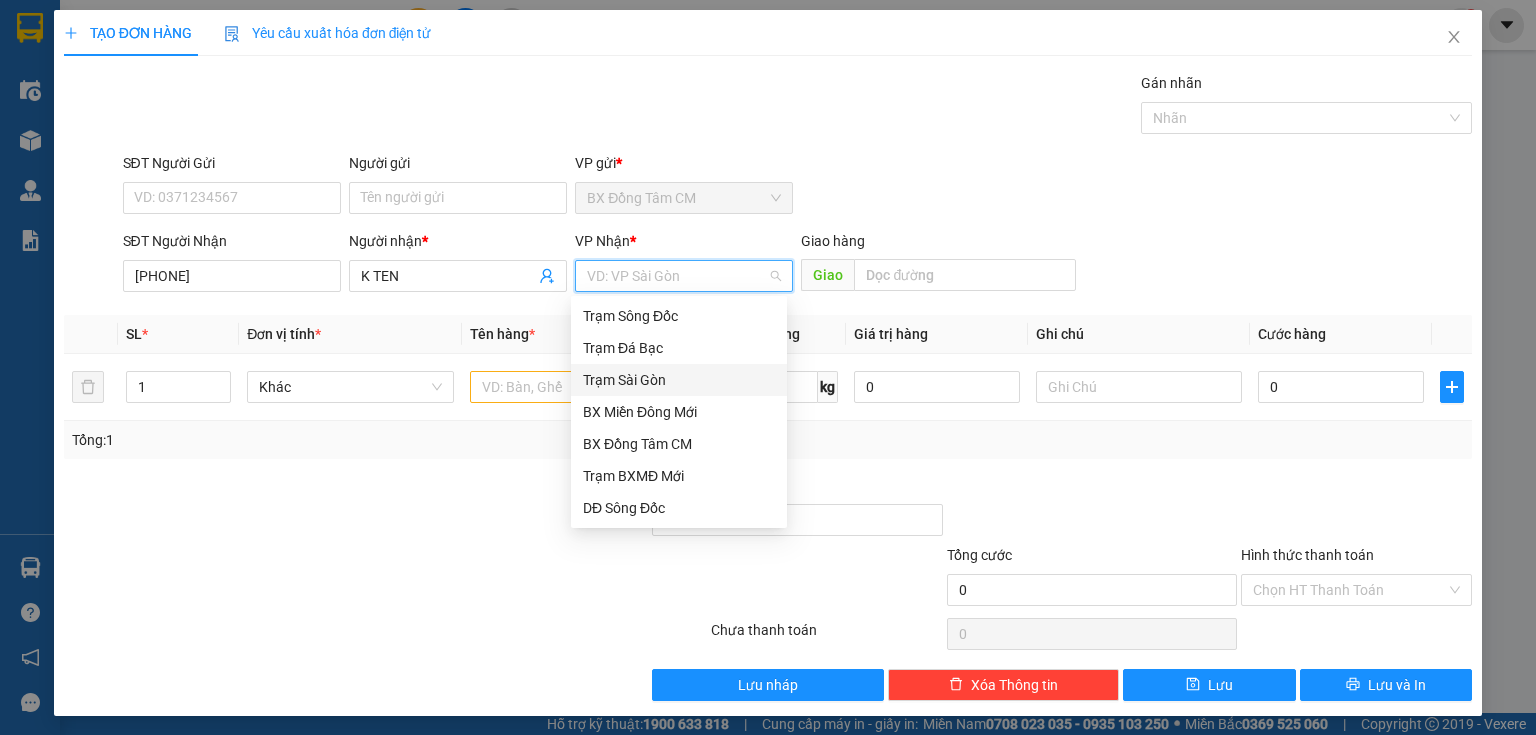 click on "Trạm Sài Gòn" at bounding box center [679, 380] 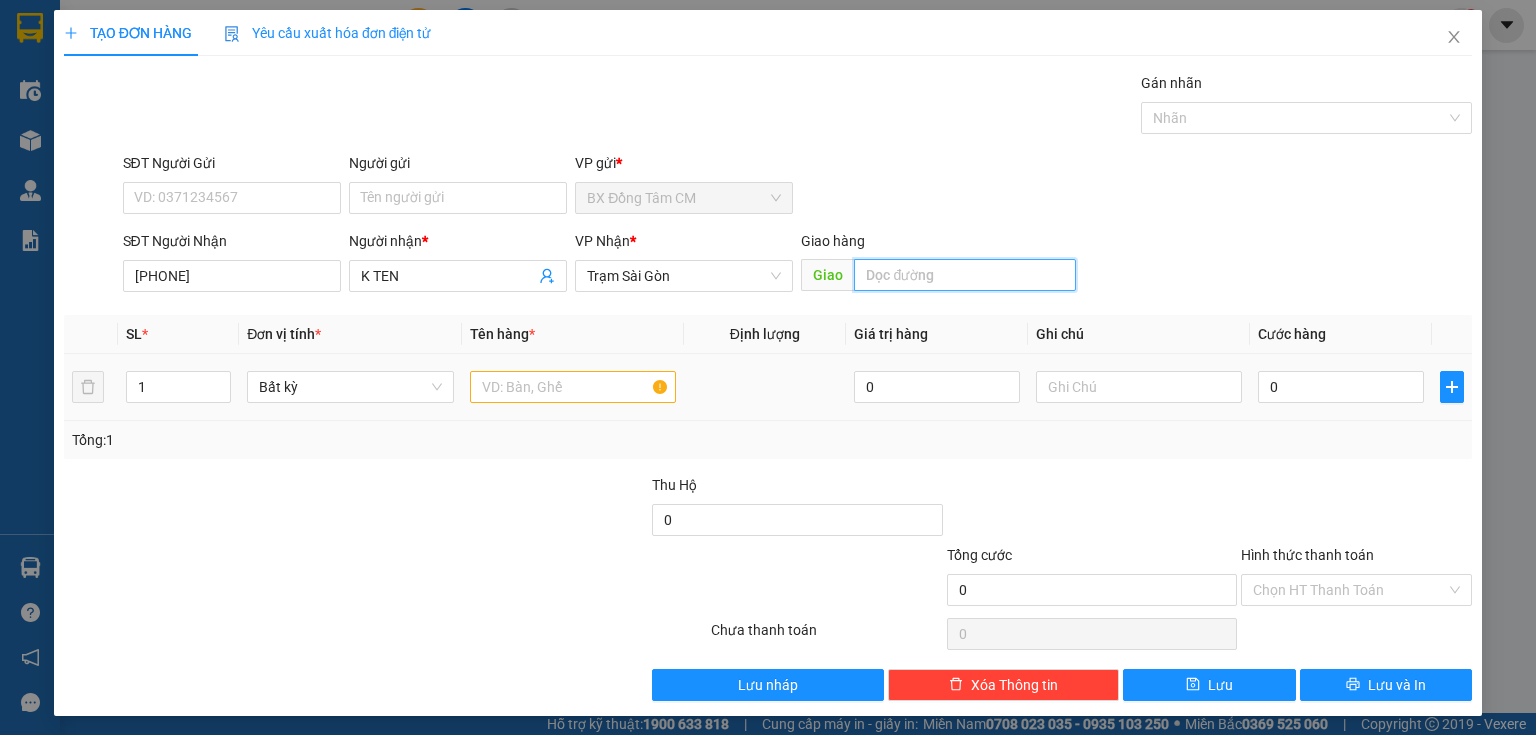 click at bounding box center (965, 275) 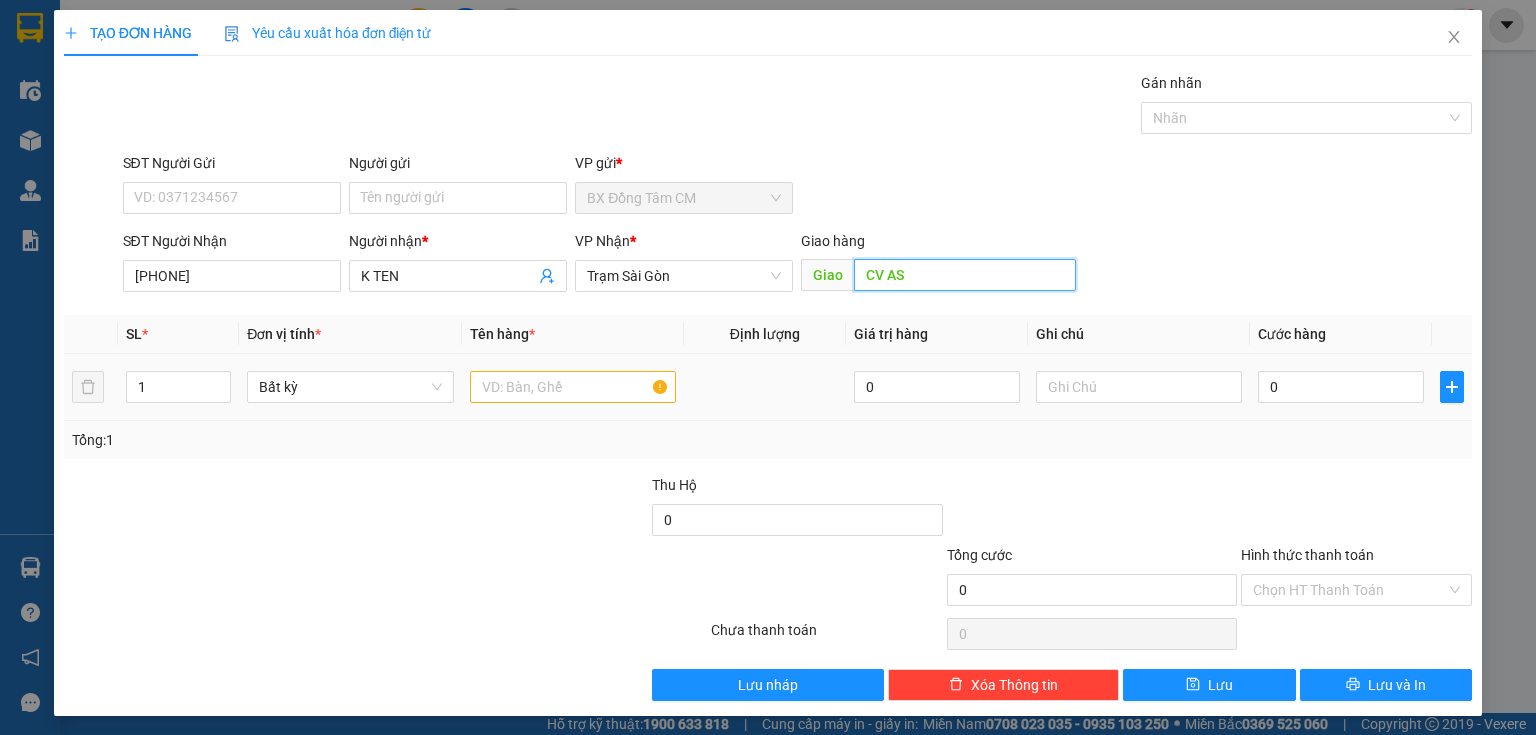 type on "CV AS" 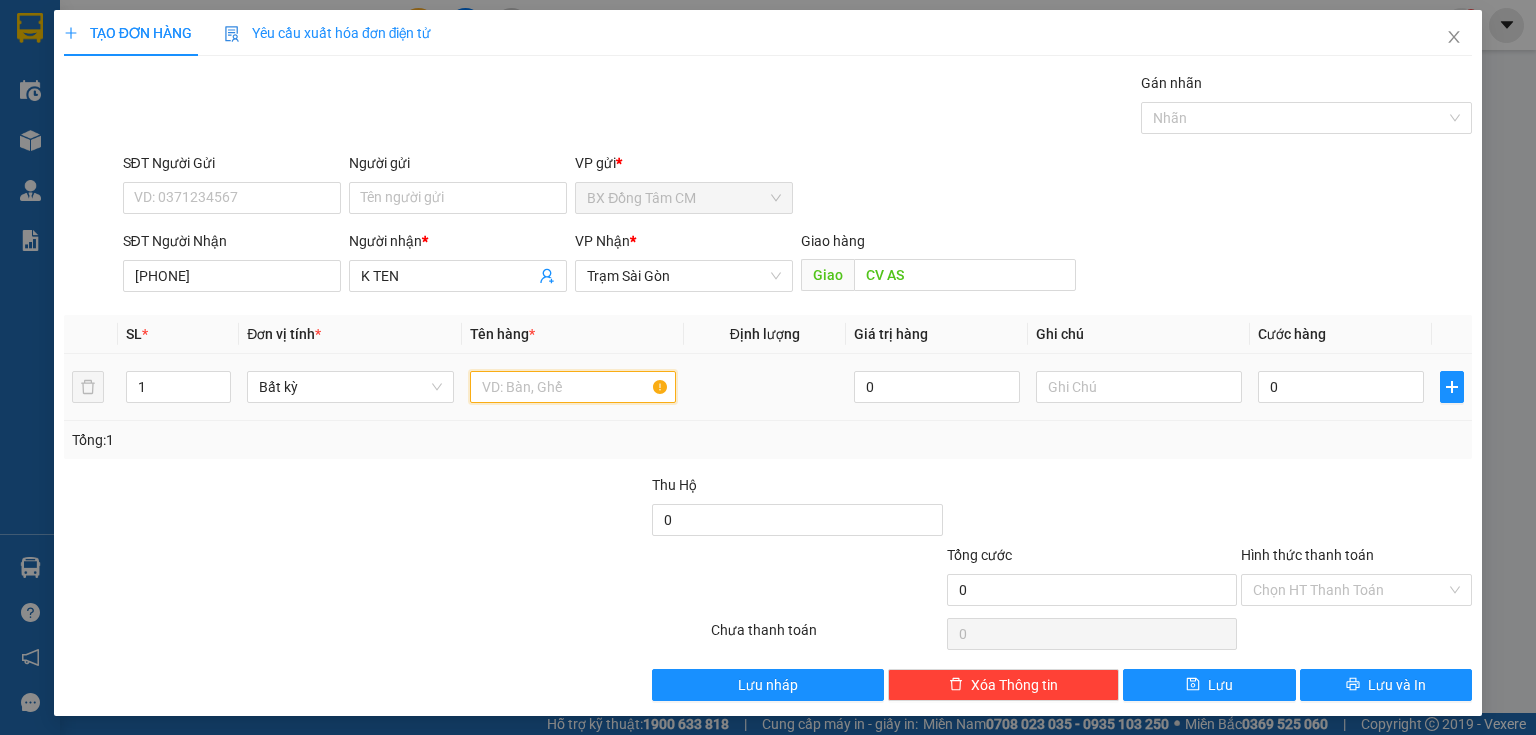 drag, startPoint x: 614, startPoint y: 373, endPoint x: 604, endPoint y: 377, distance: 10.770329 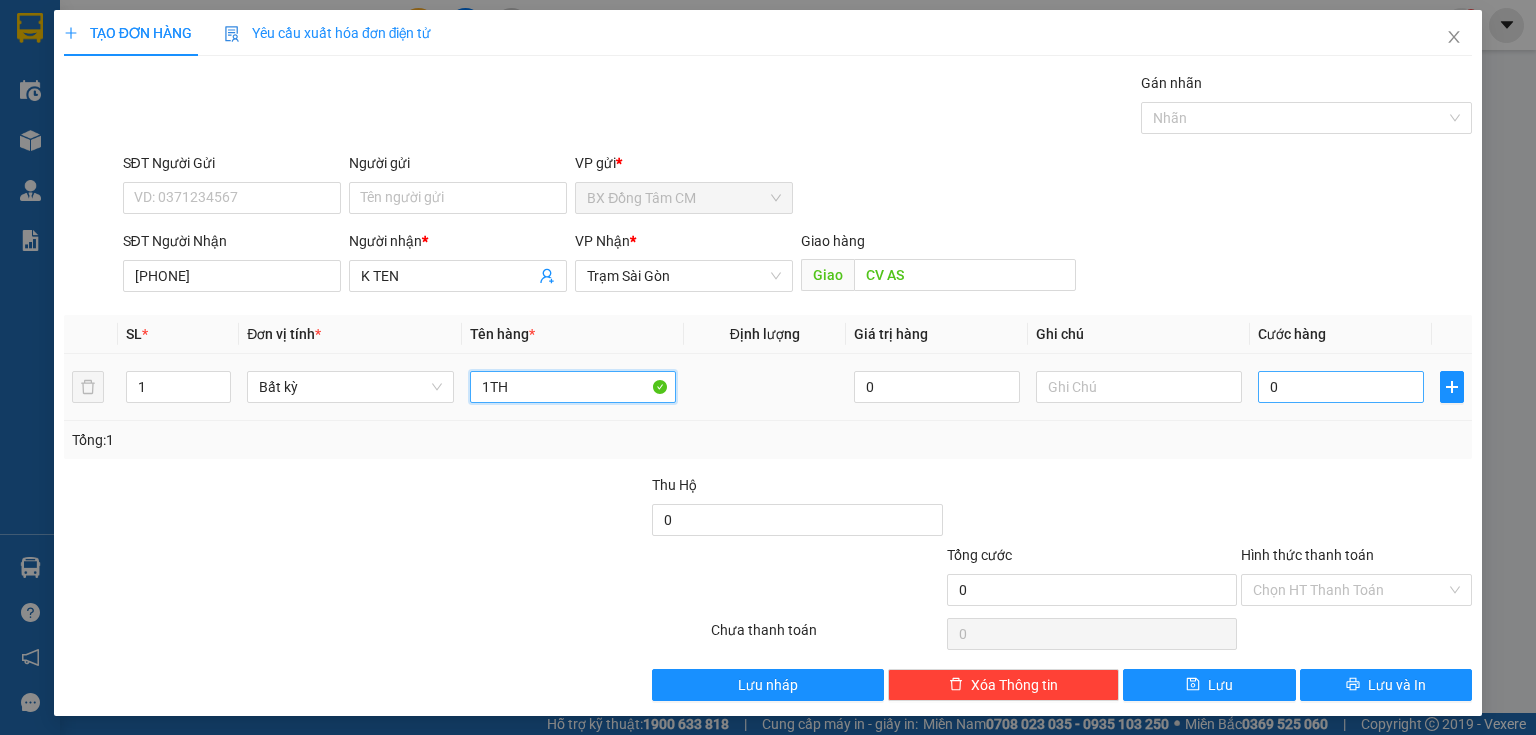 type on "1TH" 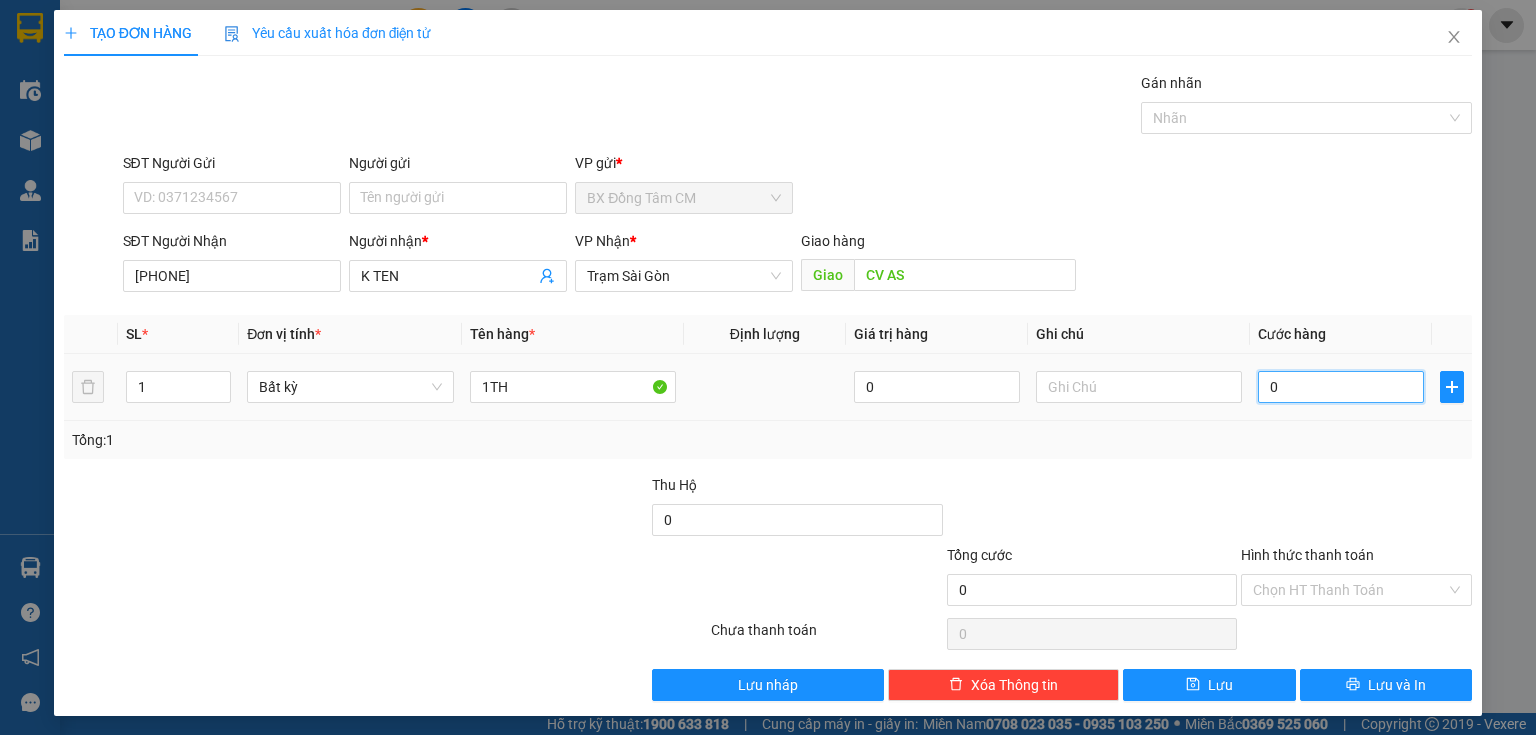 click on "0" at bounding box center (1341, 387) 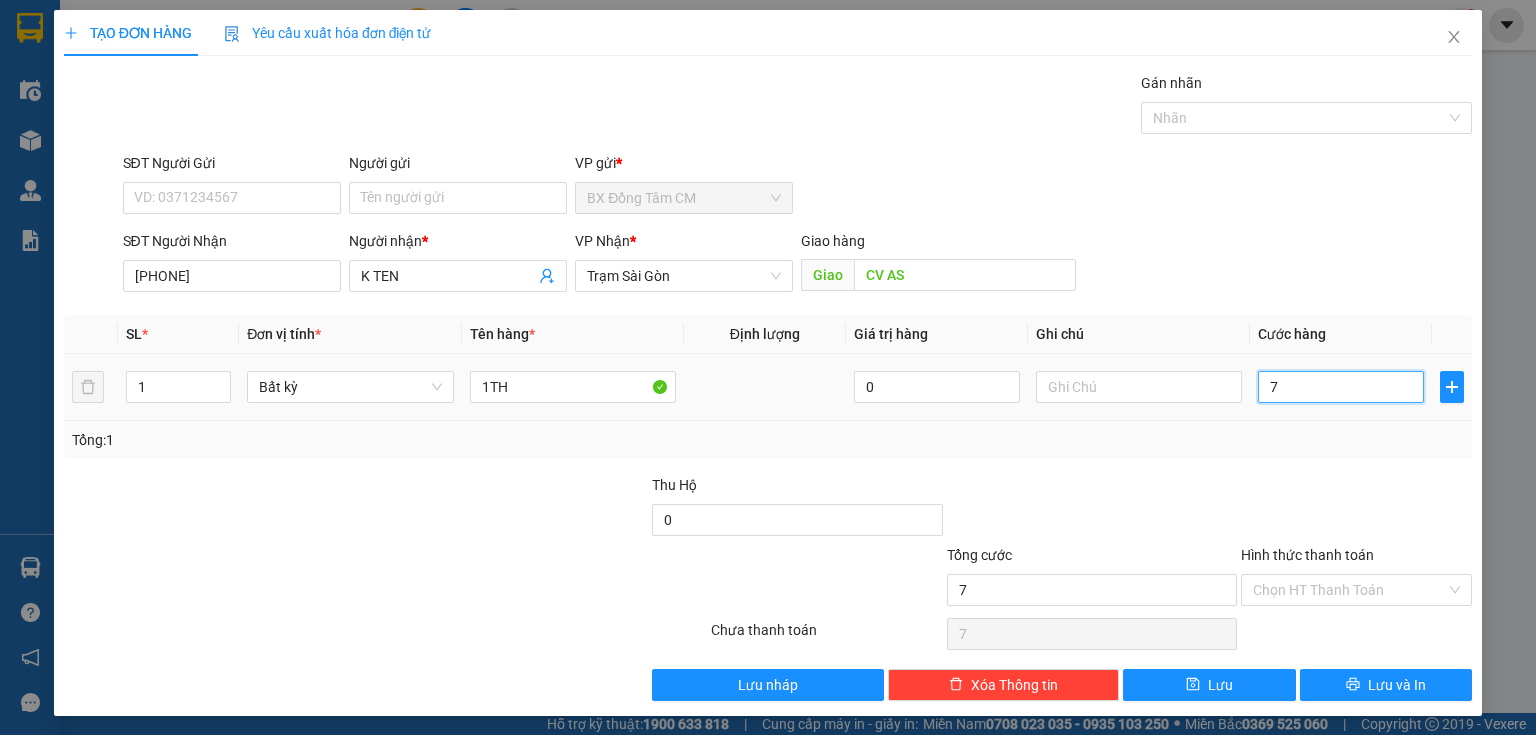 type on "70" 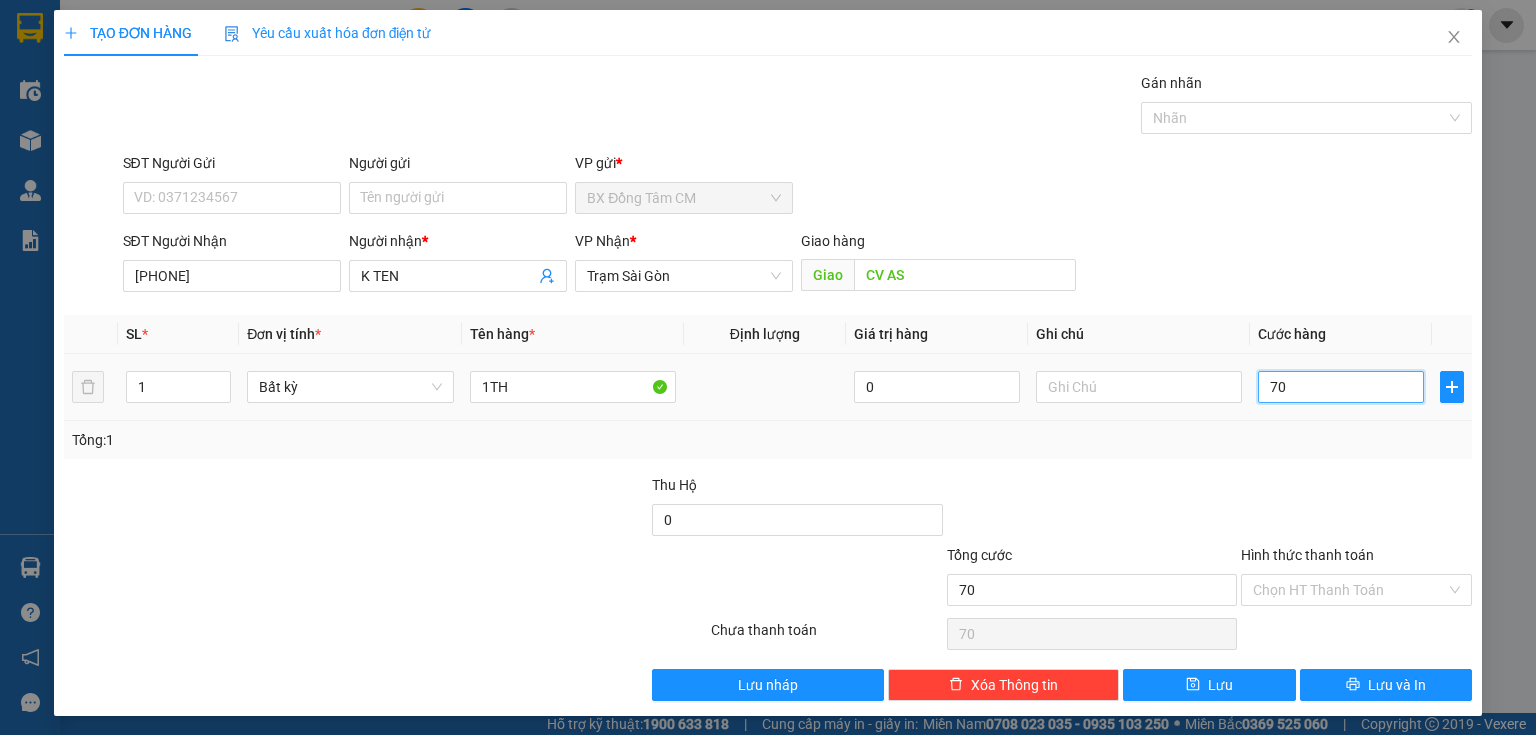 type on "700" 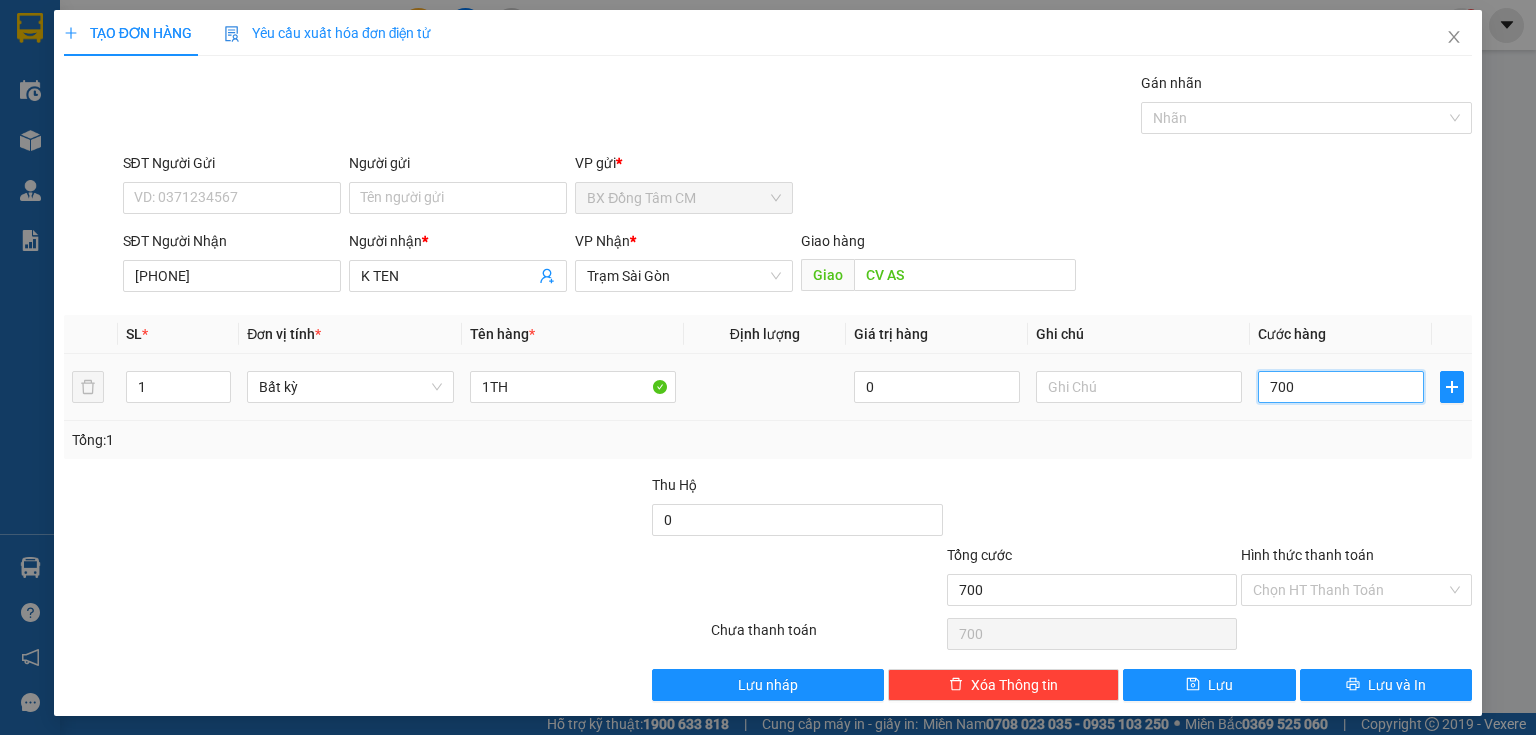 type on "7.000" 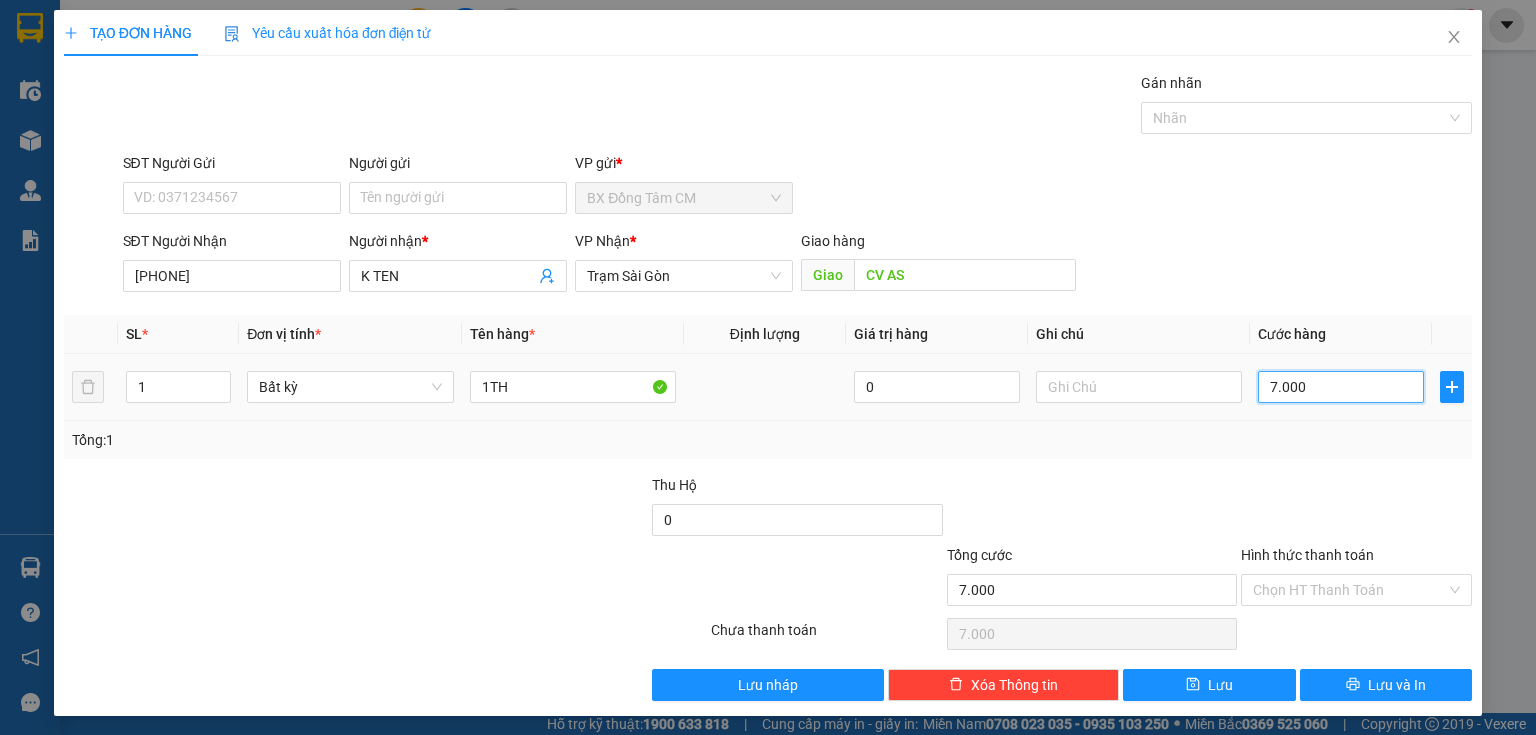 type on "70.000" 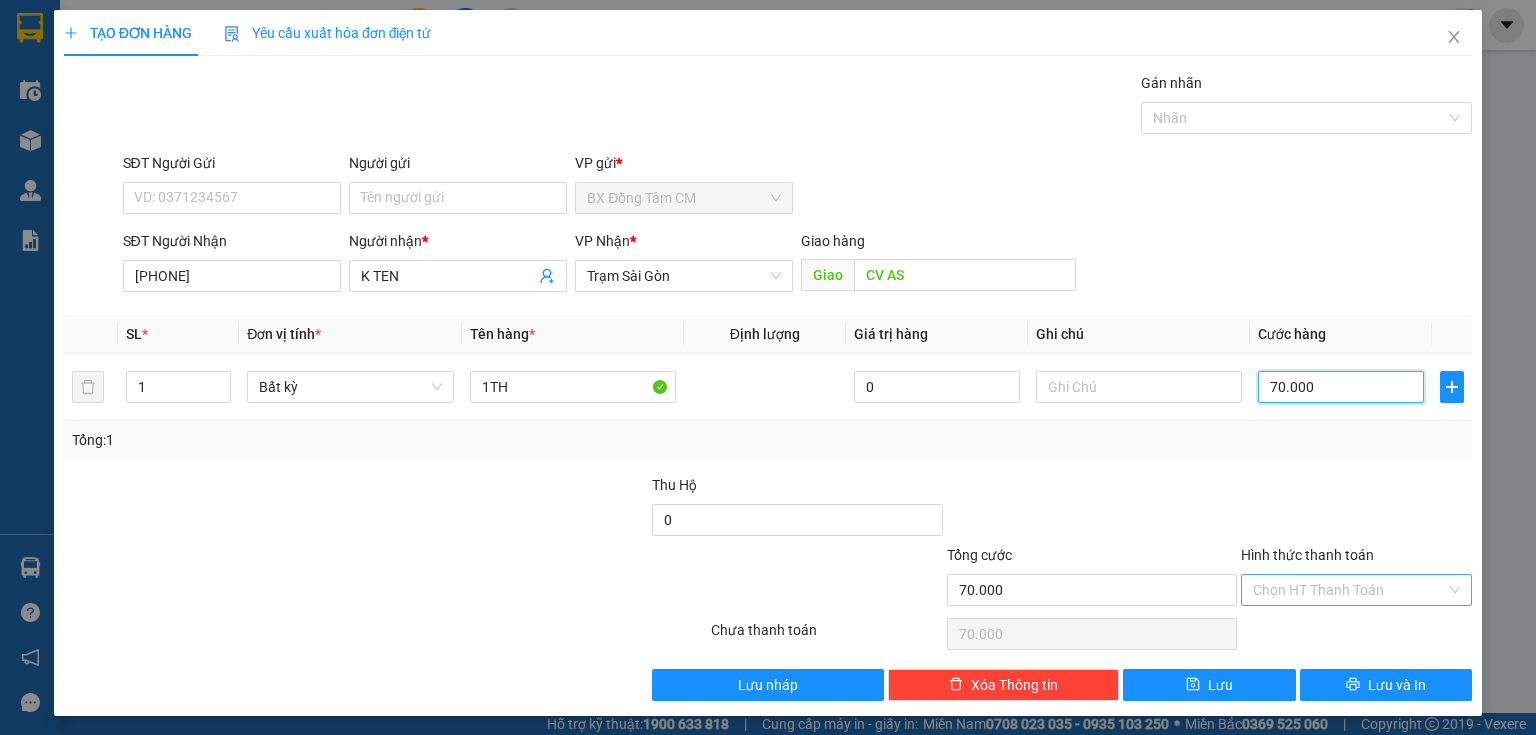 type on "70.000" 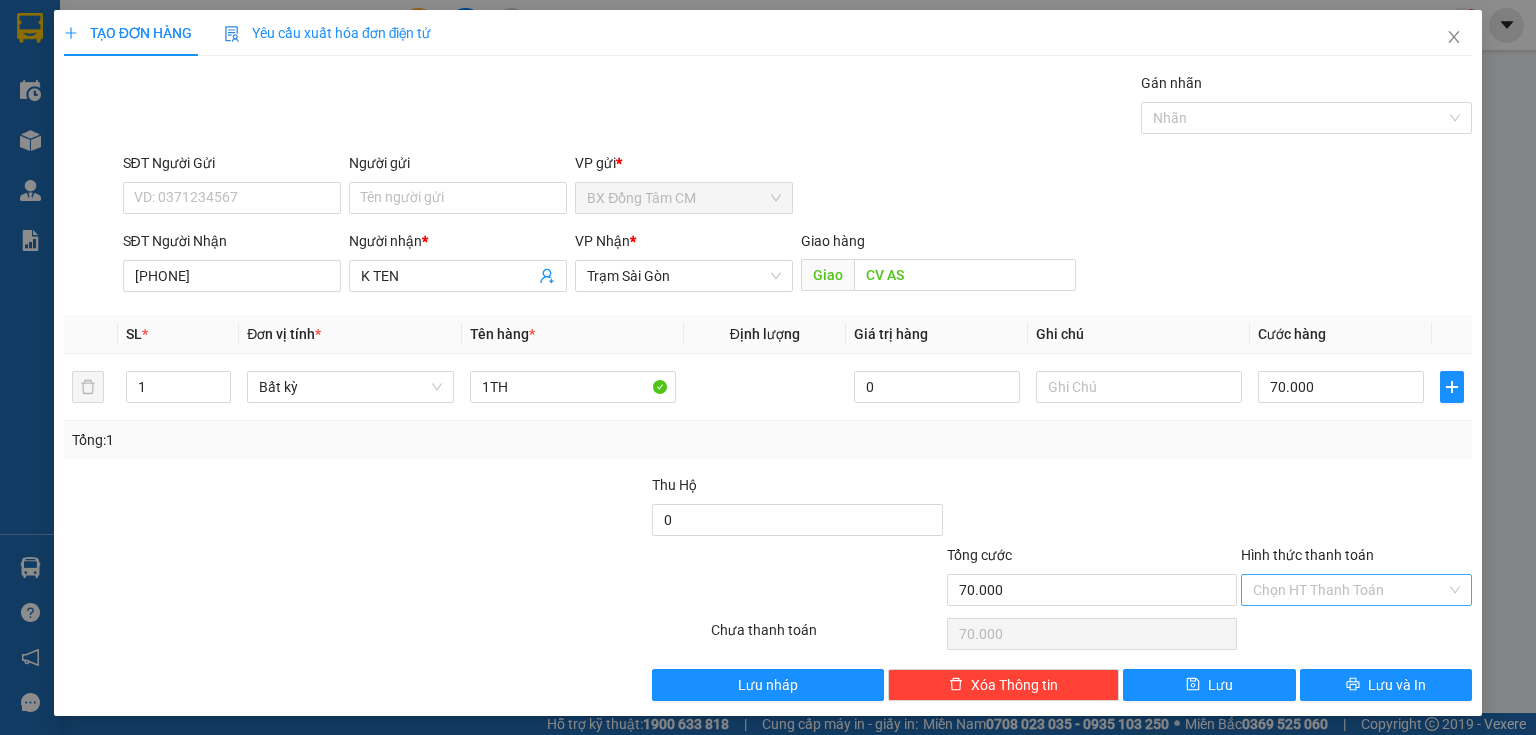 click on "Hình thức thanh toán" at bounding box center (1349, 590) 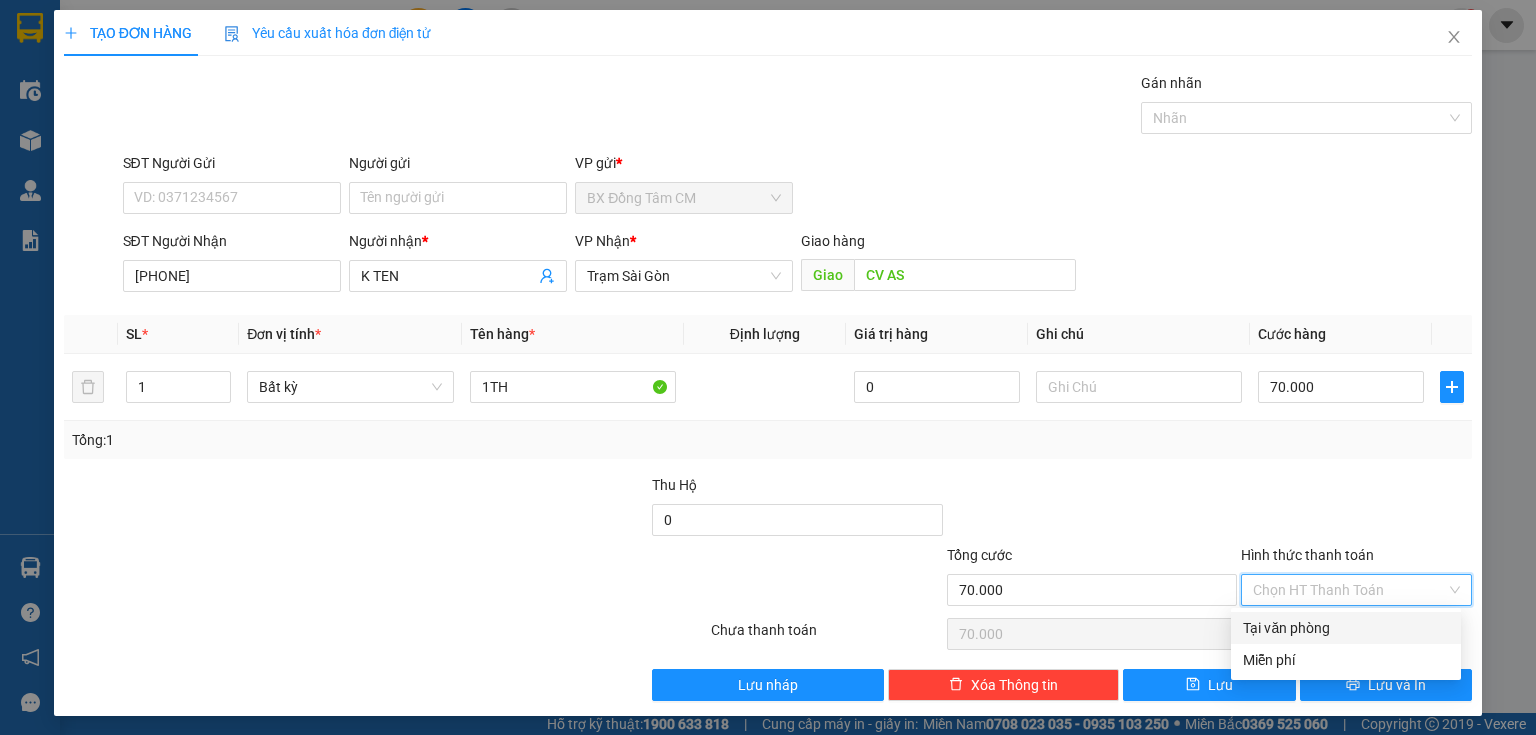 click on "Tại văn phòng" at bounding box center [1346, 628] 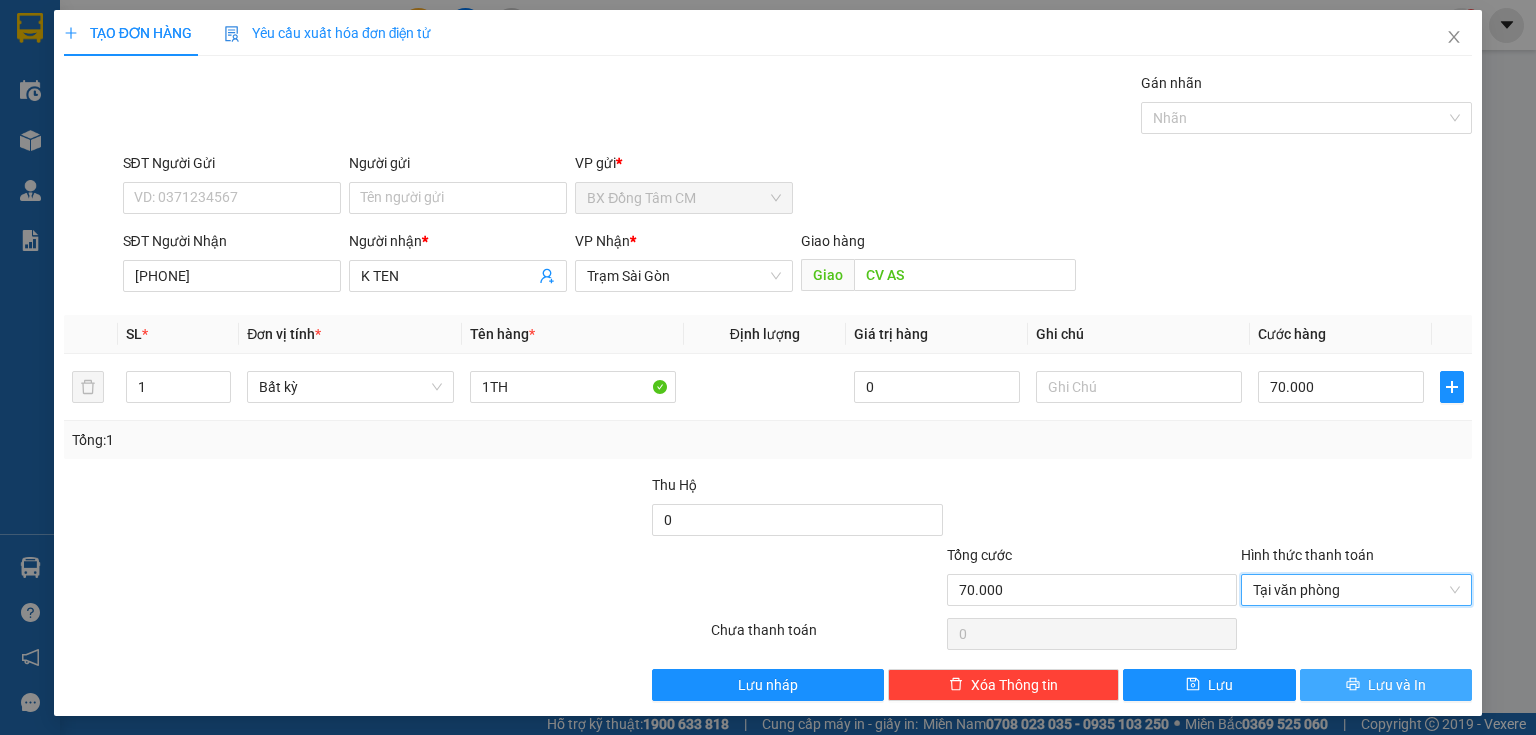 click on "Lưu và In" at bounding box center [1386, 685] 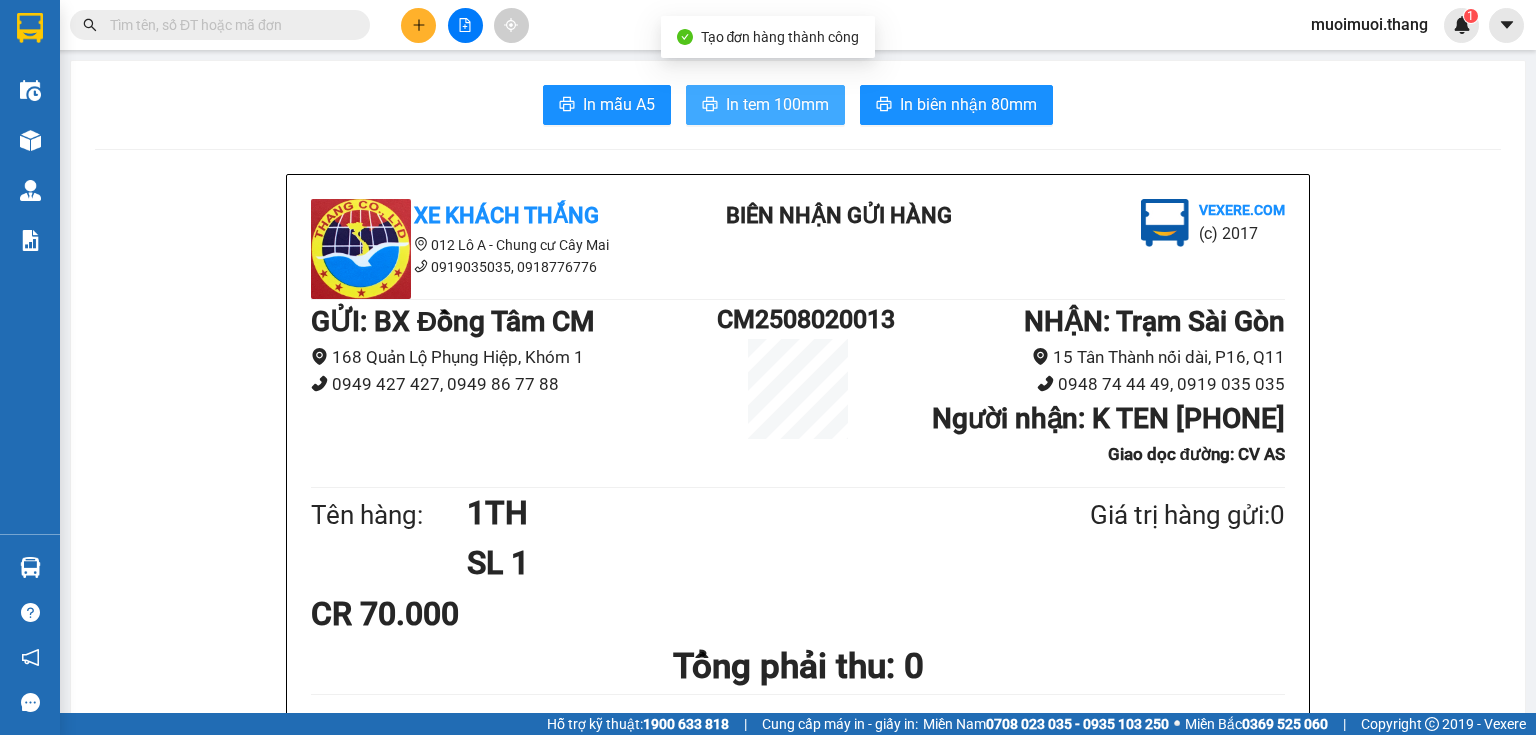 click on "In tem 100mm" at bounding box center [765, 105] 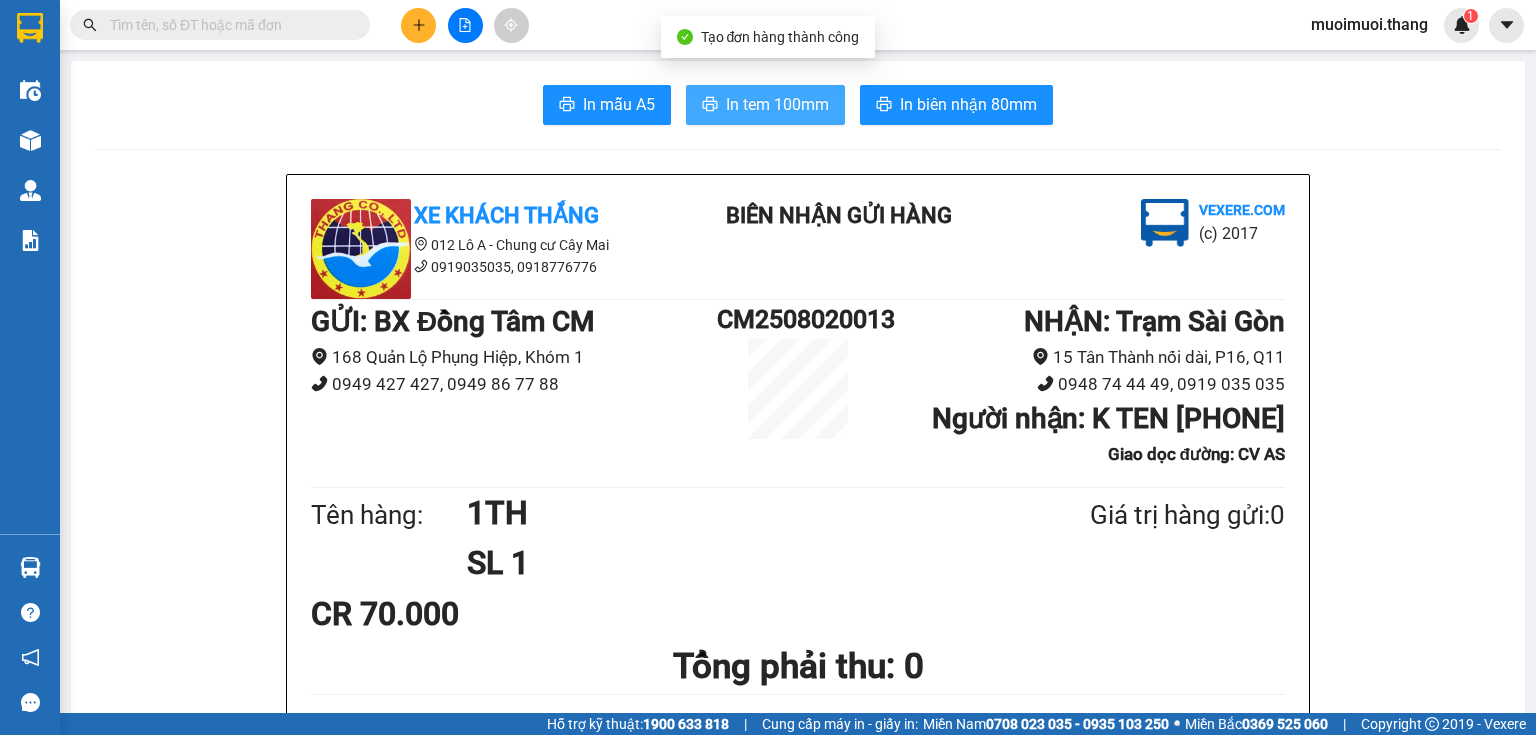 scroll, scrollTop: 0, scrollLeft: 0, axis: both 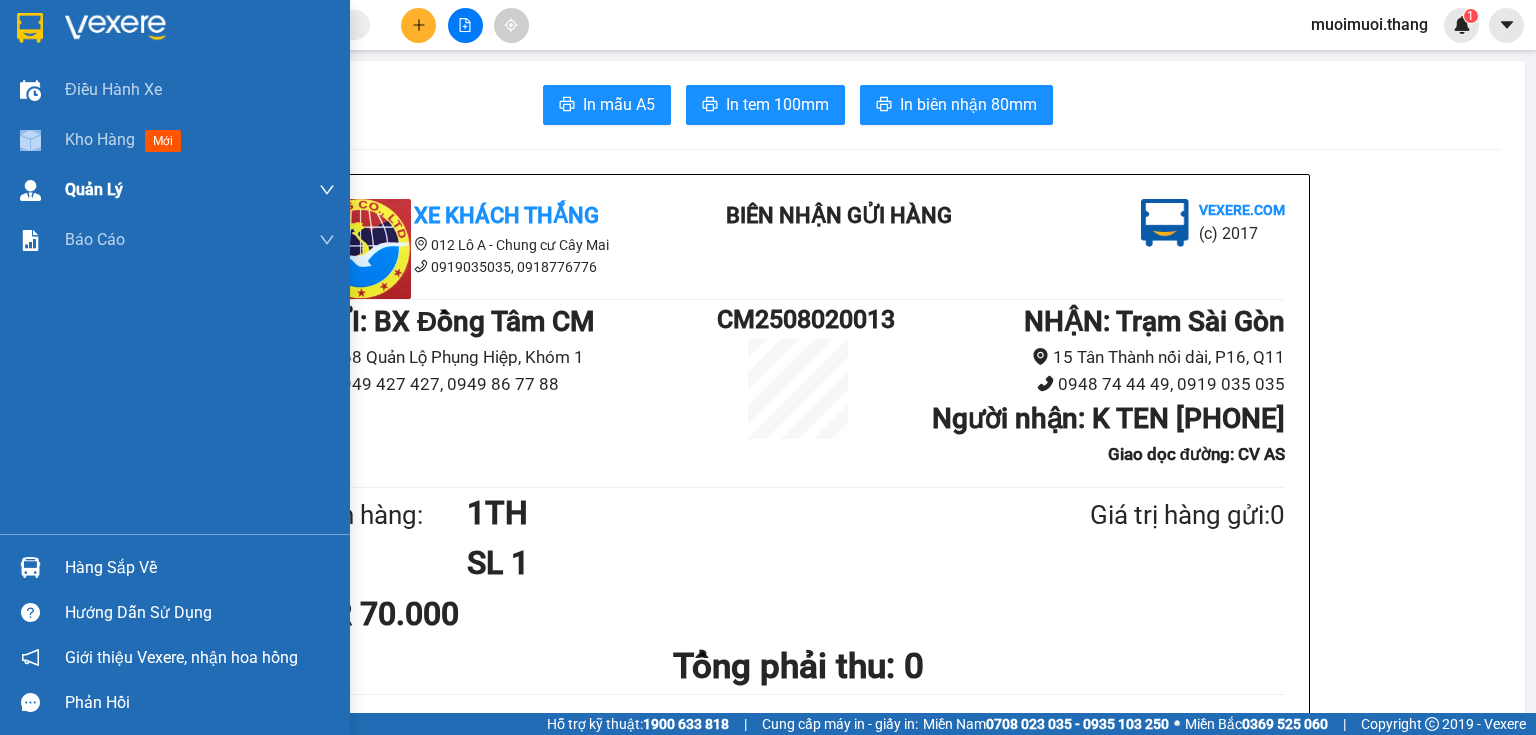 drag, startPoint x: 44, startPoint y: 160, endPoint x: 41, endPoint y: 172, distance: 12.369317 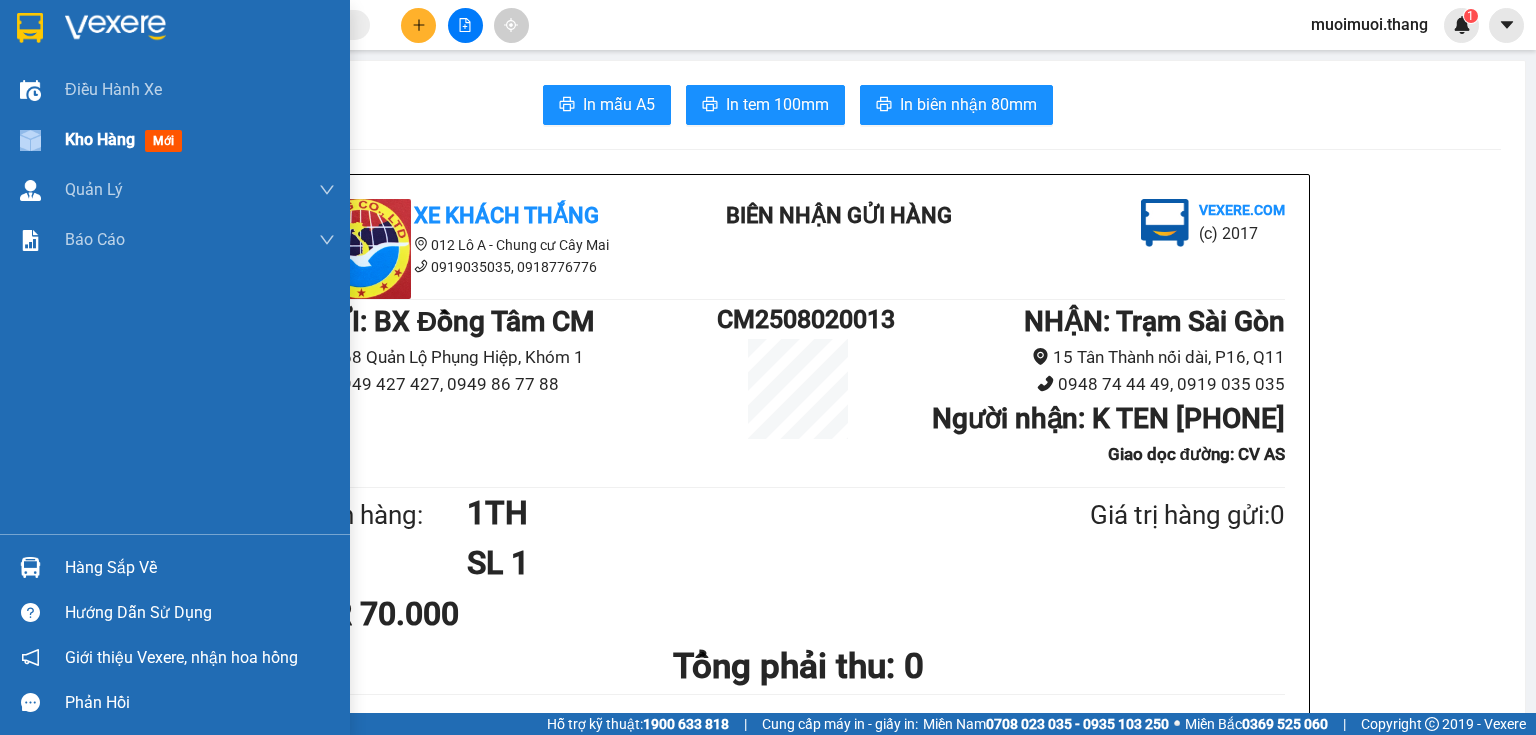 click on "Kho hàng" at bounding box center (100, 139) 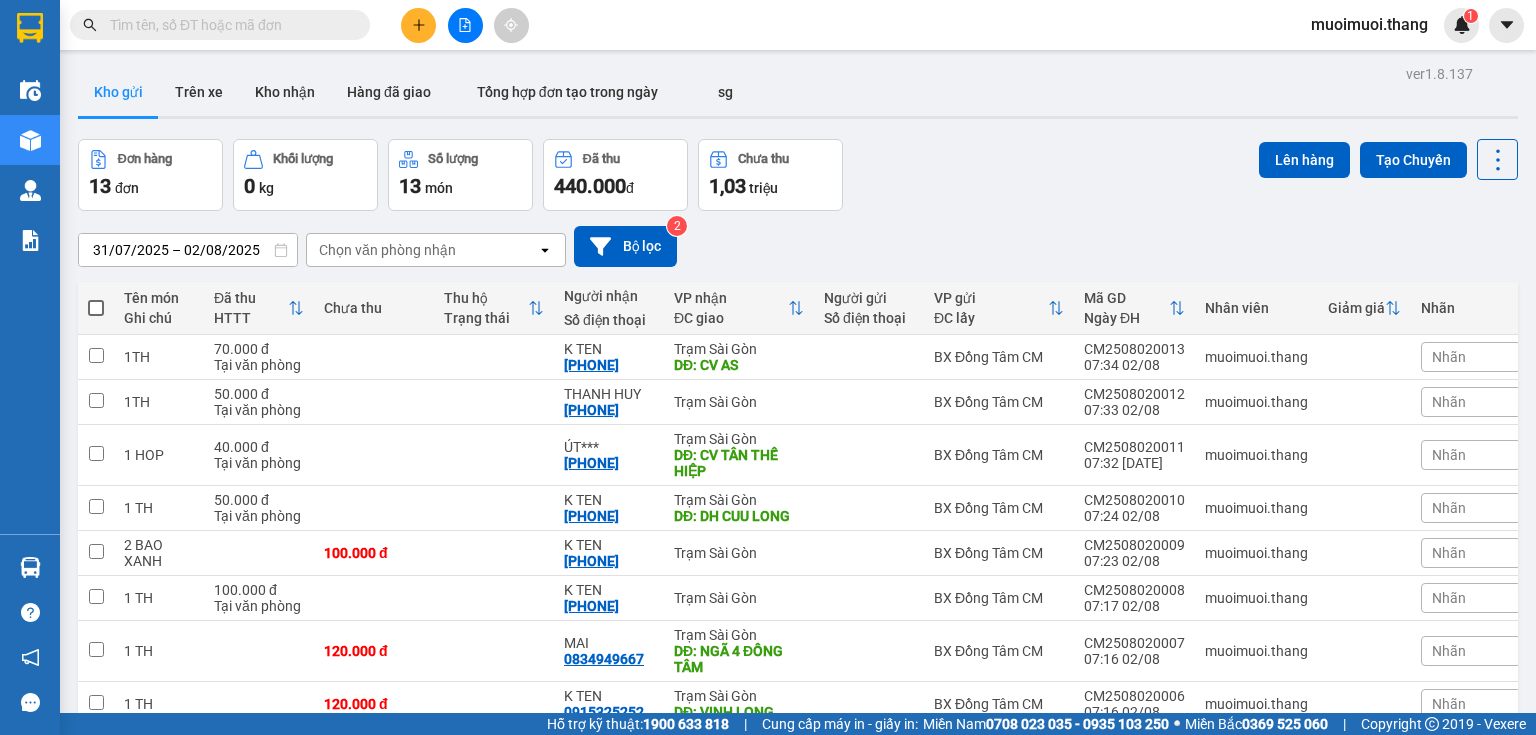 click at bounding box center (96, 308) 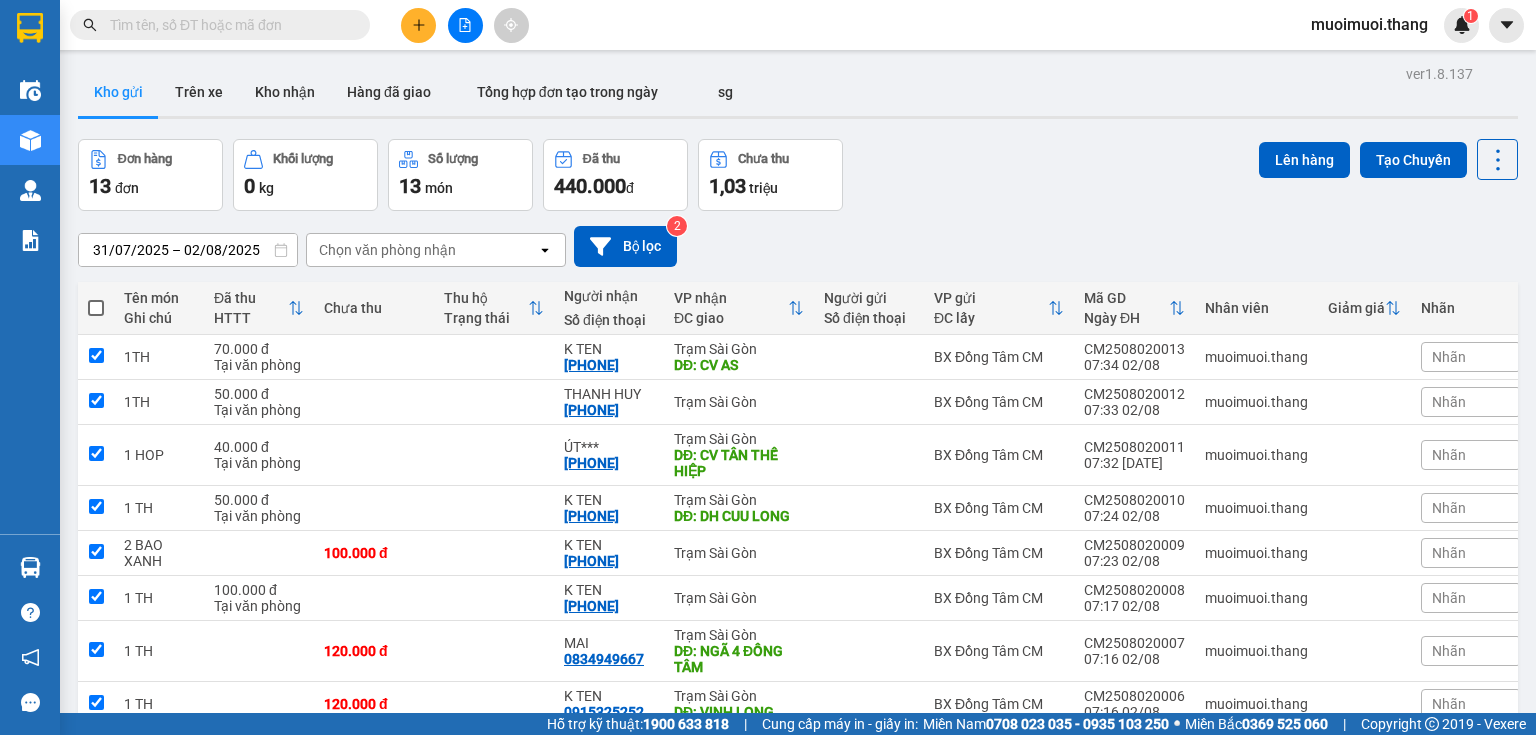 checkbox on "true" 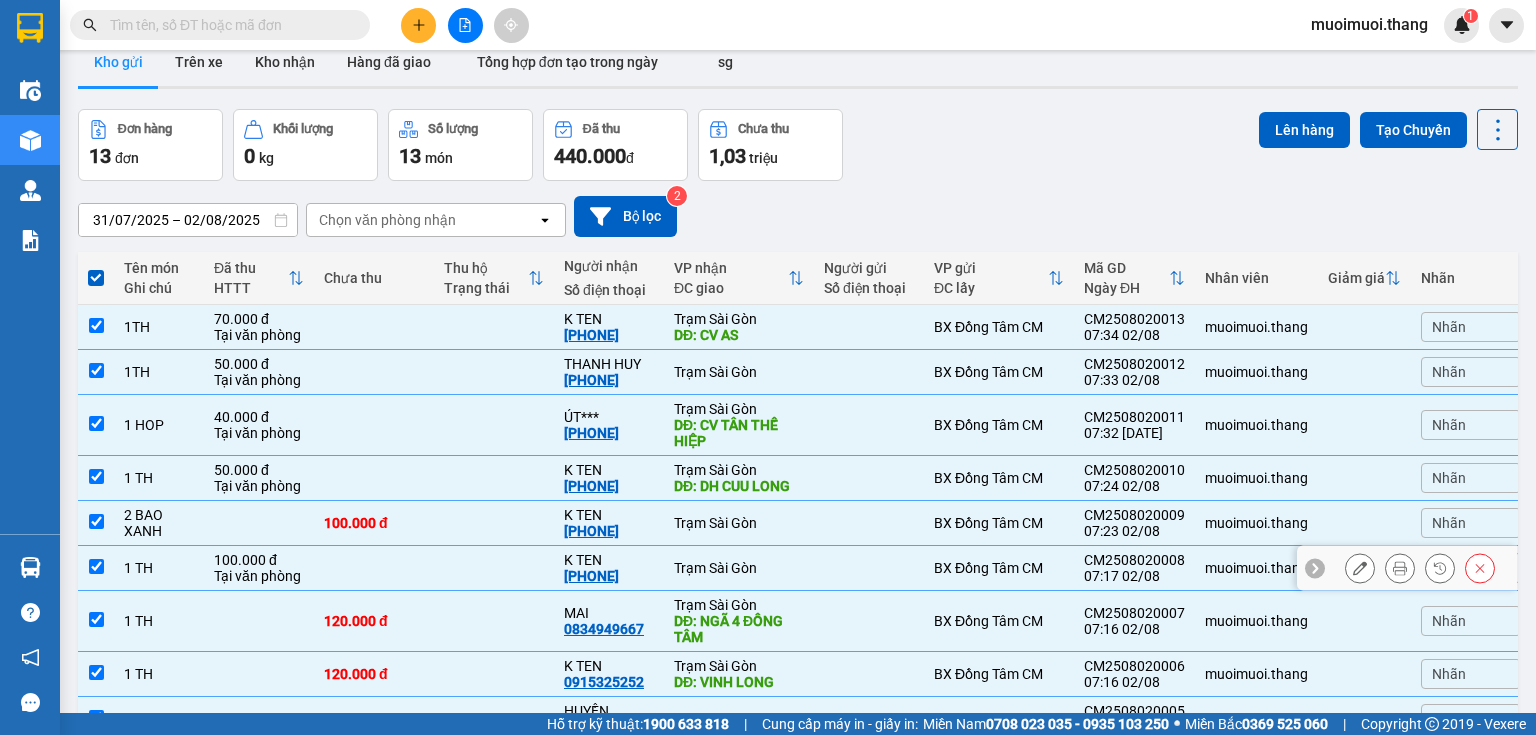 scroll, scrollTop: 190, scrollLeft: 0, axis: vertical 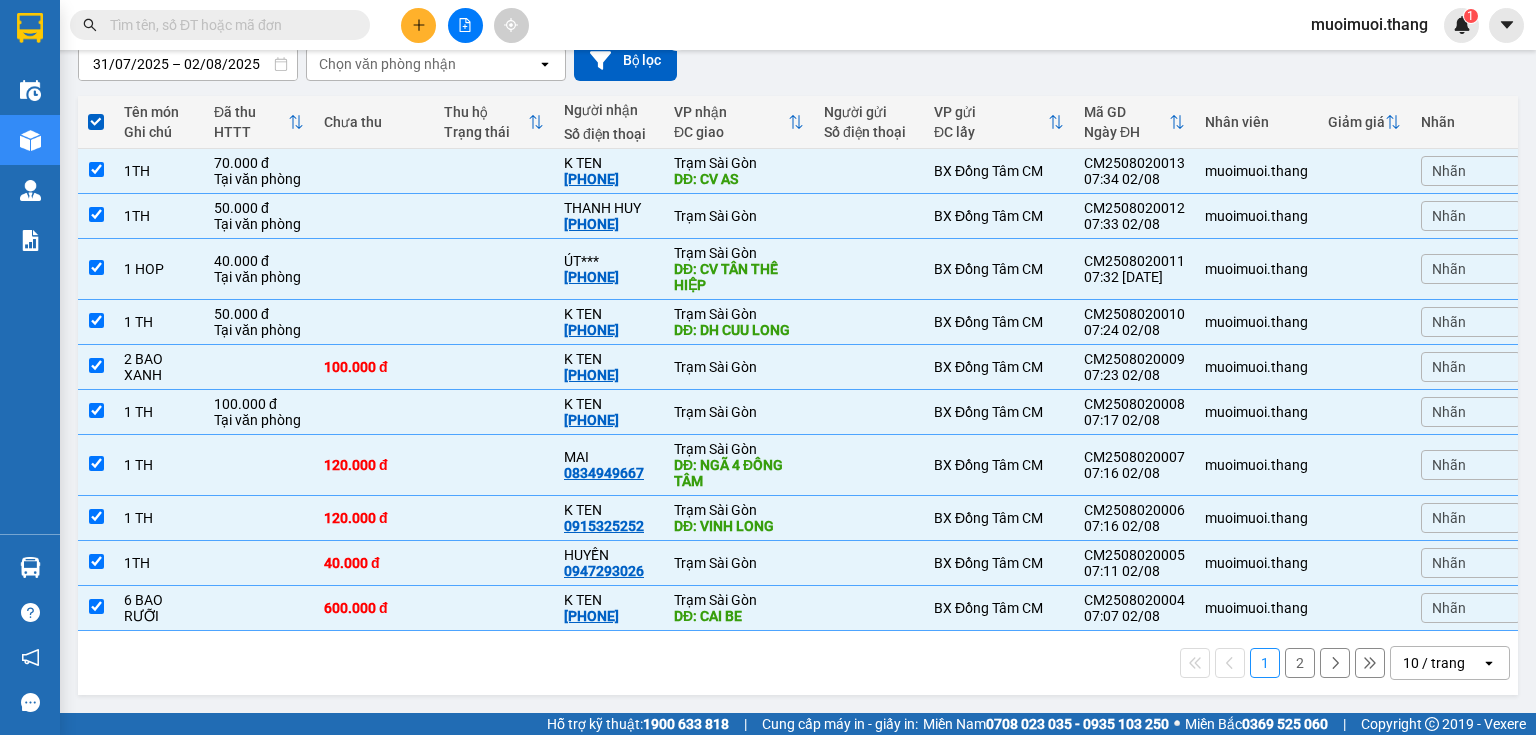 click on "10 / trang" at bounding box center [1436, 663] 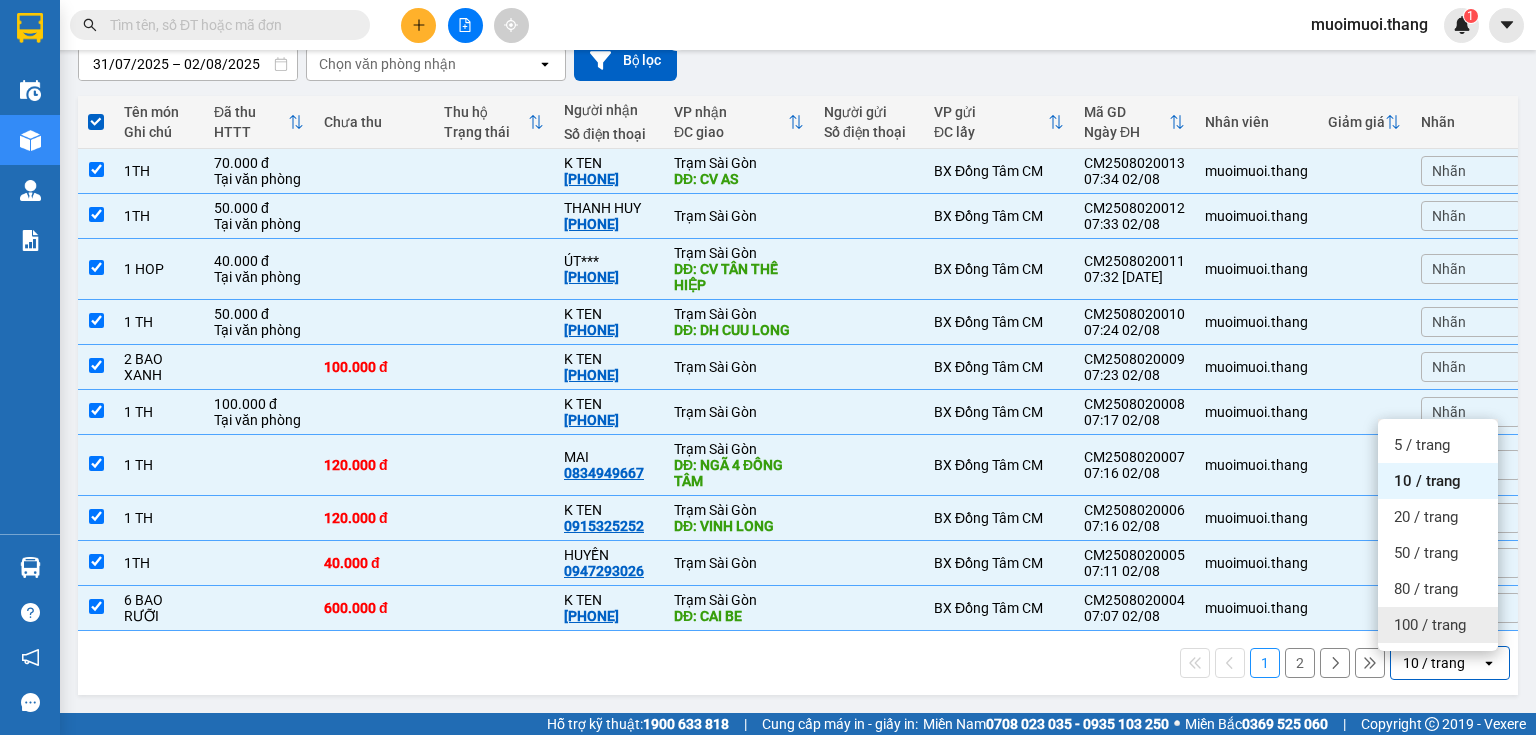click on "100 / trang" at bounding box center [1438, 625] 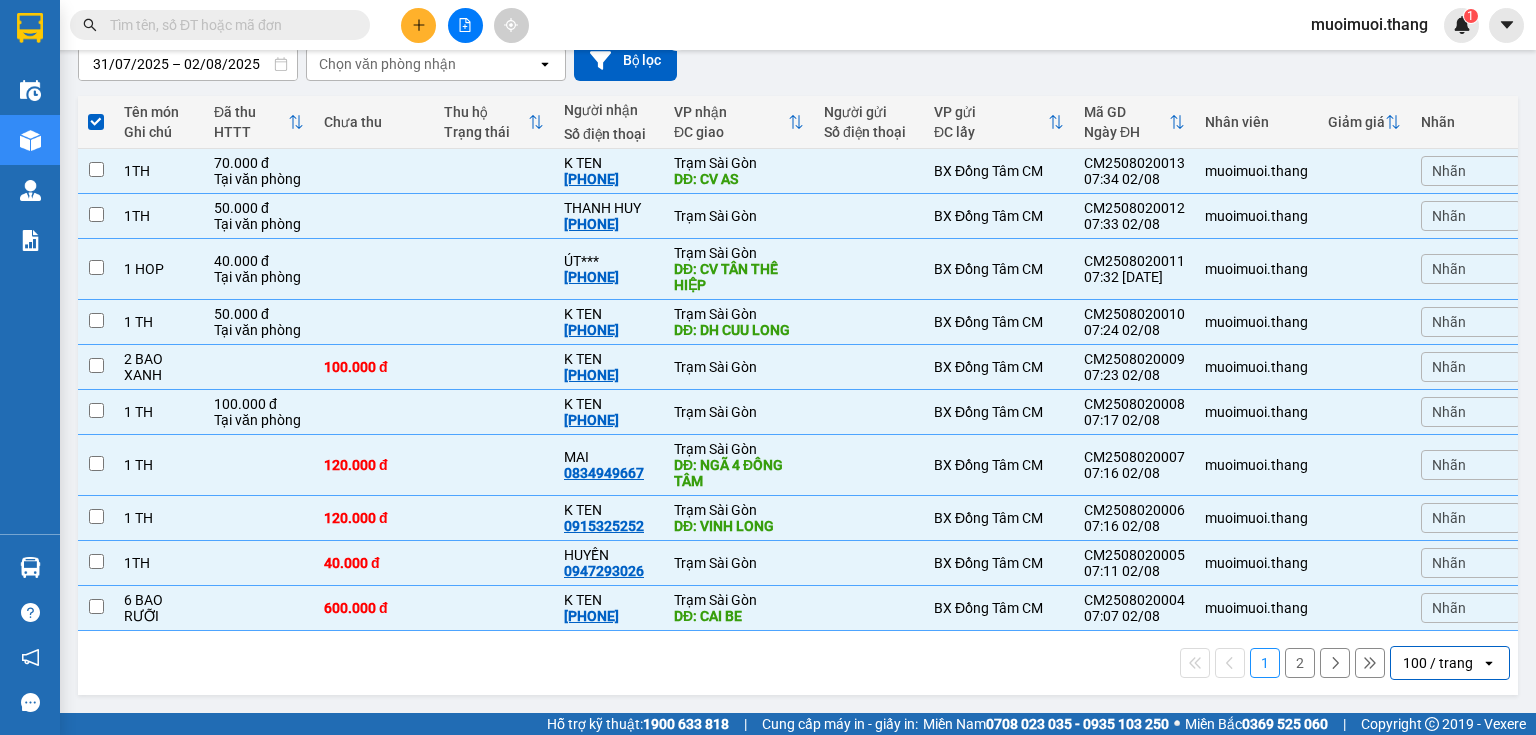checkbox on "false" 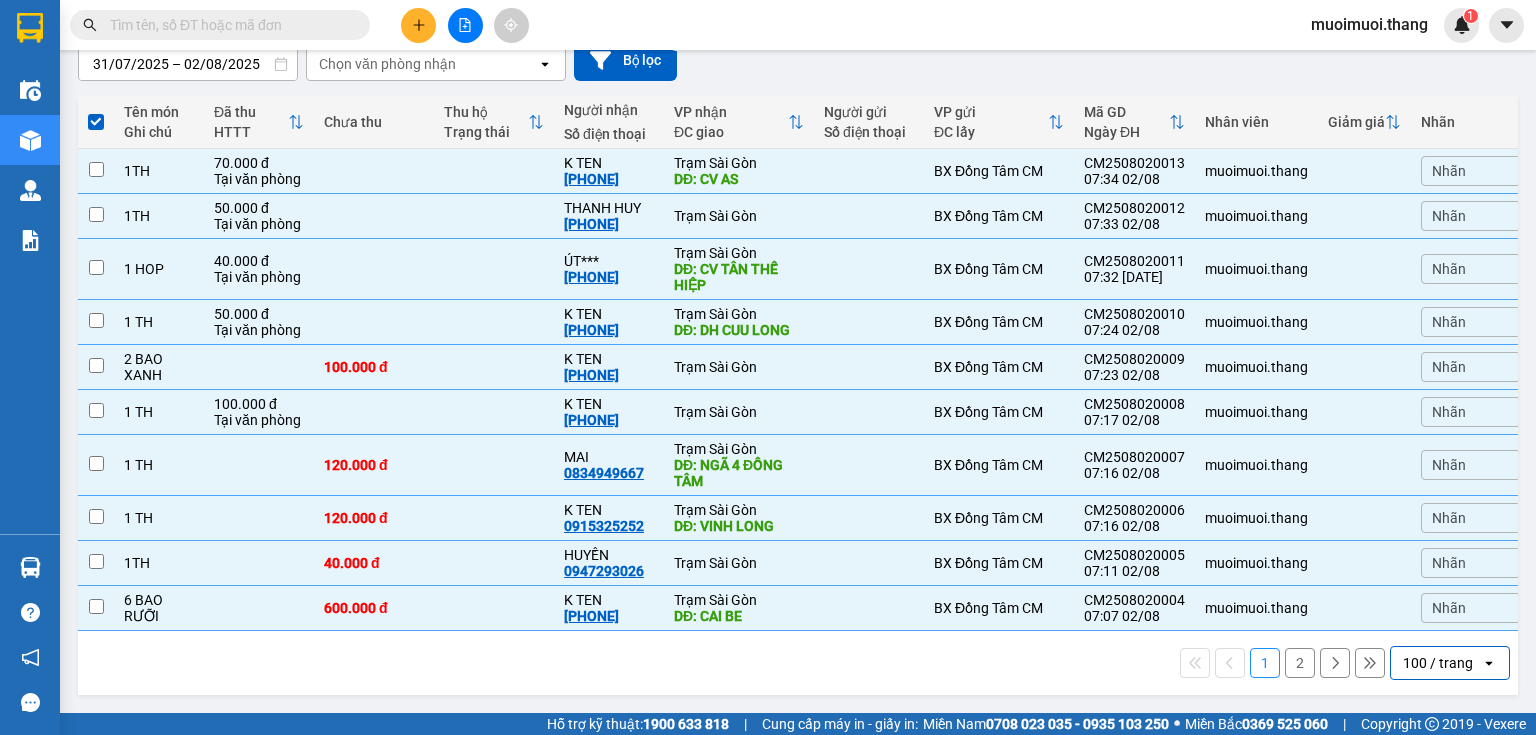 checkbox on "false" 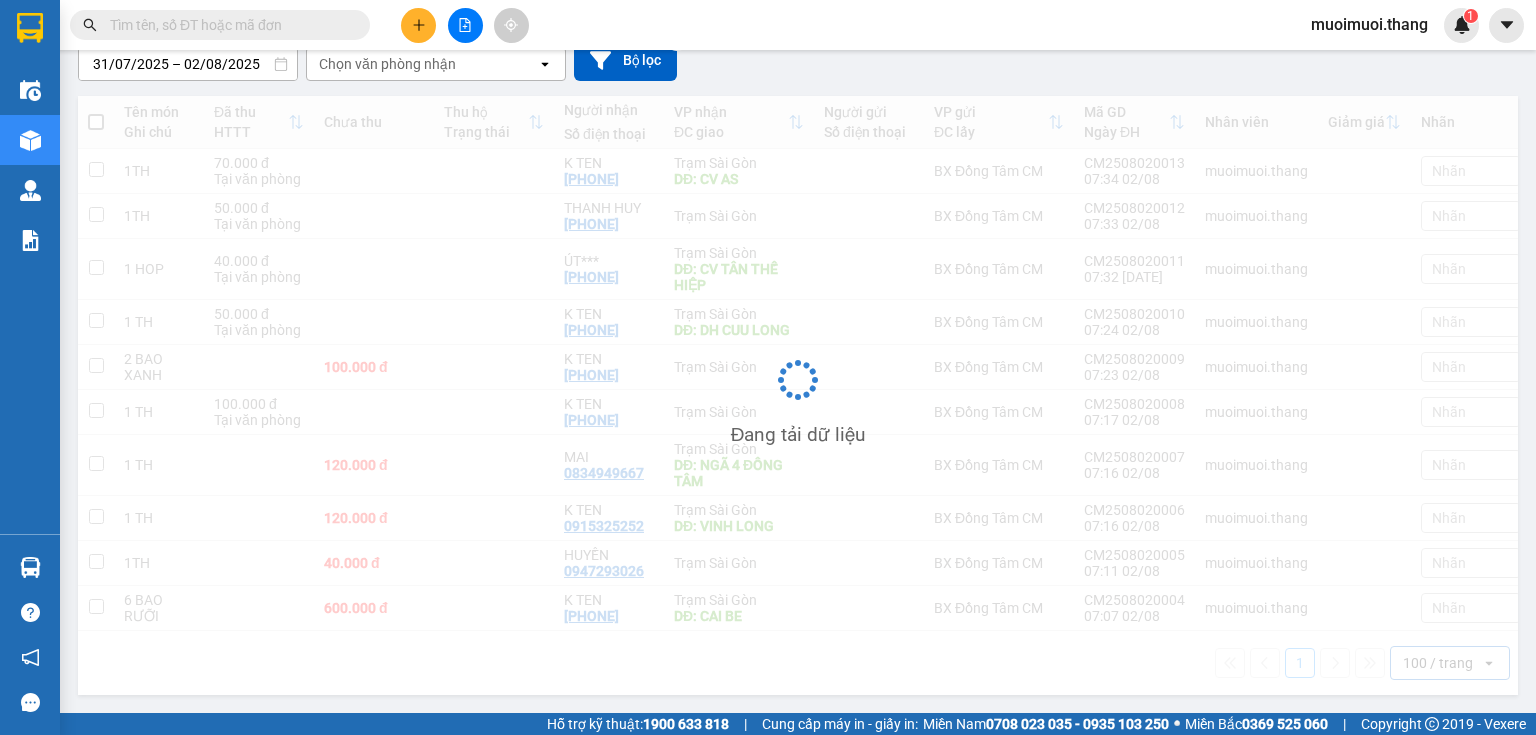 scroll, scrollTop: 190, scrollLeft: 0, axis: vertical 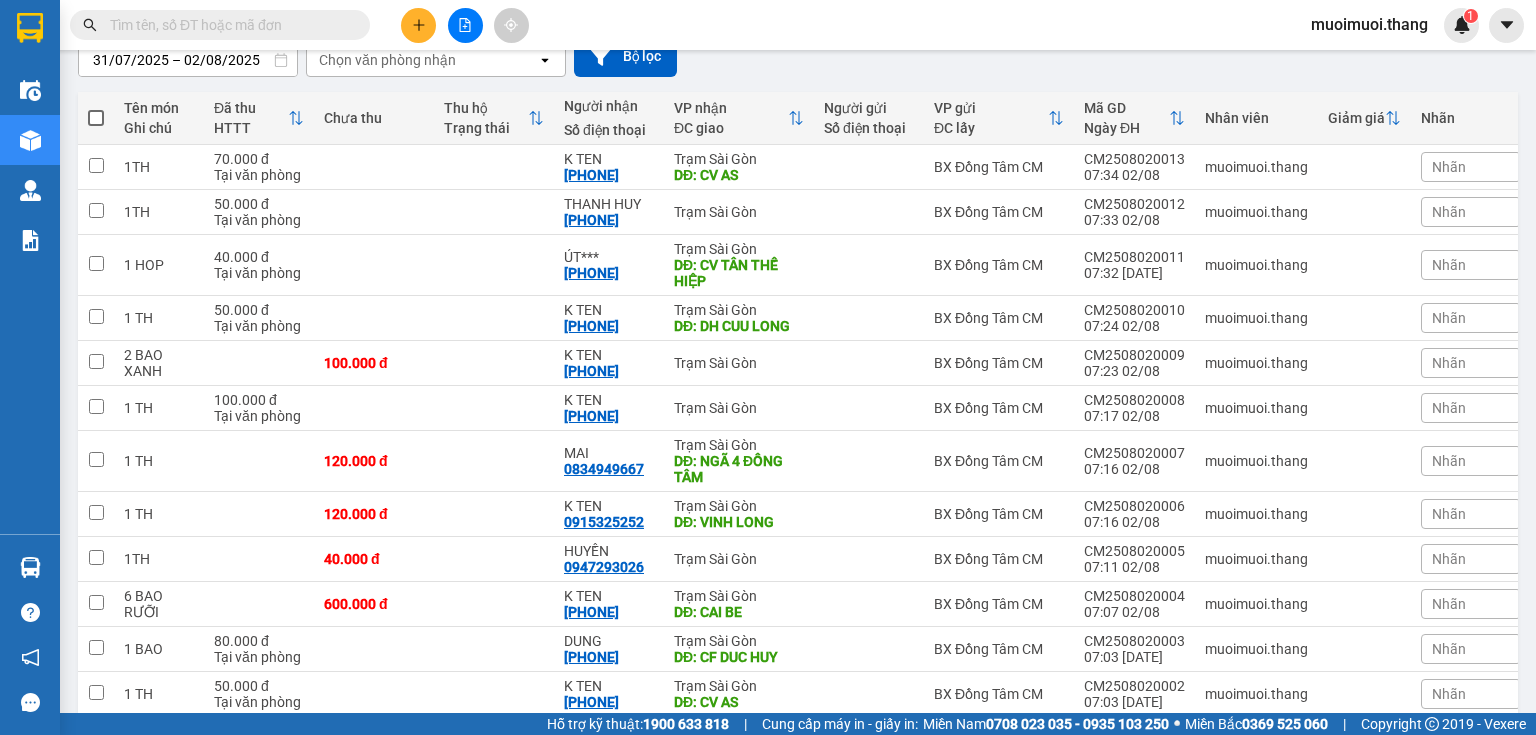 click at bounding box center (96, 118) 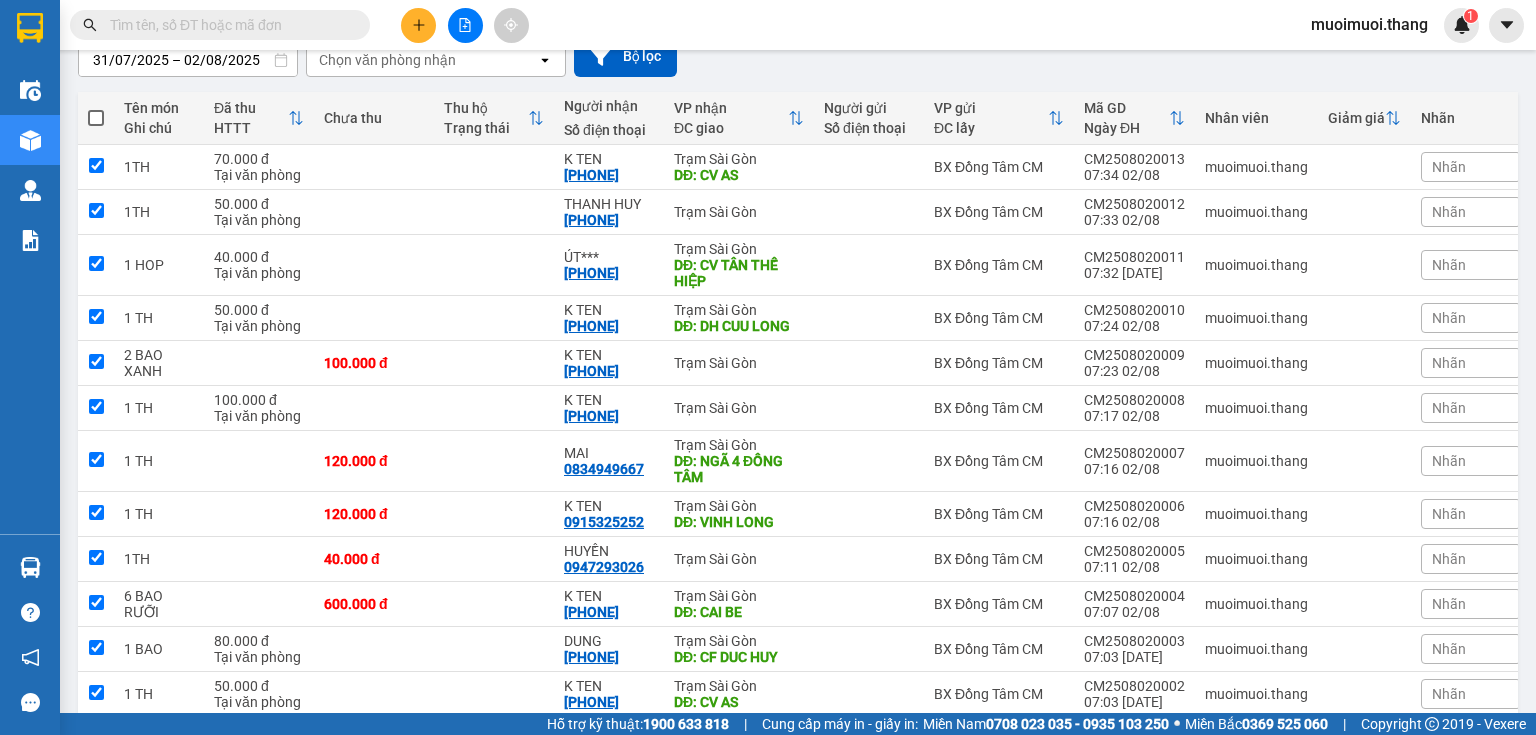 checkbox on "true" 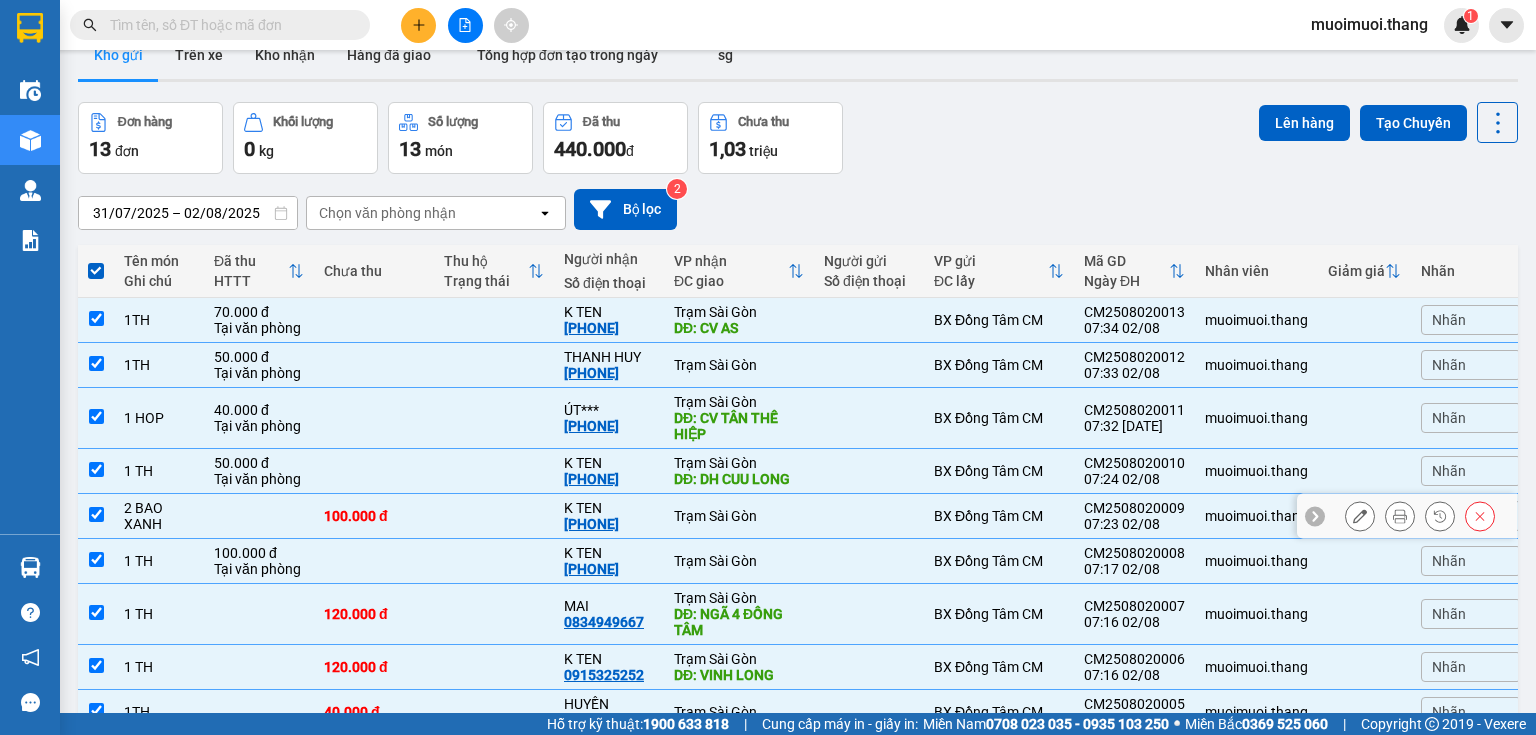 scroll, scrollTop: 0, scrollLeft: 0, axis: both 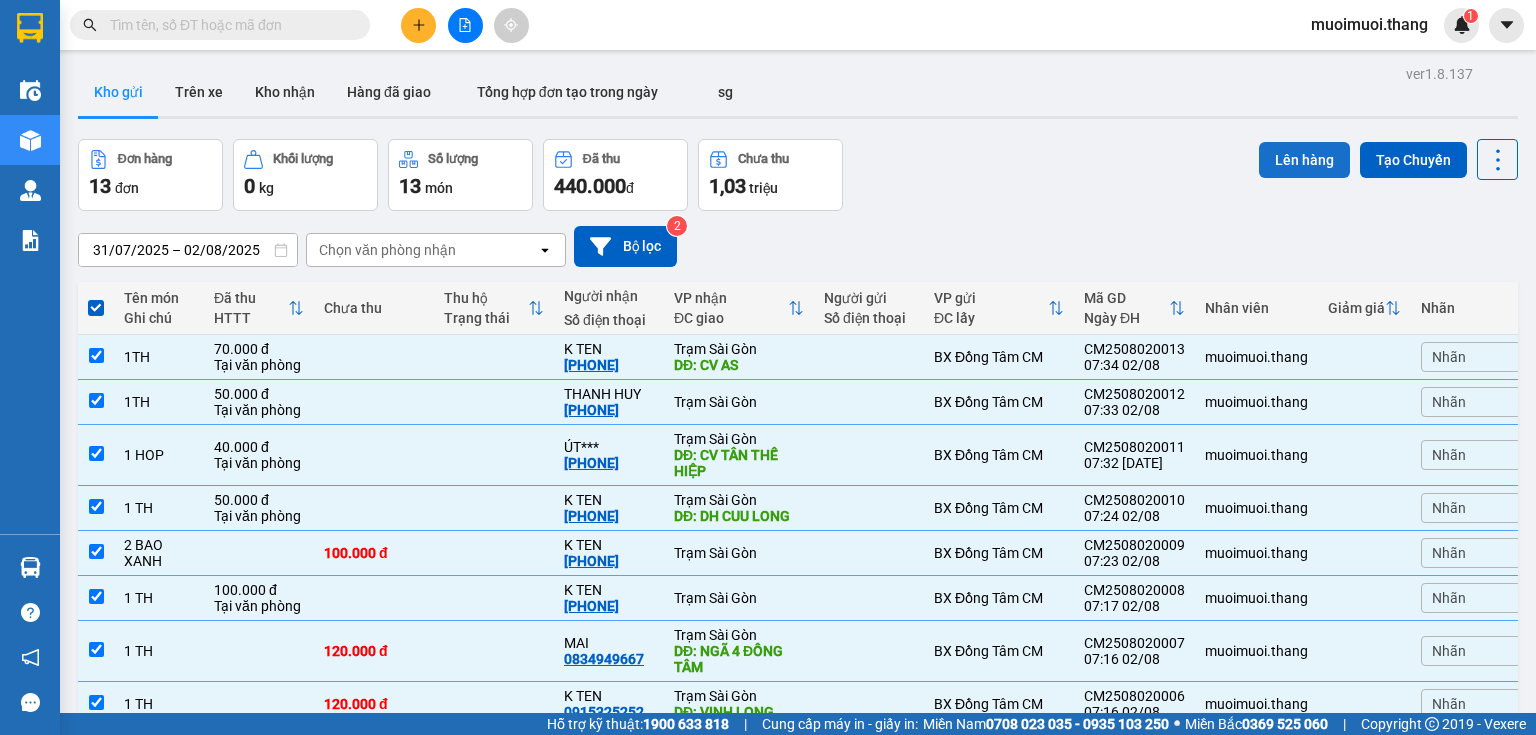 click on "Lên hàng" at bounding box center (1304, 160) 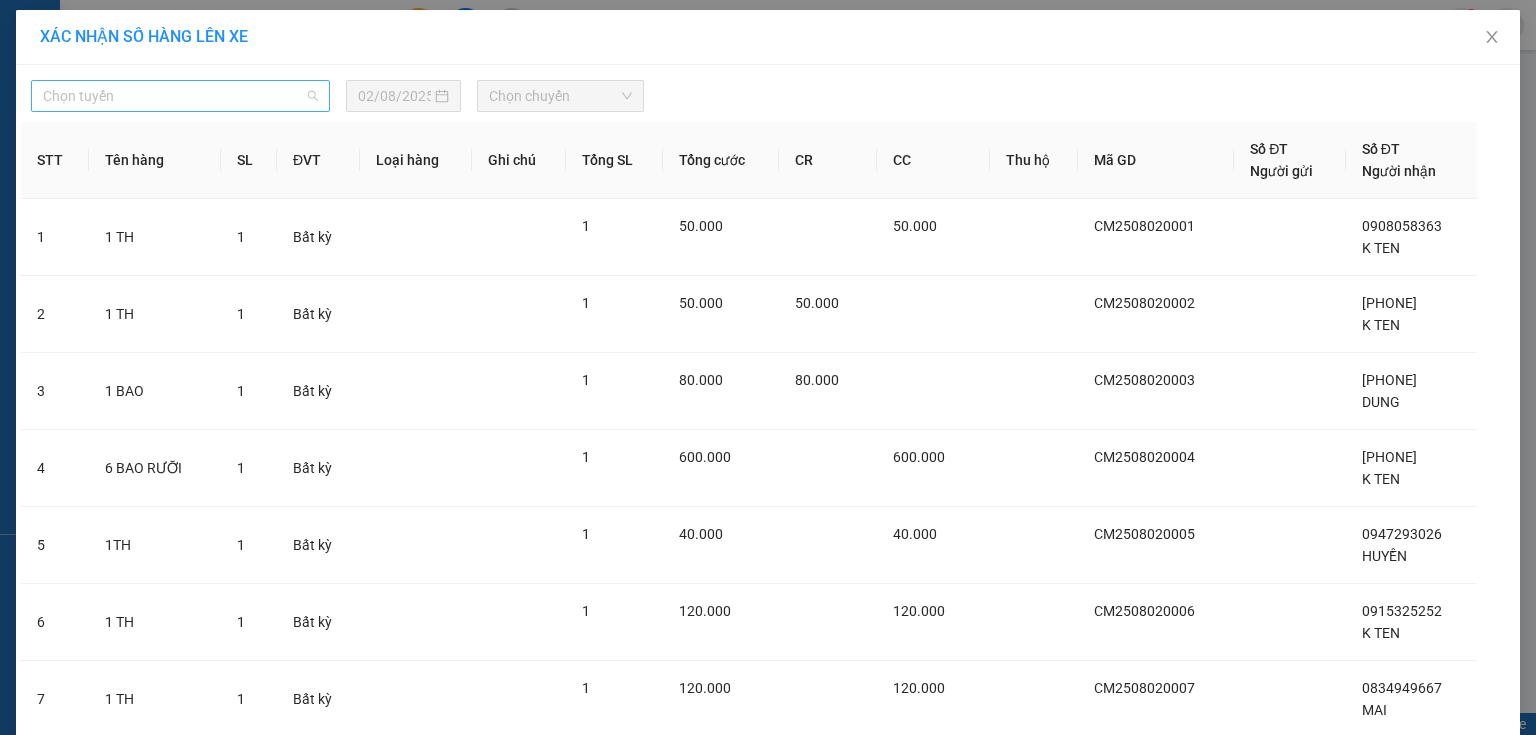 click on "Chọn tuyến" at bounding box center [180, 96] 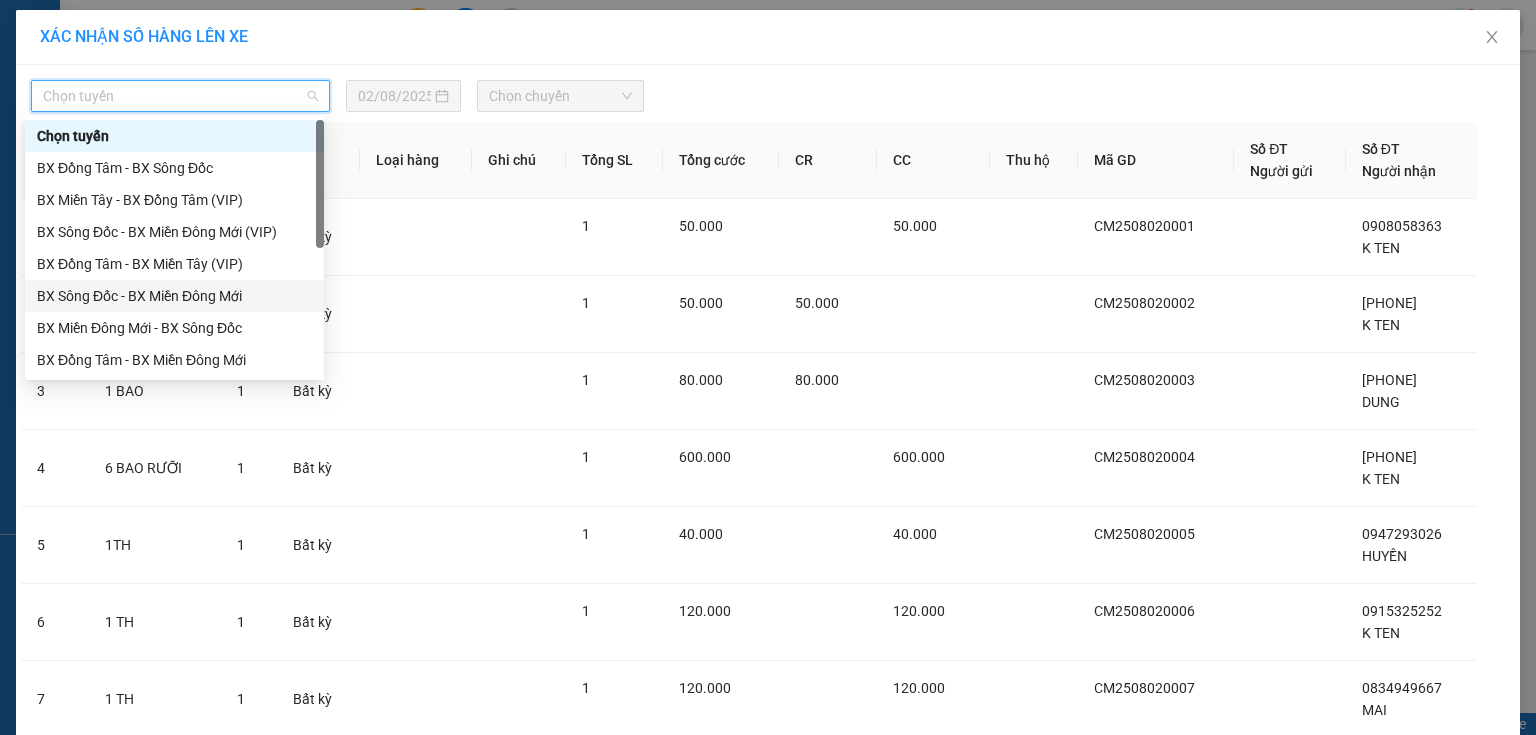 click on "BX Sông Đốc - BX Miền Đông Mới" at bounding box center [174, 296] 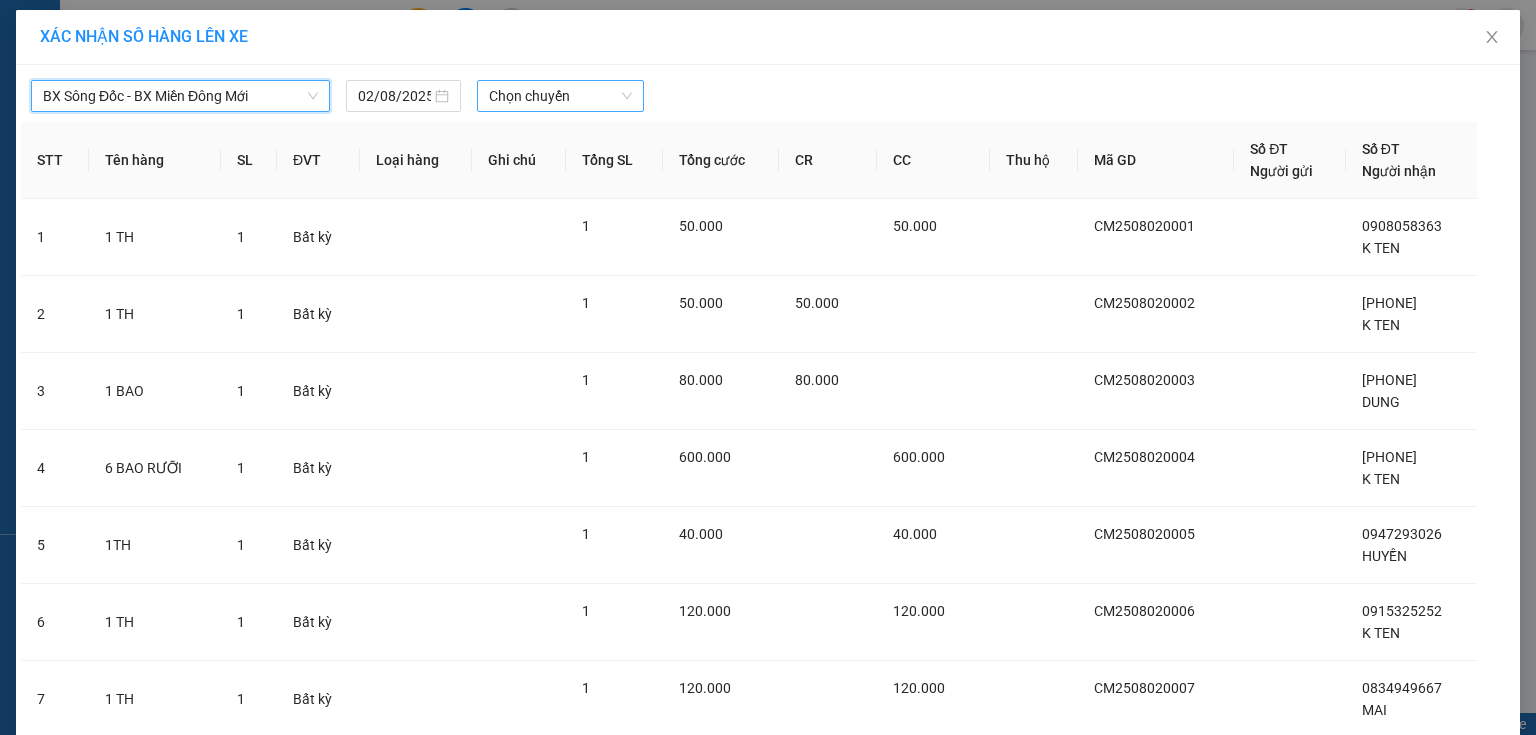 click on "Chọn chuyến" at bounding box center (561, 96) 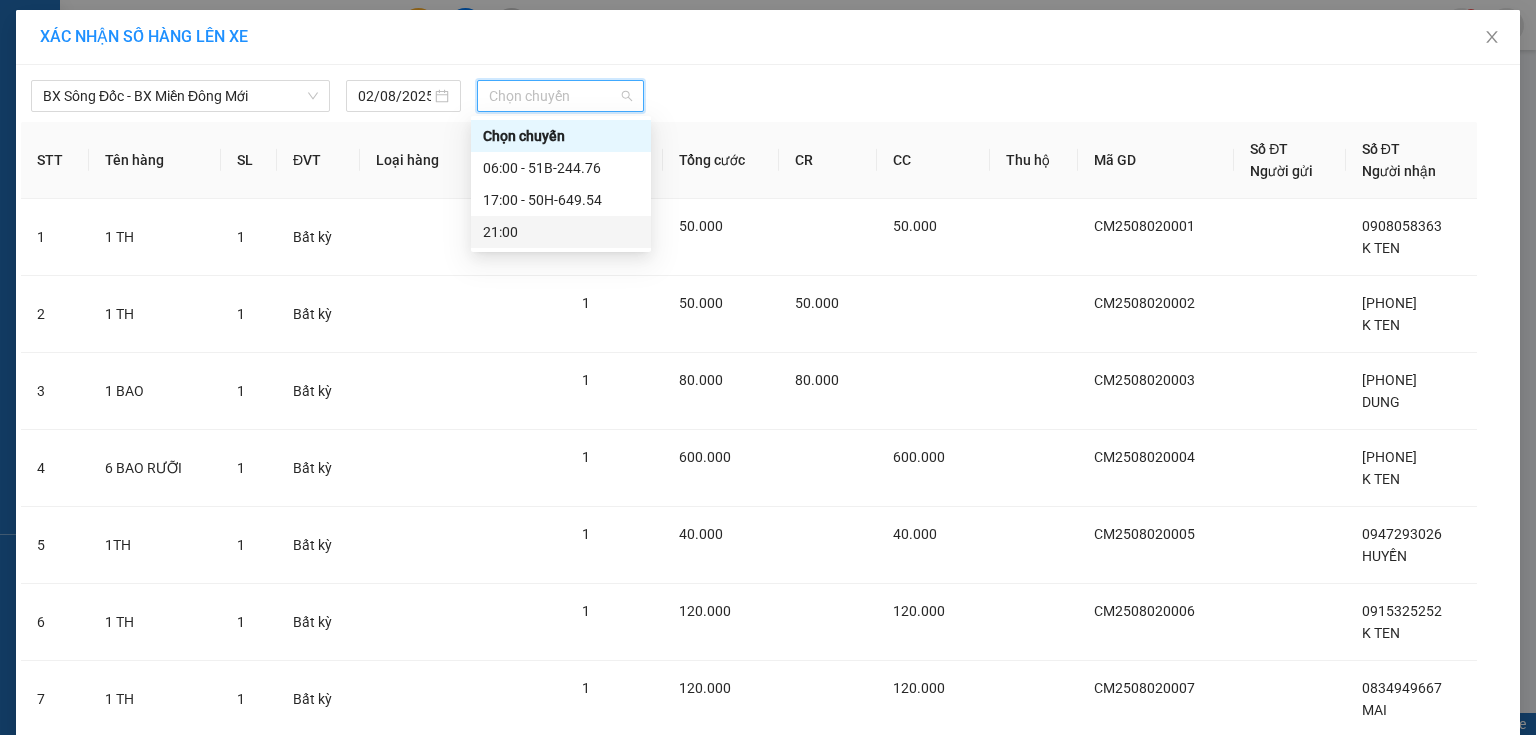 click on "21:00" at bounding box center (561, 232) 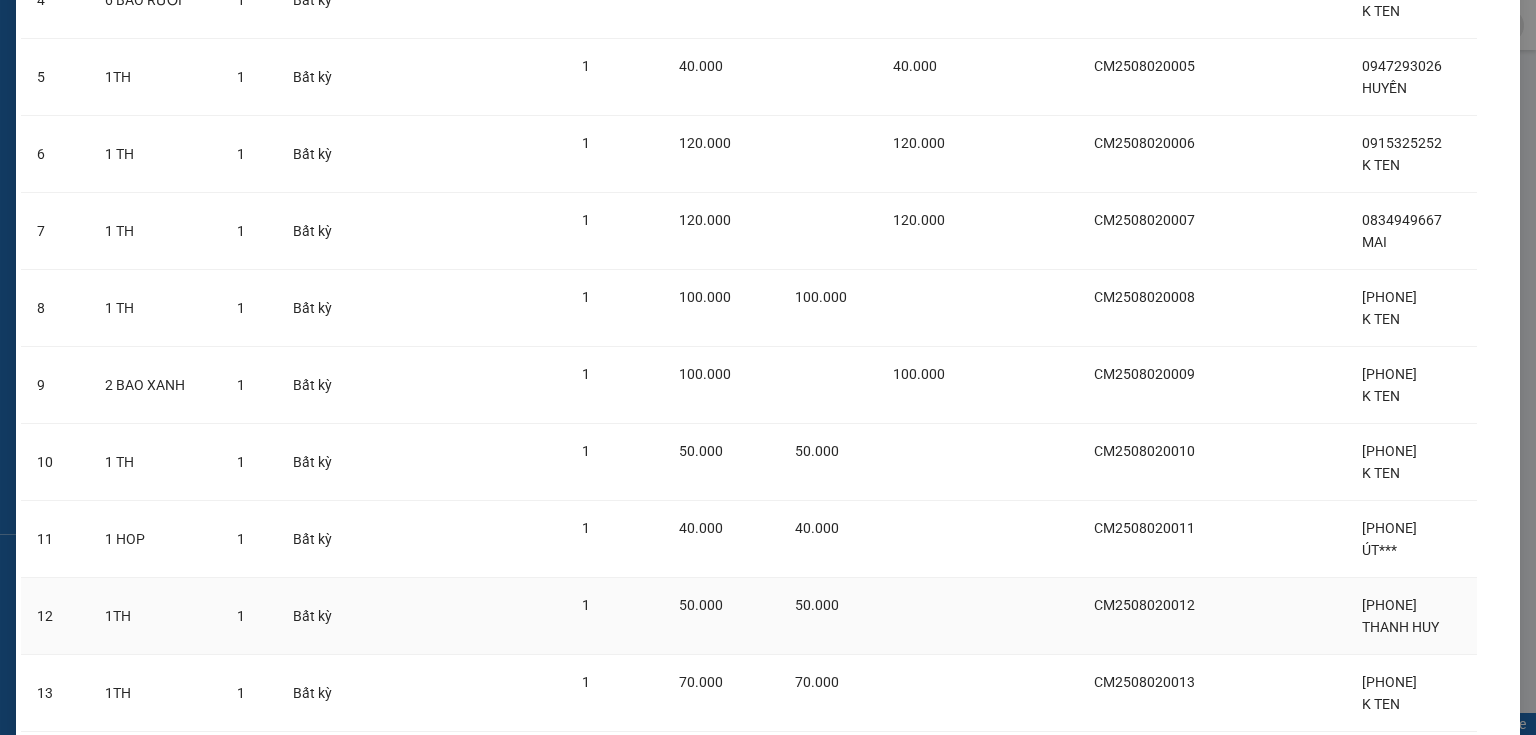 scroll, scrollTop: 620, scrollLeft: 0, axis: vertical 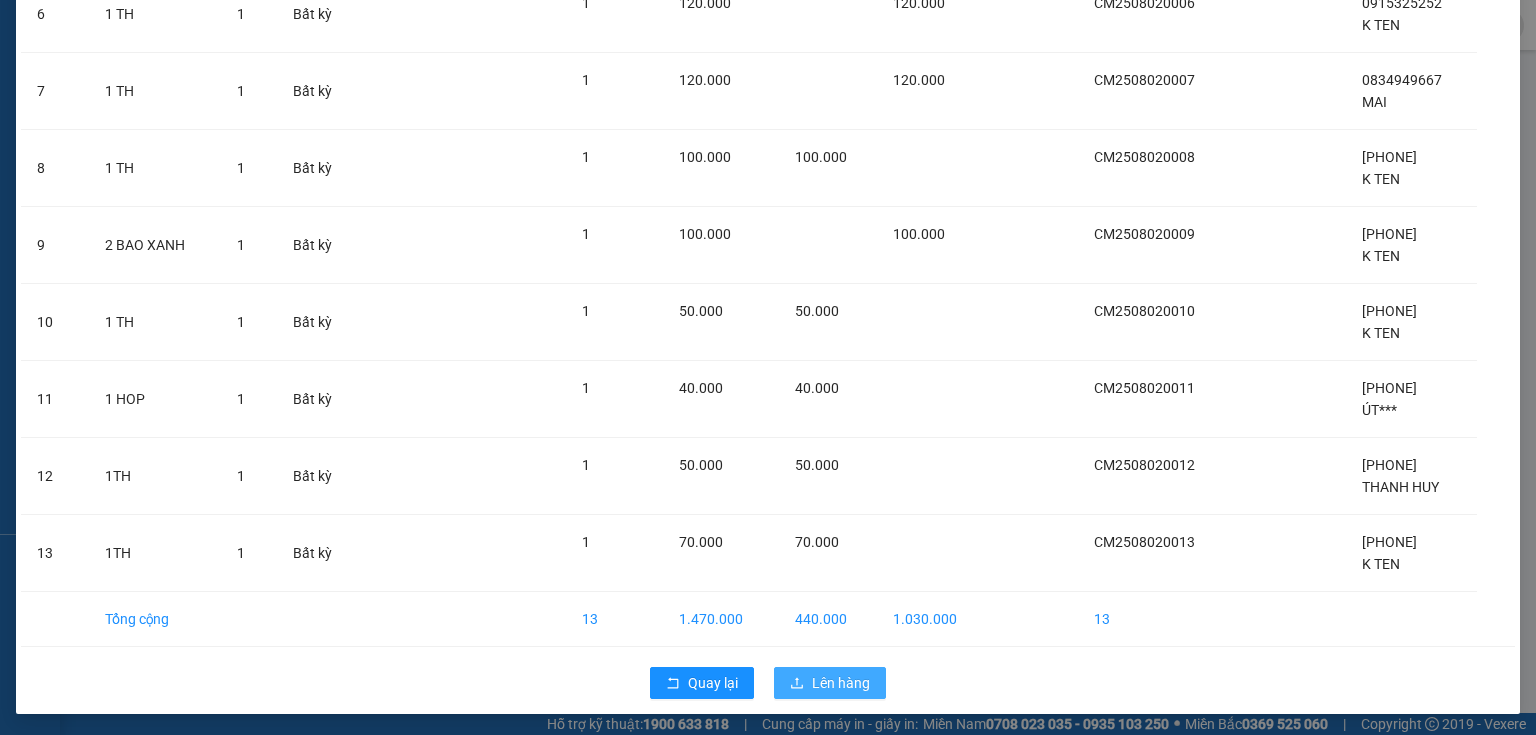 click on "Lên hàng" at bounding box center (830, 683) 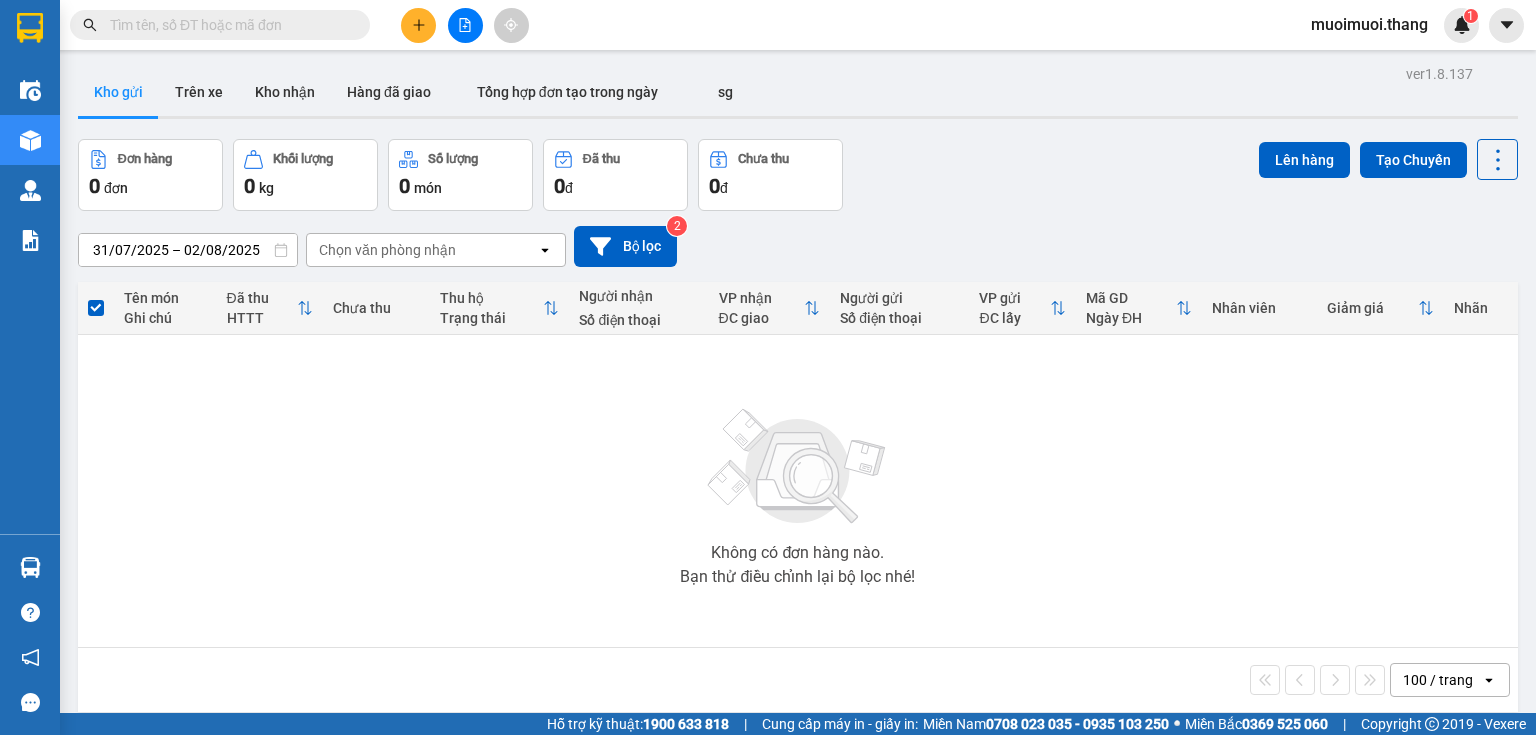 click 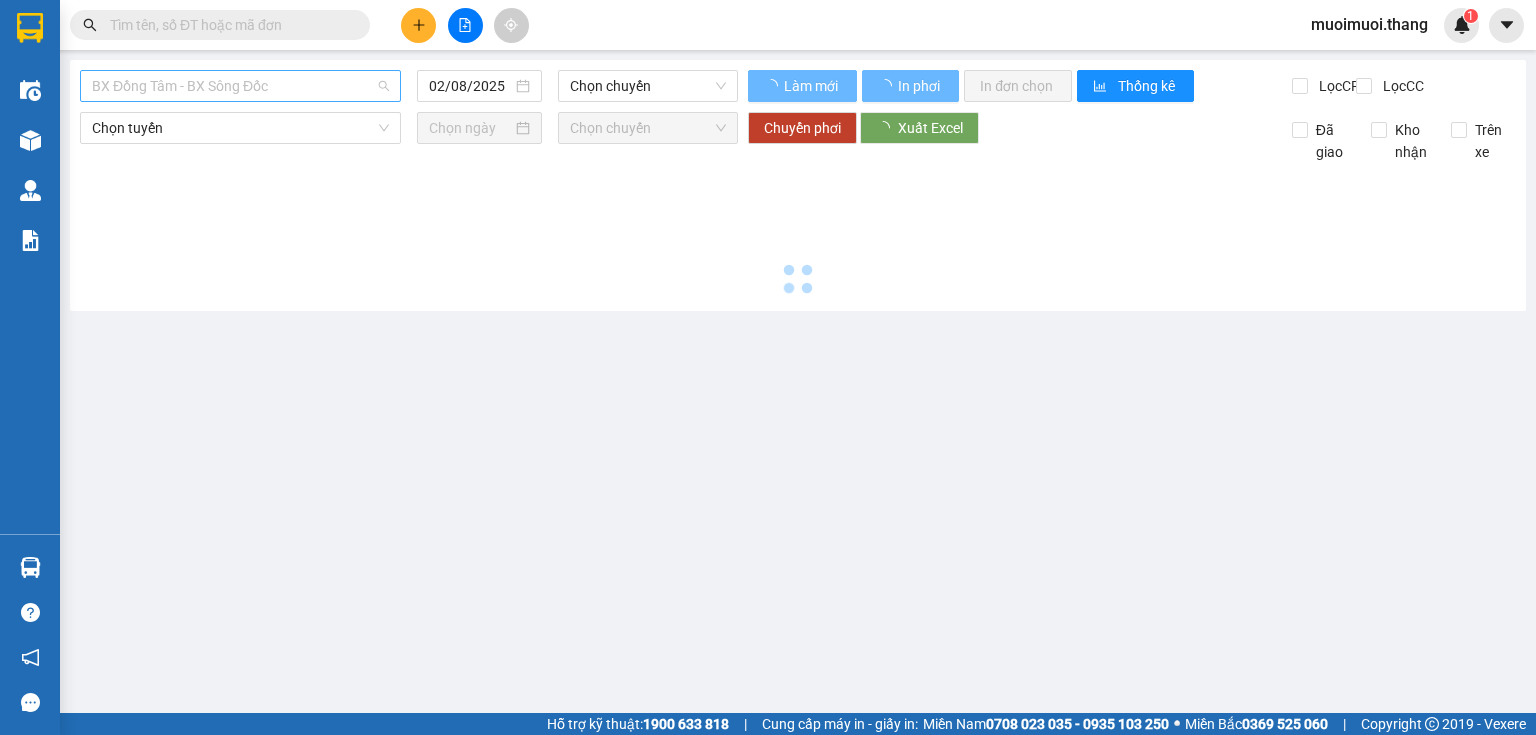 click on "BX Đồng Tâm - BX Sông Đốc" at bounding box center [240, 86] 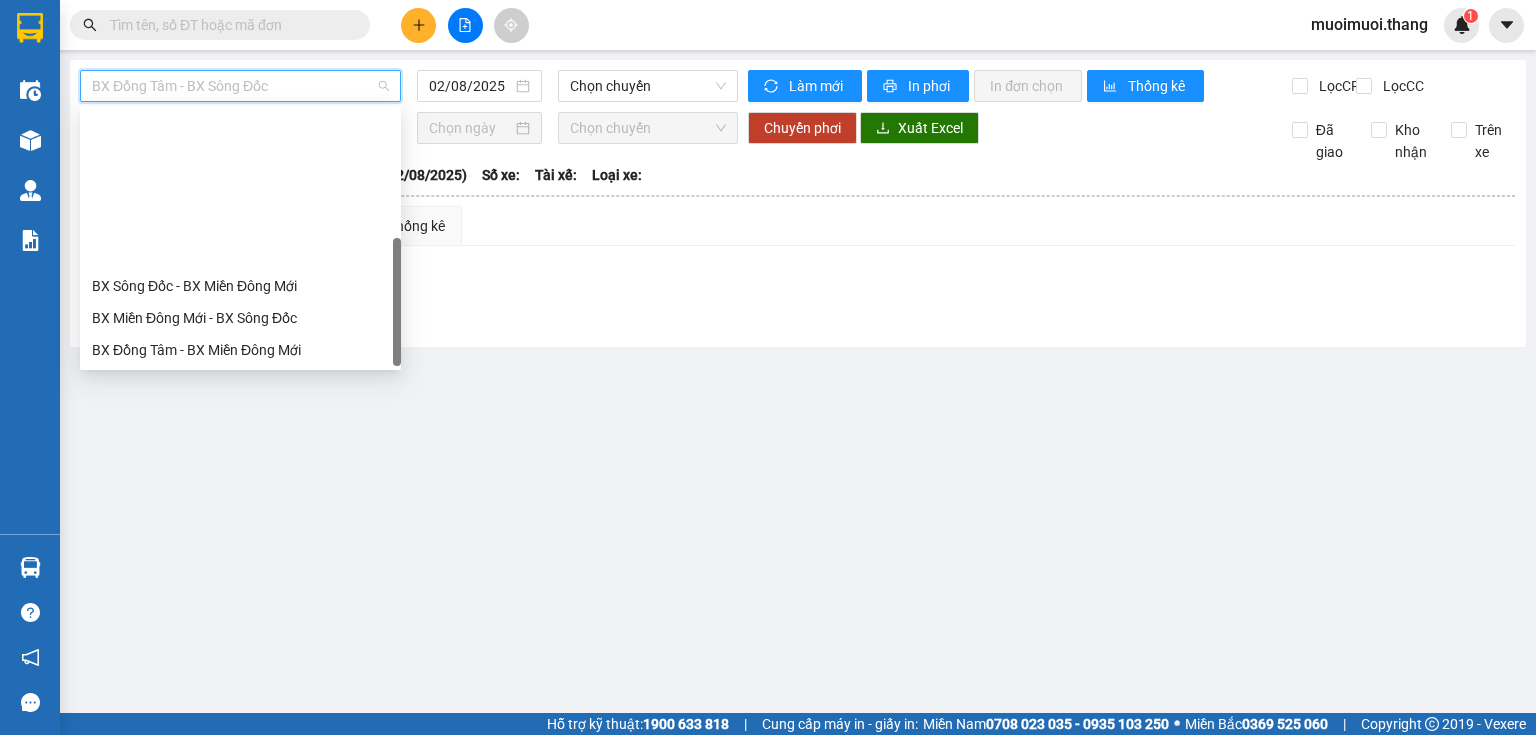 scroll, scrollTop: 192, scrollLeft: 0, axis: vertical 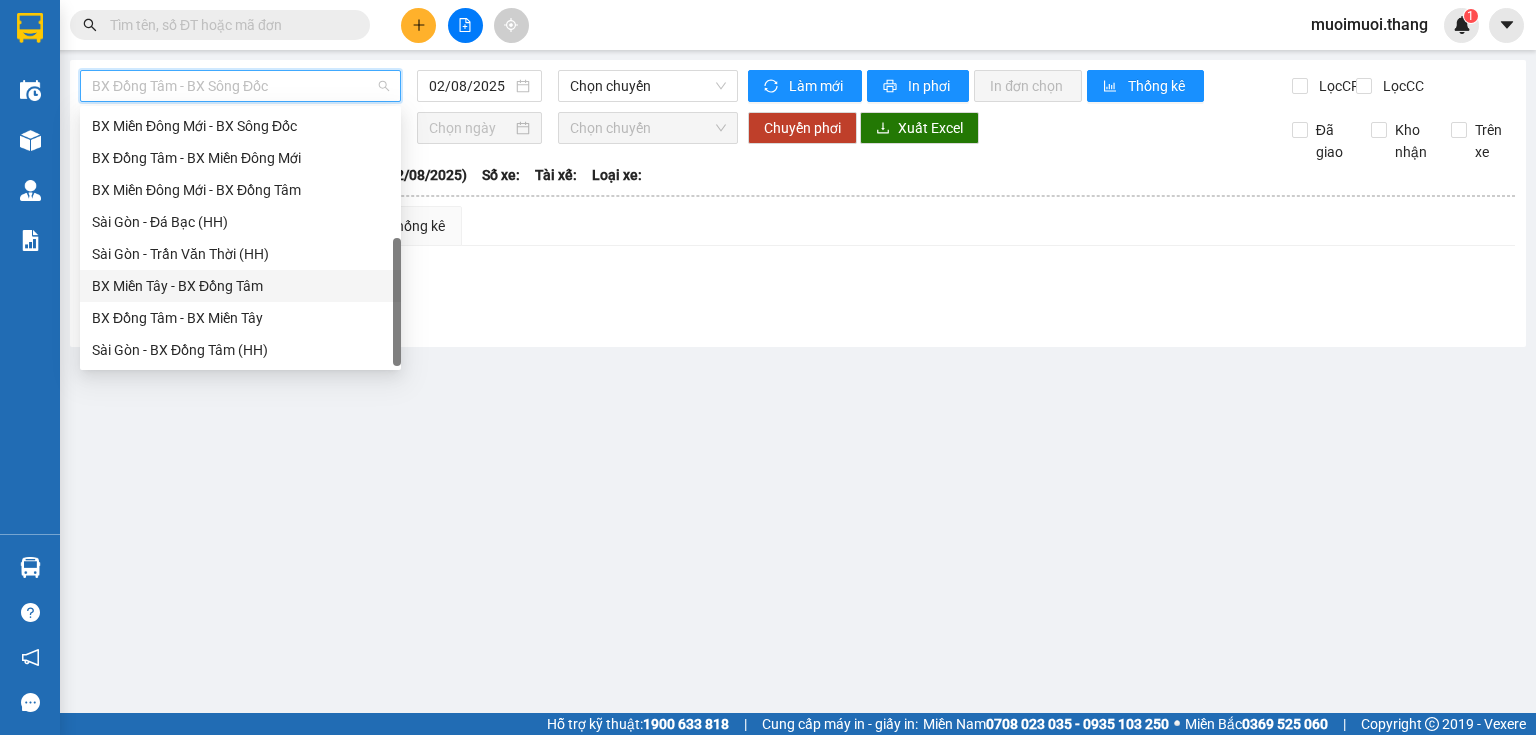 click on "BX Miền Tây - BX Đồng Tâm" at bounding box center [240, 286] 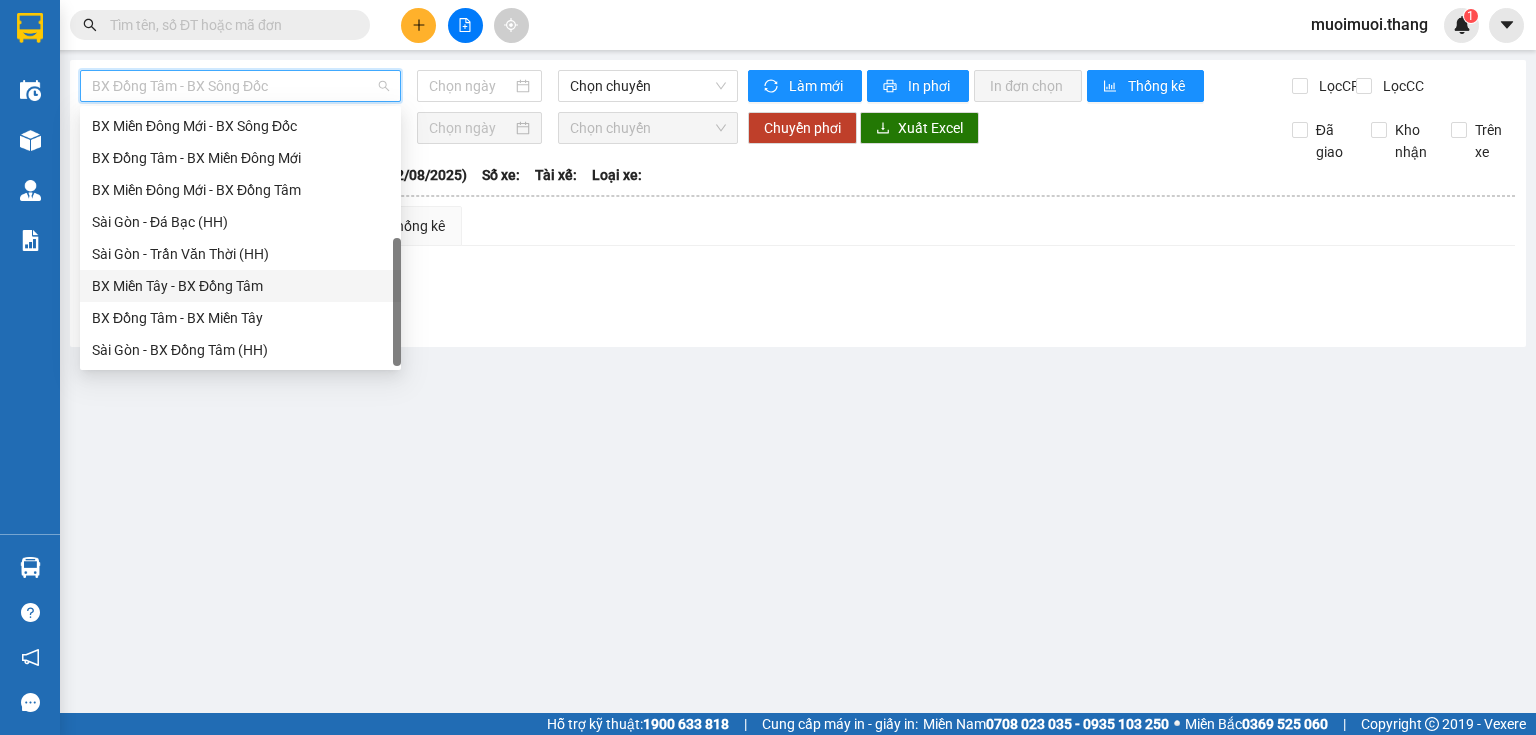 type on "02/08/2025" 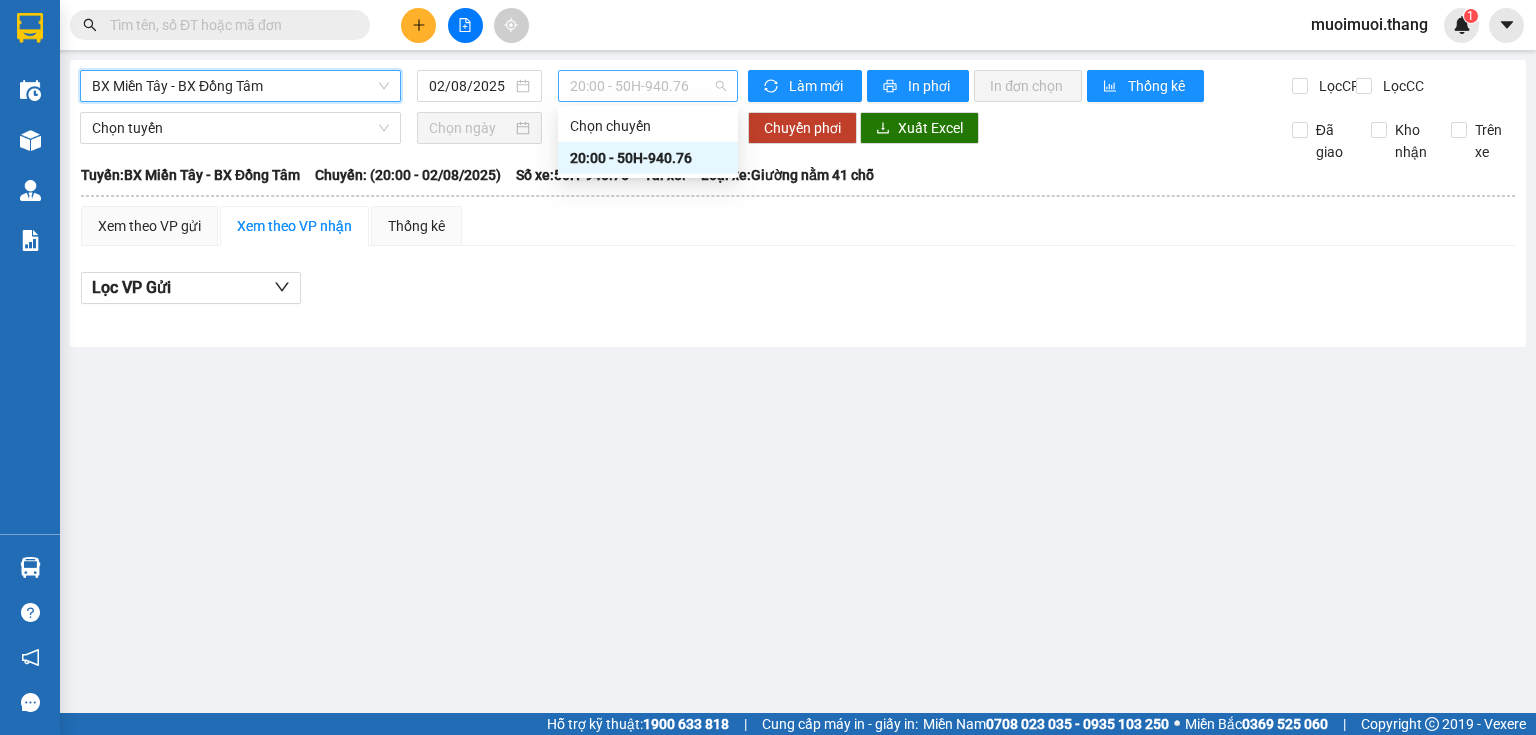 click on "20:00     - 50H-940.76" at bounding box center (648, 86) 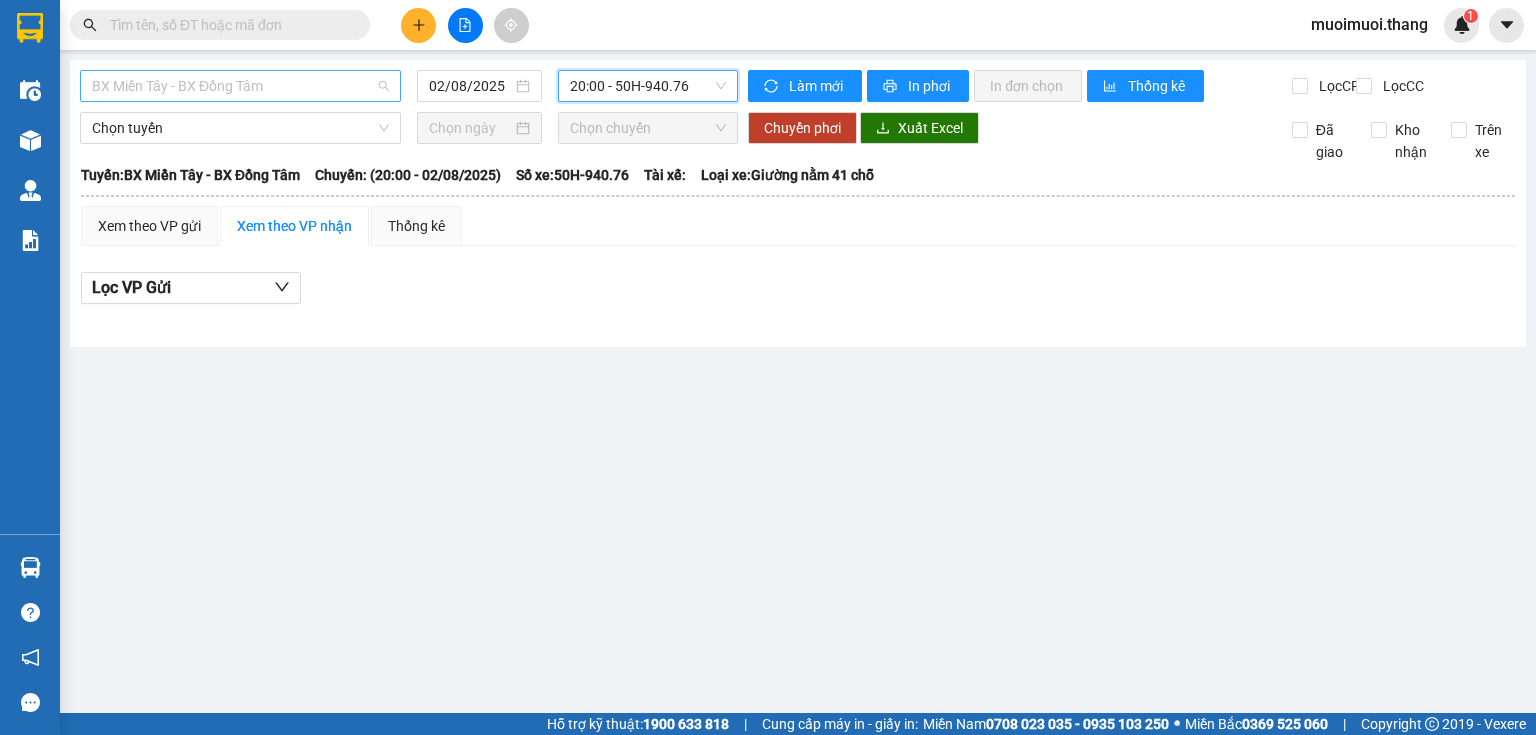 click on "BX Miền Tây - BX Đồng Tâm" at bounding box center [240, 86] 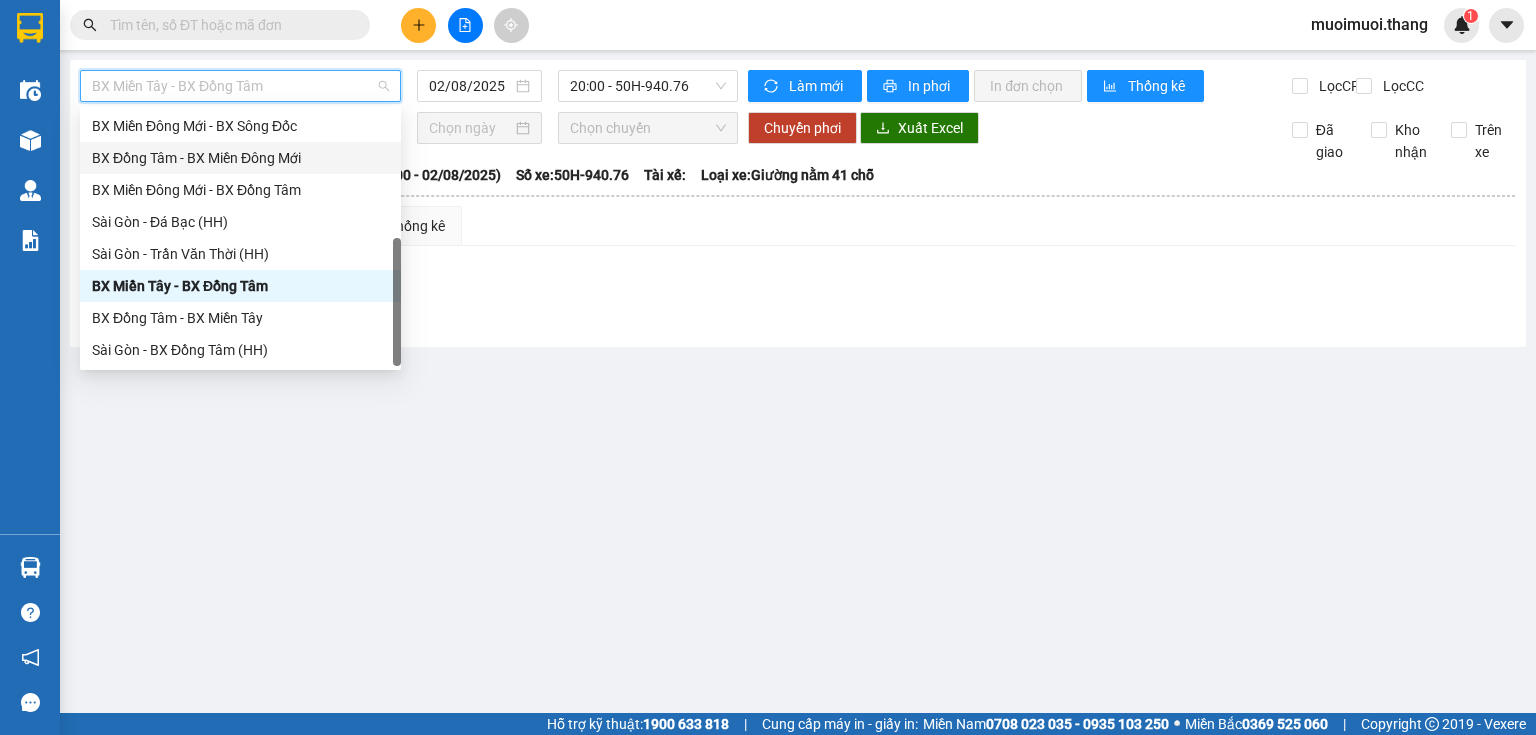 scroll, scrollTop: 0, scrollLeft: 0, axis: both 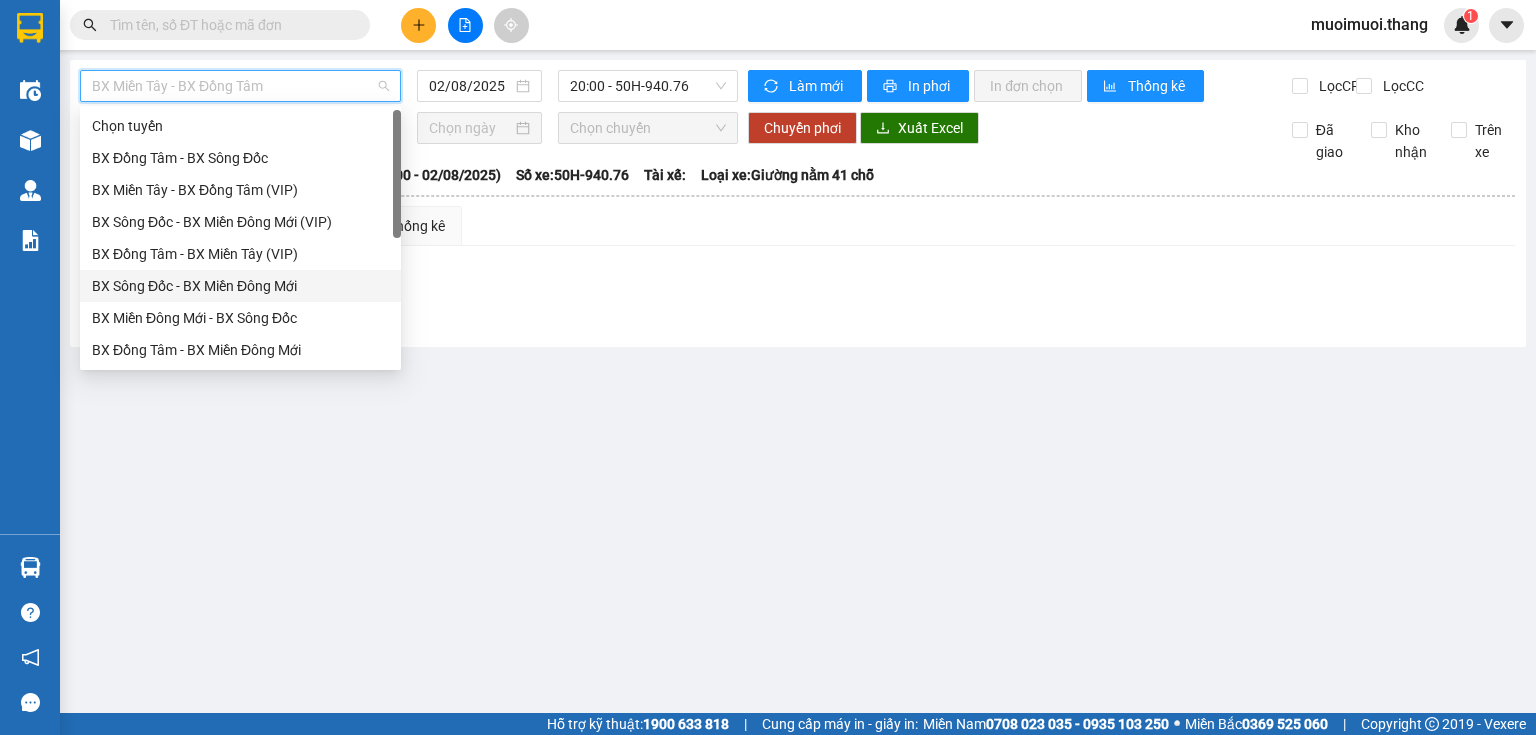 click on "BX Sông Đốc - BX Miền Đông Mới" at bounding box center (240, 286) 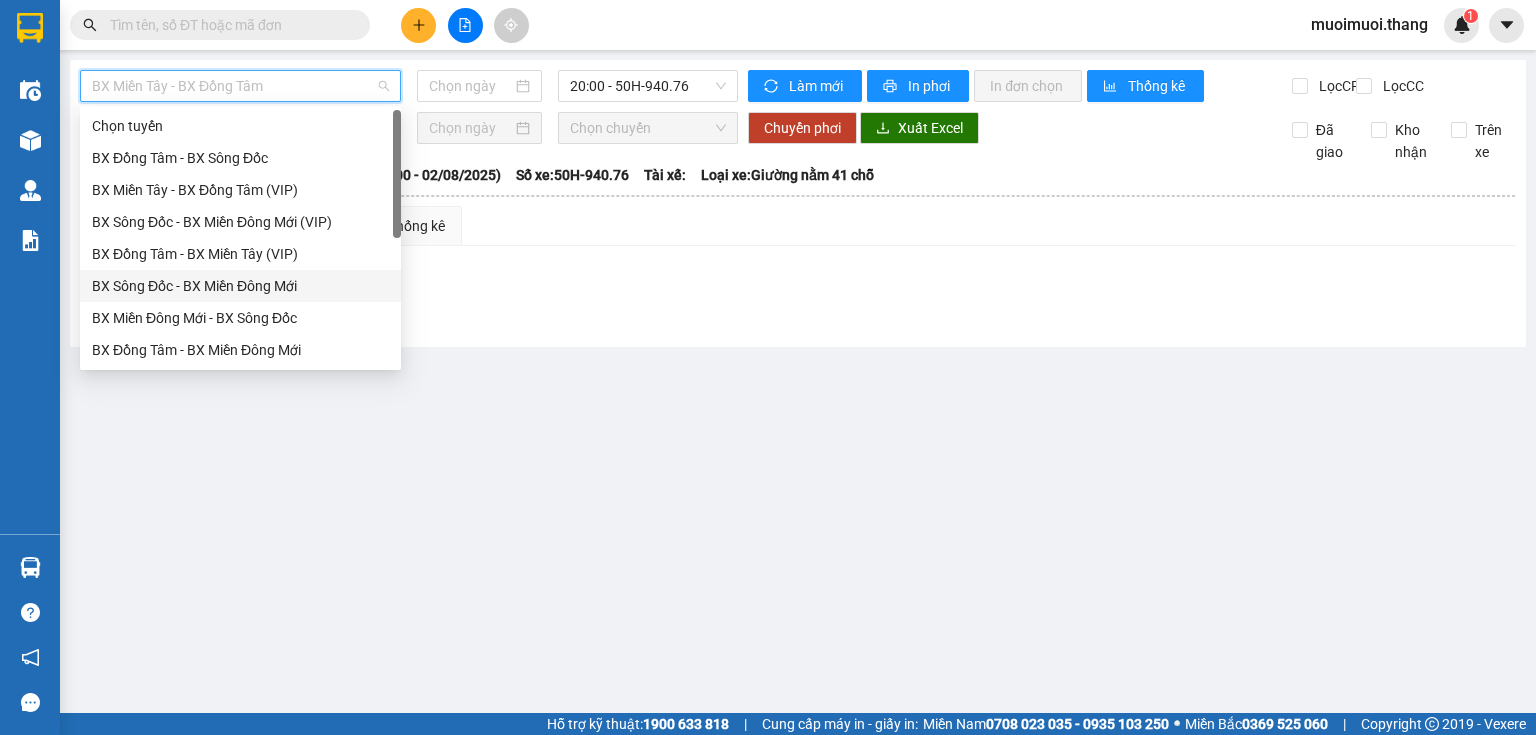 type on "02/08/2025" 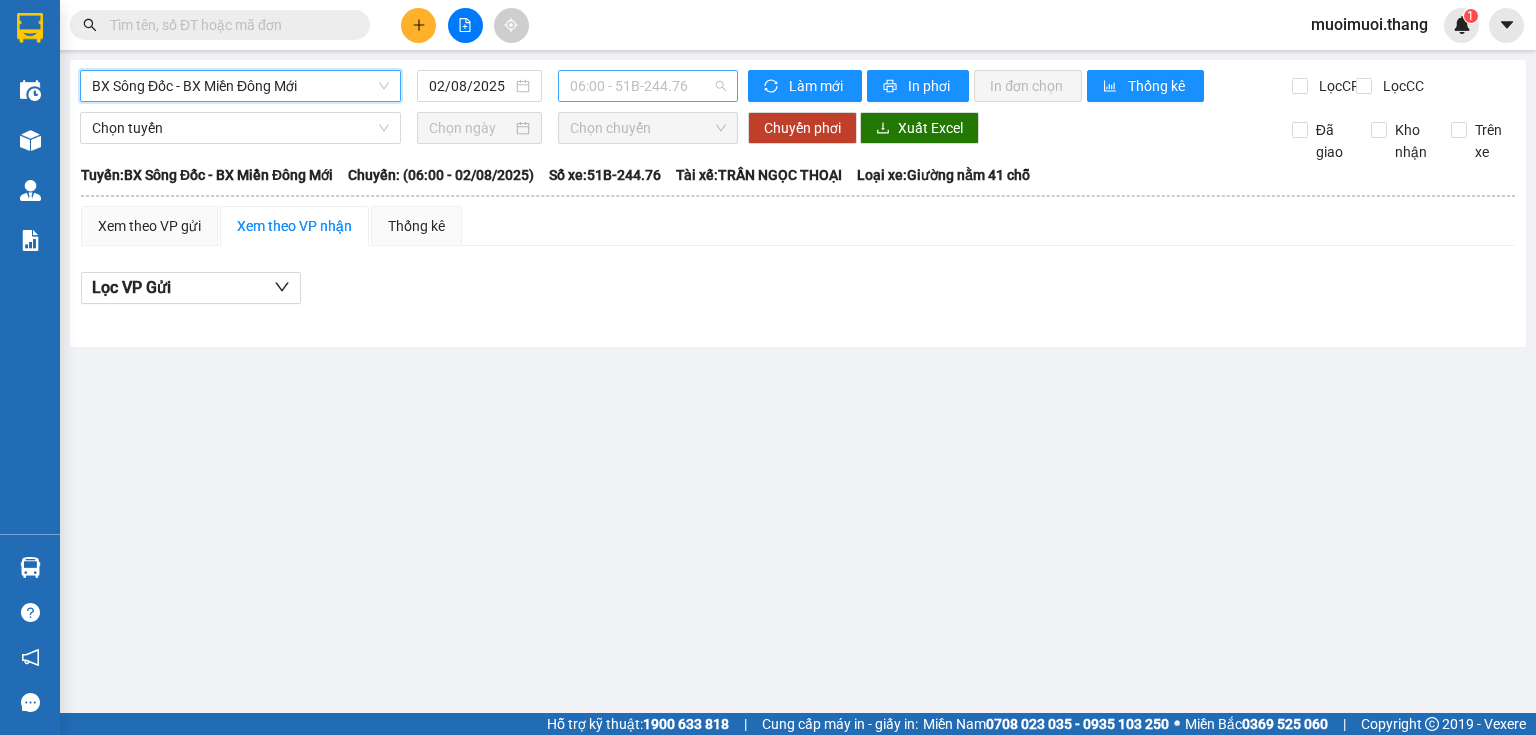 click on "06:00     - 51B-244.76" at bounding box center [648, 86] 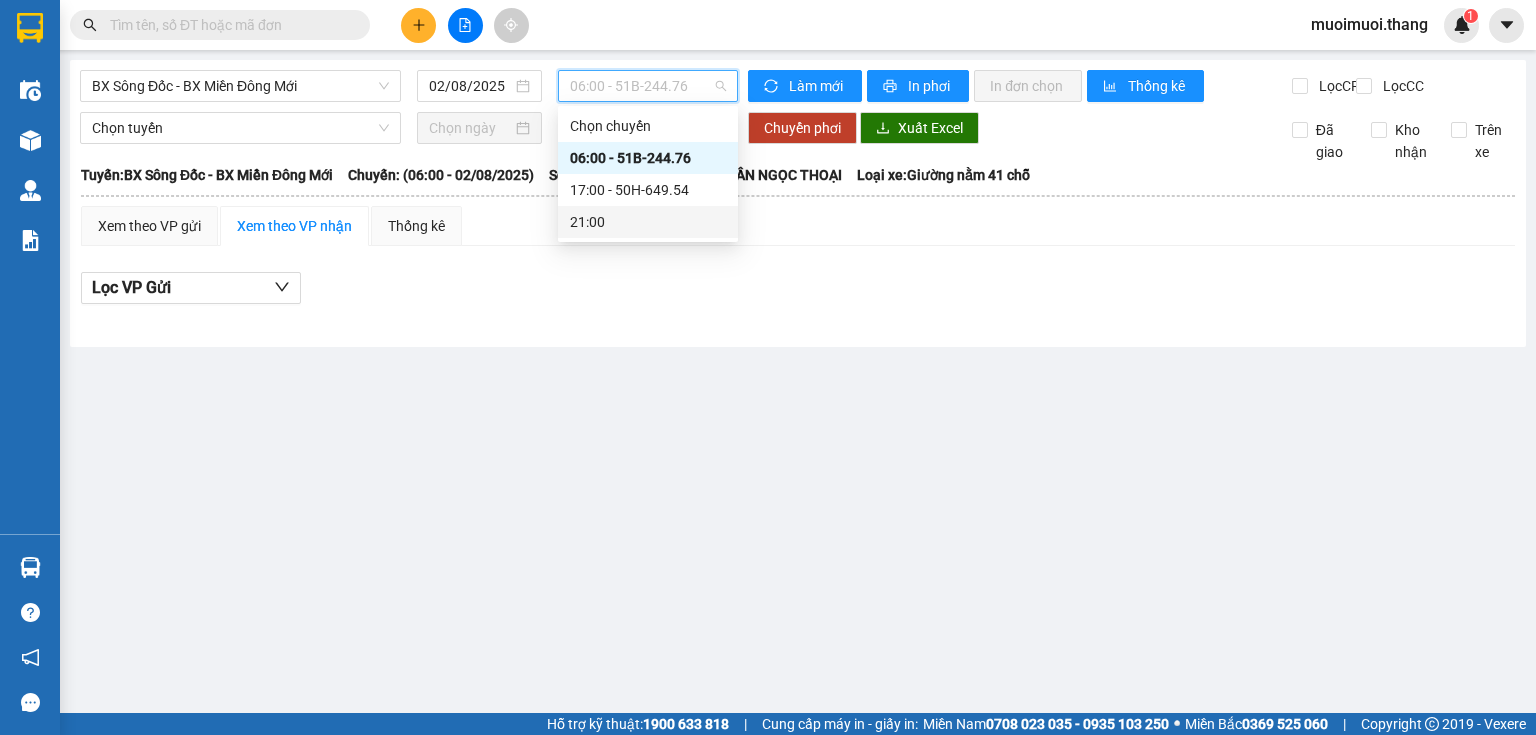 click on "21:00" at bounding box center [648, 222] 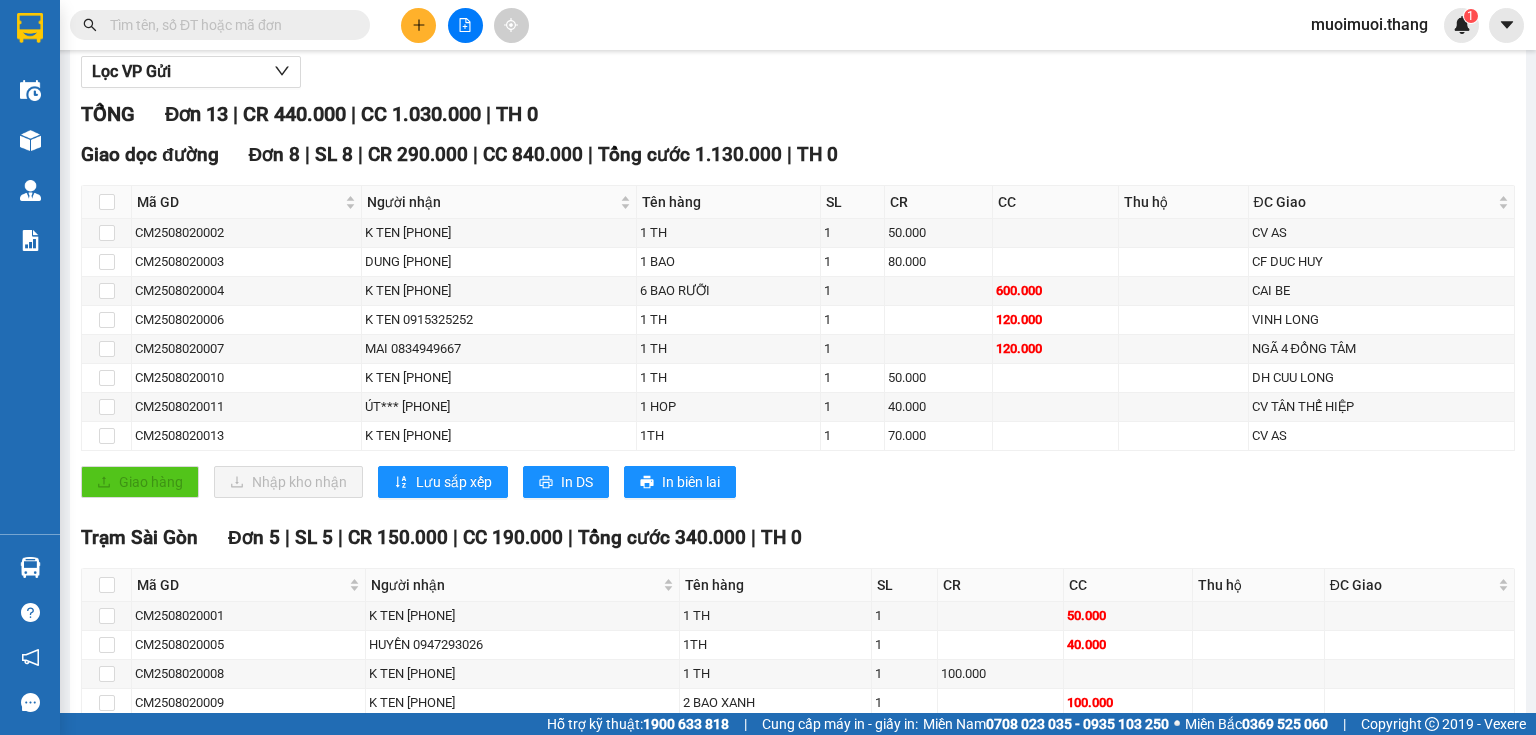 scroll, scrollTop: 320, scrollLeft: 0, axis: vertical 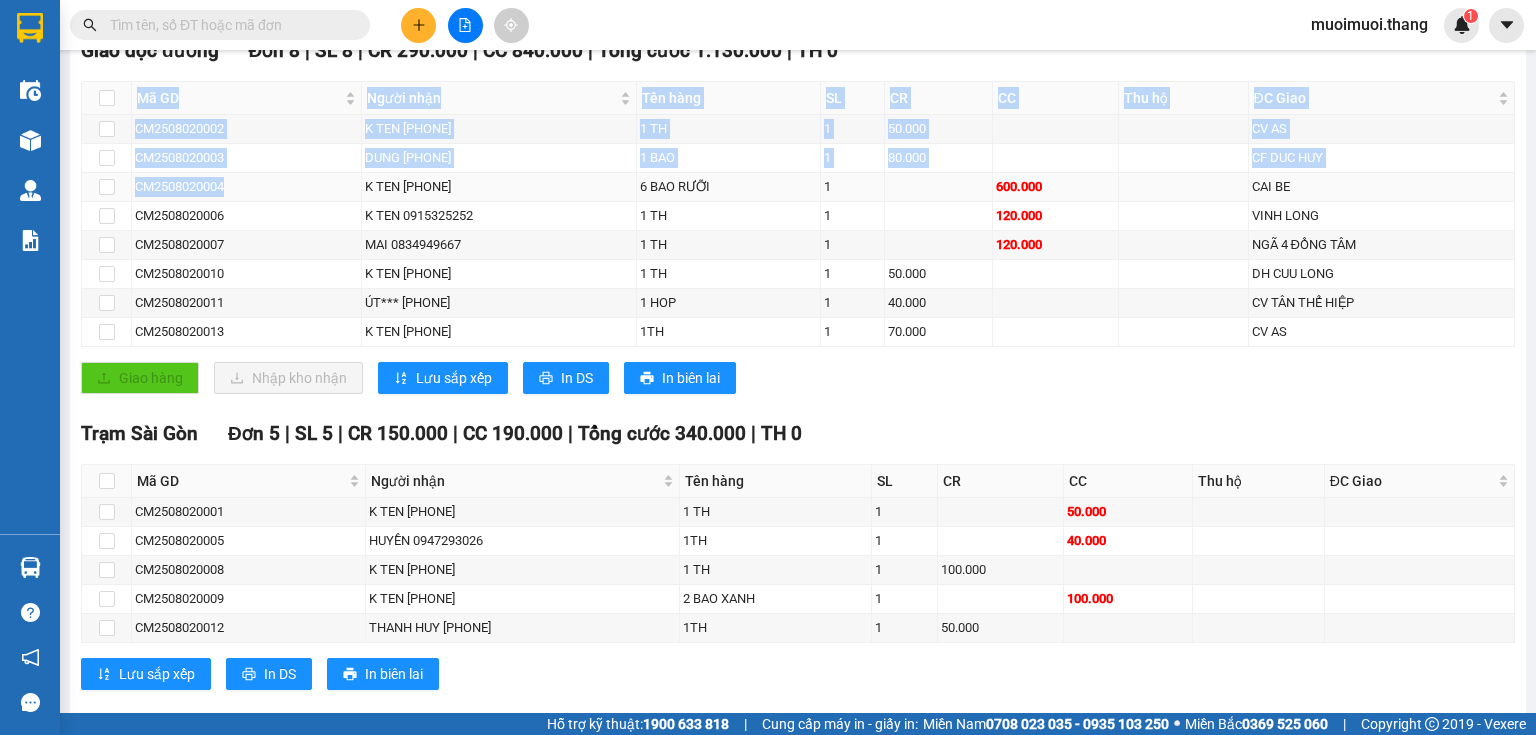 drag, startPoint x: 252, startPoint y: 207, endPoint x: 87, endPoint y: 214, distance: 165.14842 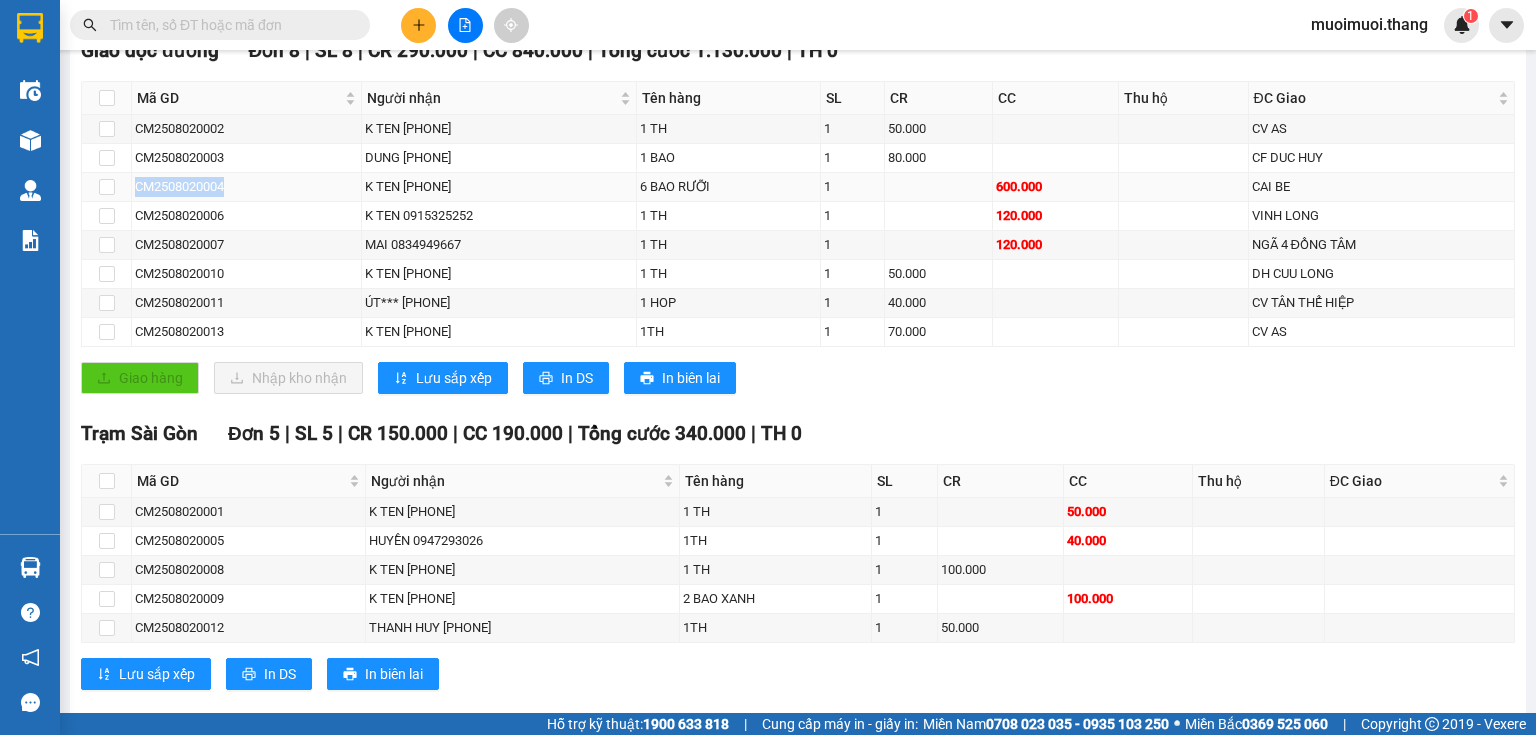 copy on "CM2508020004" 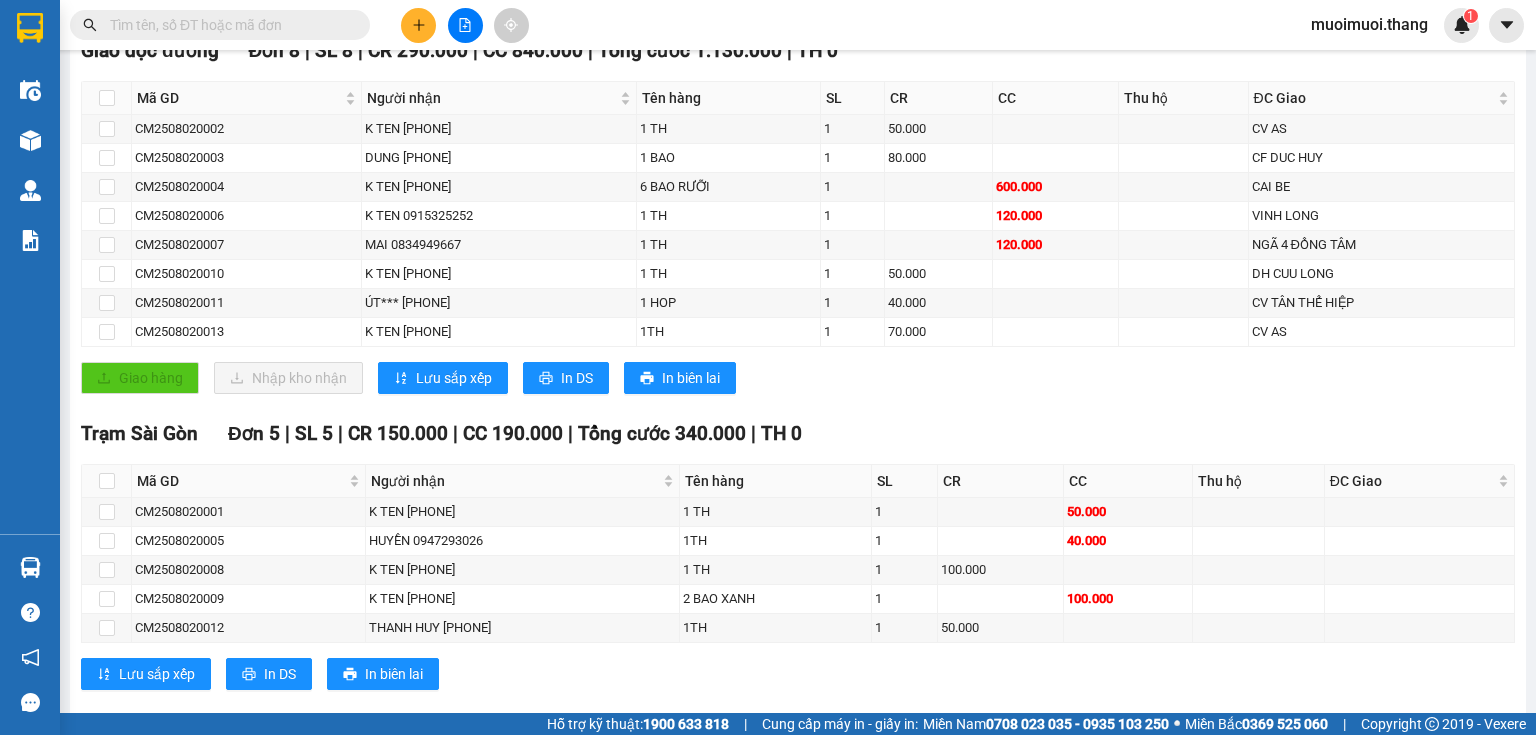 click at bounding box center (228, 25) 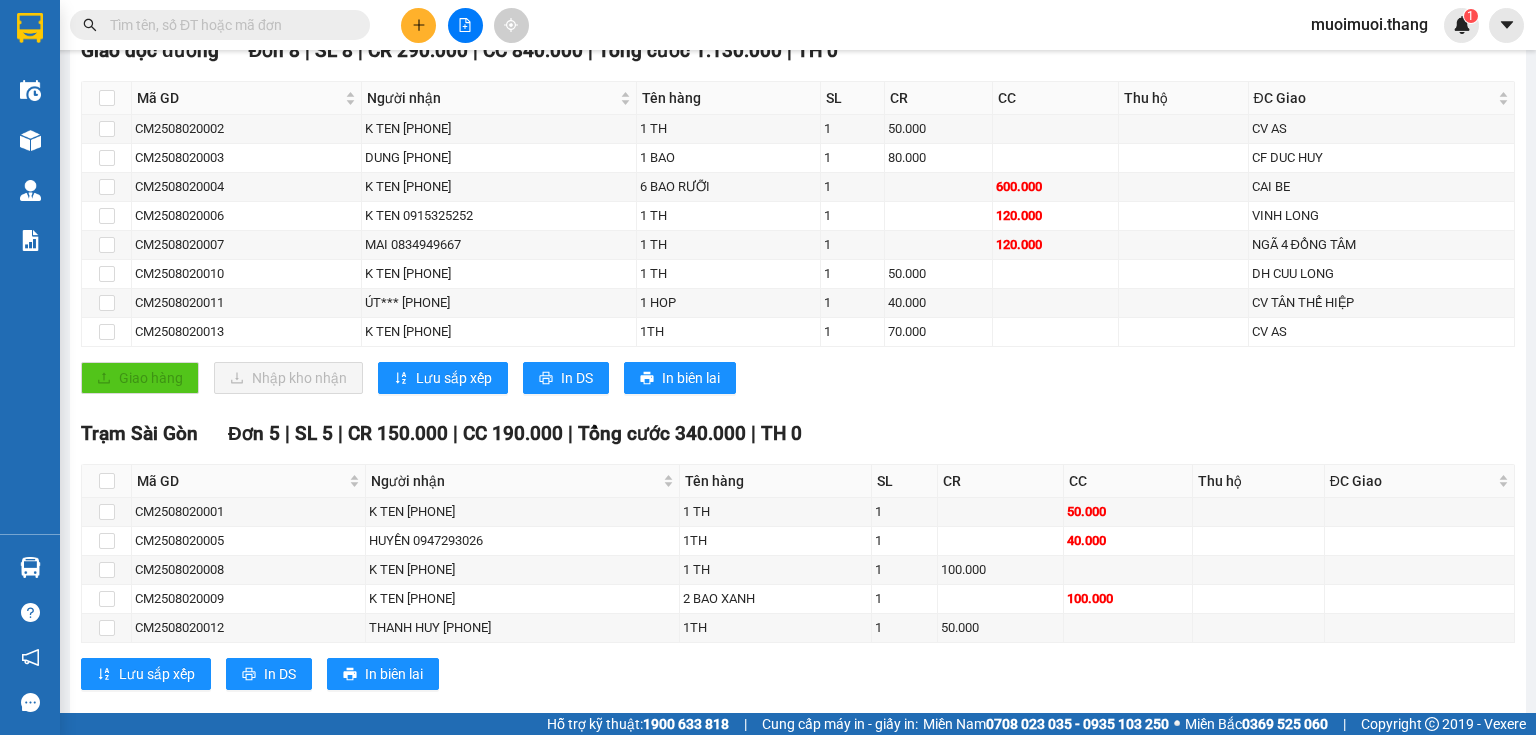 paste on "CM2508020004" 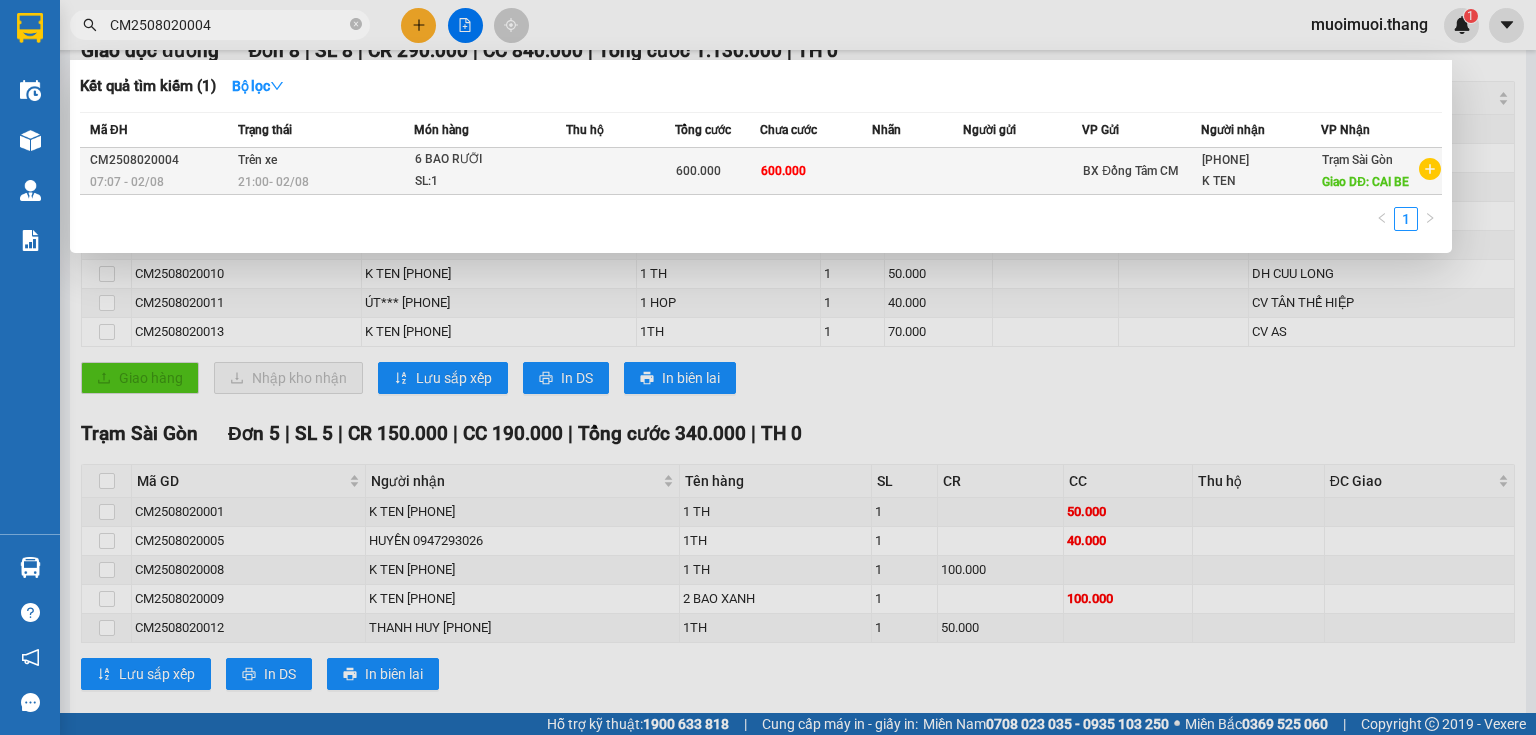 type on "CM2508020004" 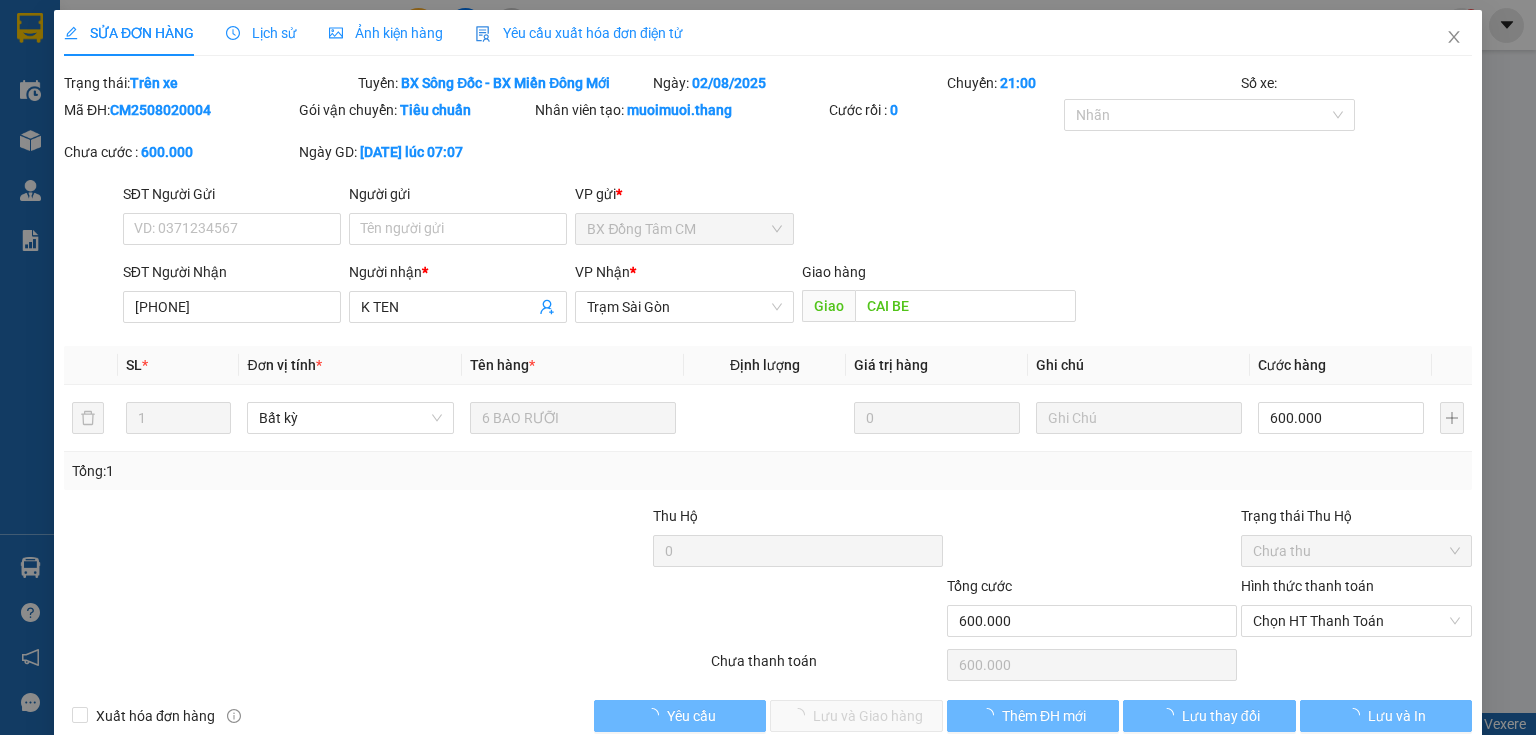 scroll, scrollTop: 0, scrollLeft: 0, axis: both 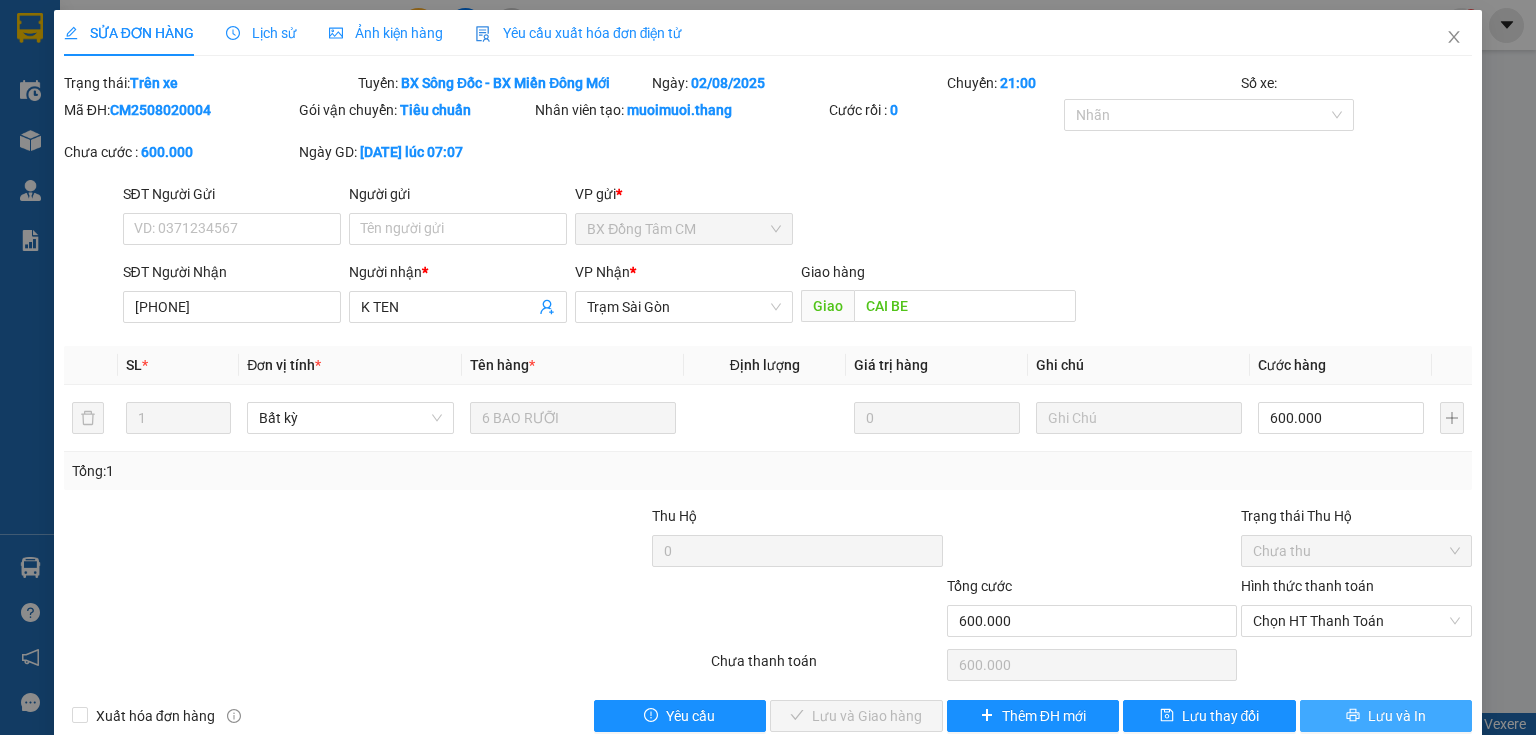 click on "Lưu và In" at bounding box center (1386, 716) 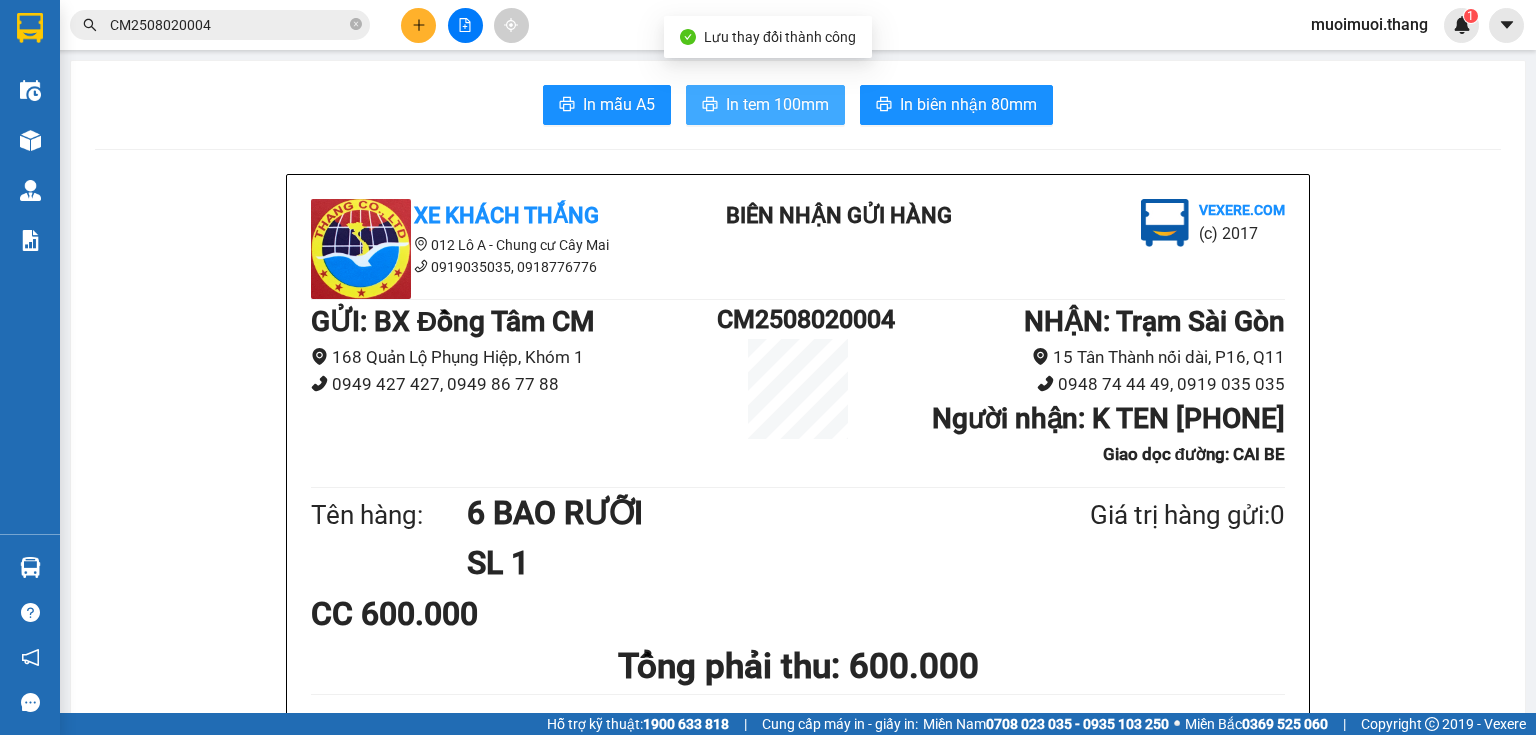 click on "In tem 100mm" at bounding box center (777, 104) 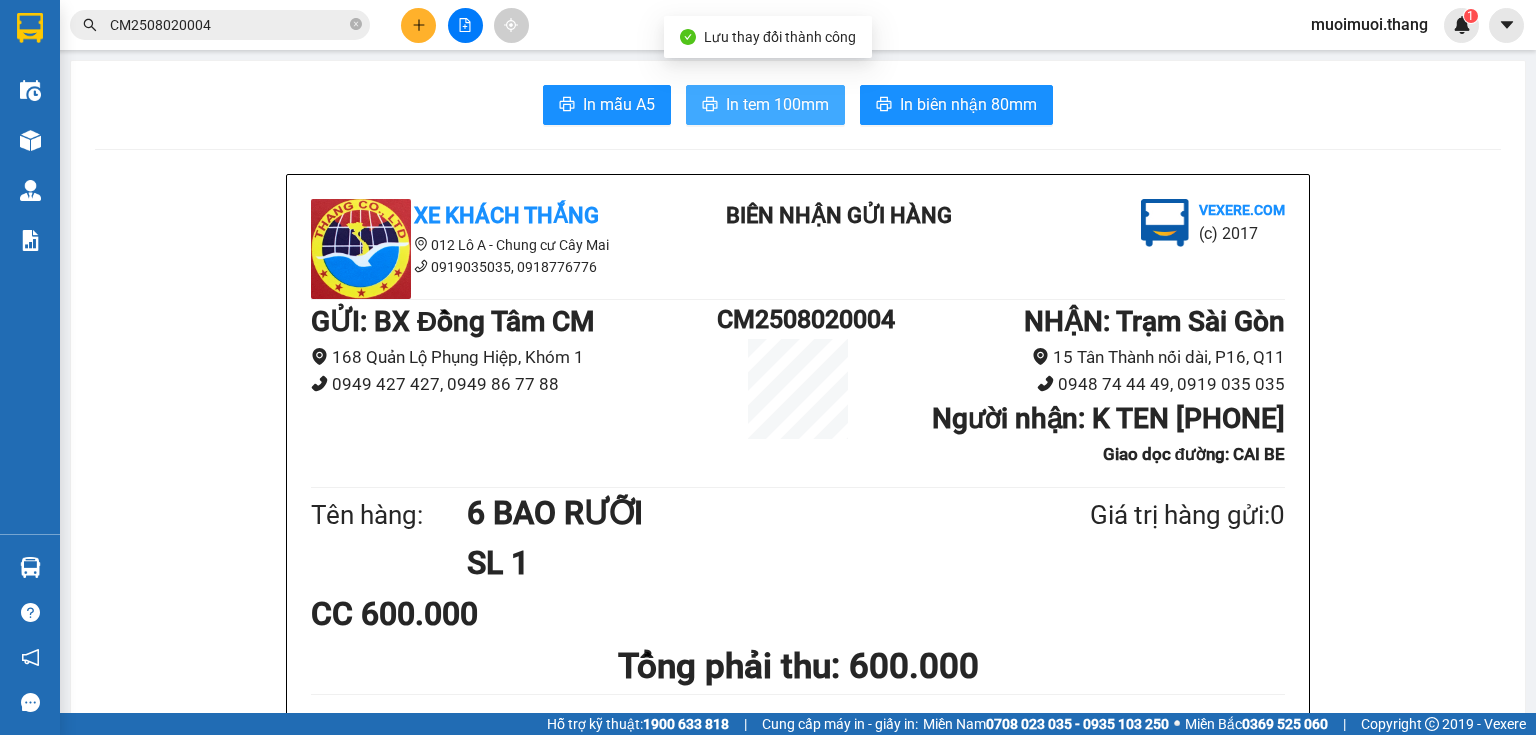 scroll, scrollTop: 0, scrollLeft: 0, axis: both 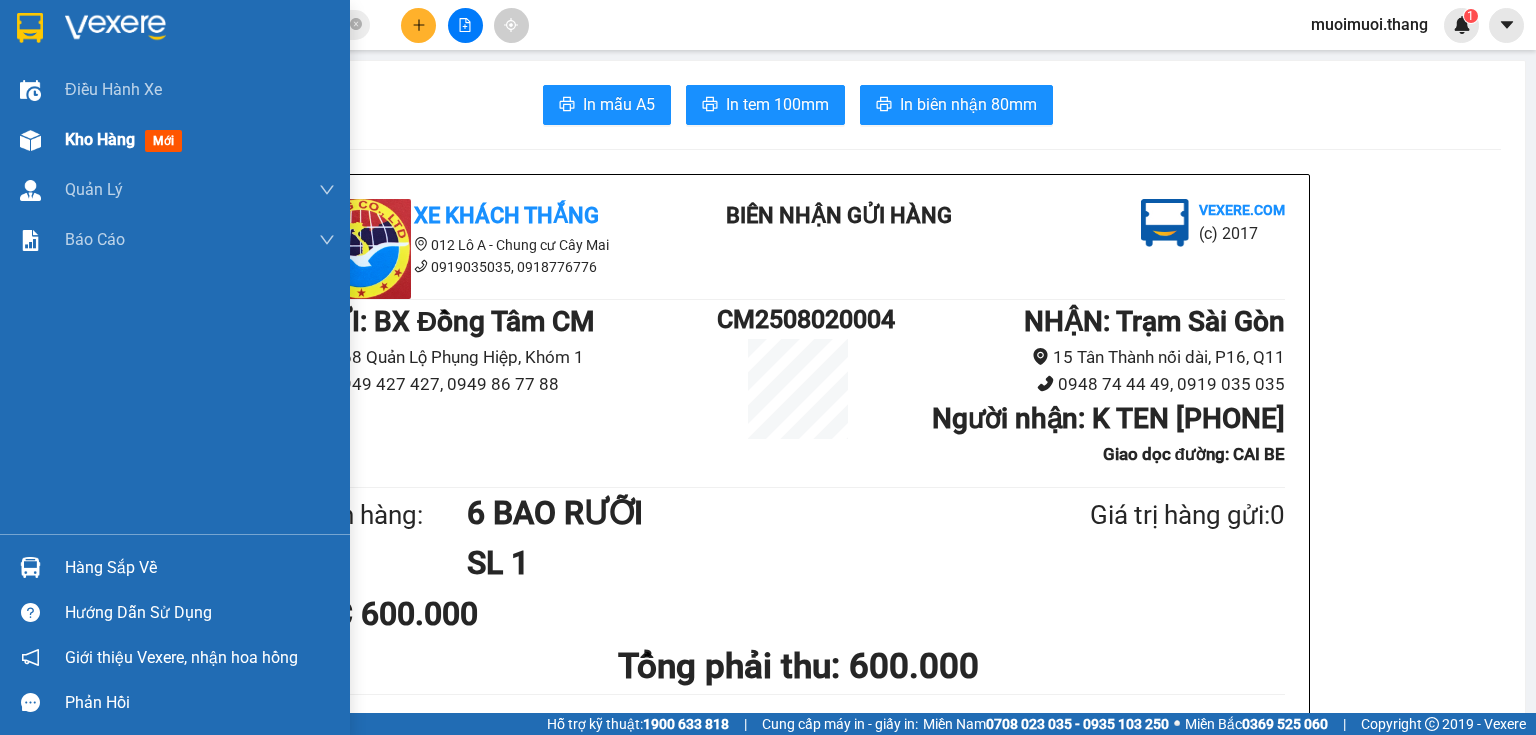 click on "Kho hàng mới" at bounding box center (175, 140) 